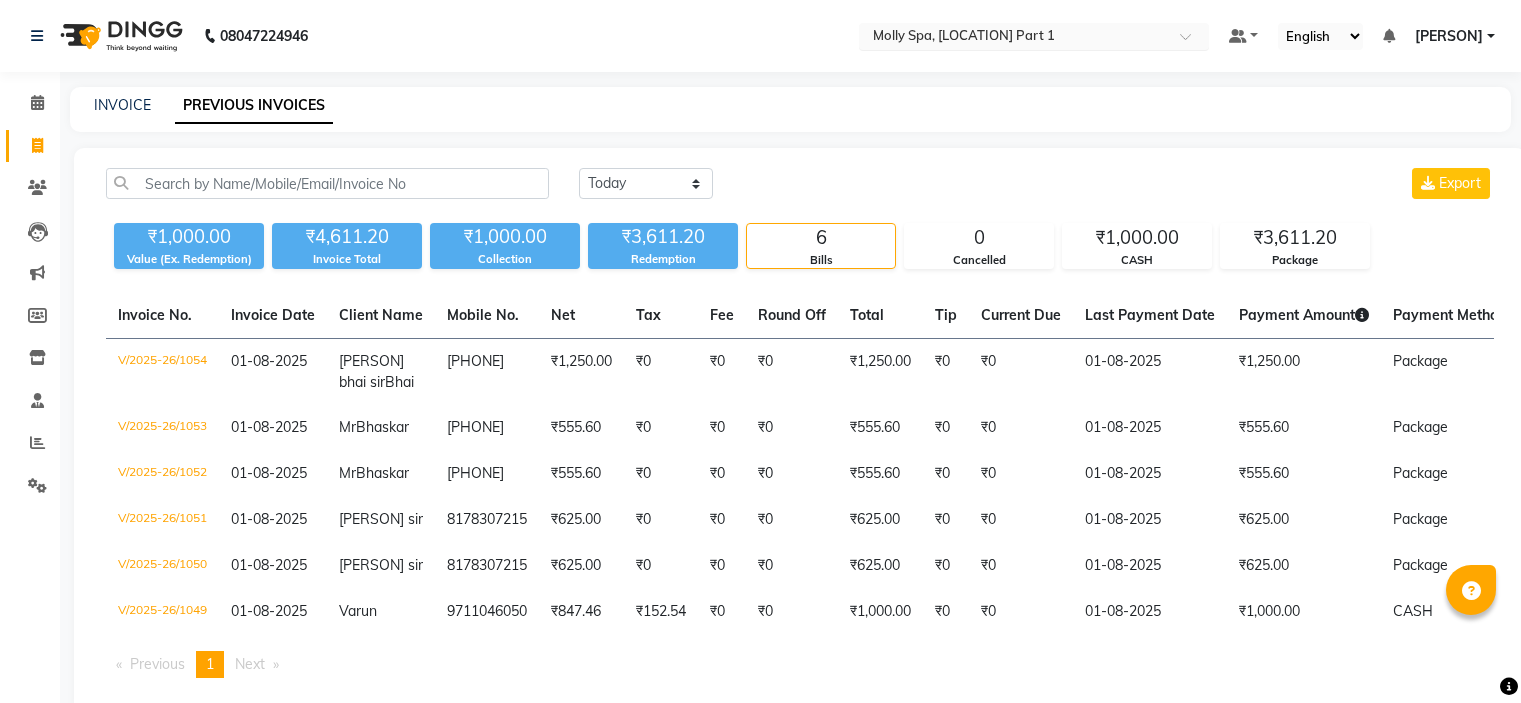 scroll, scrollTop: 0, scrollLeft: 0, axis: both 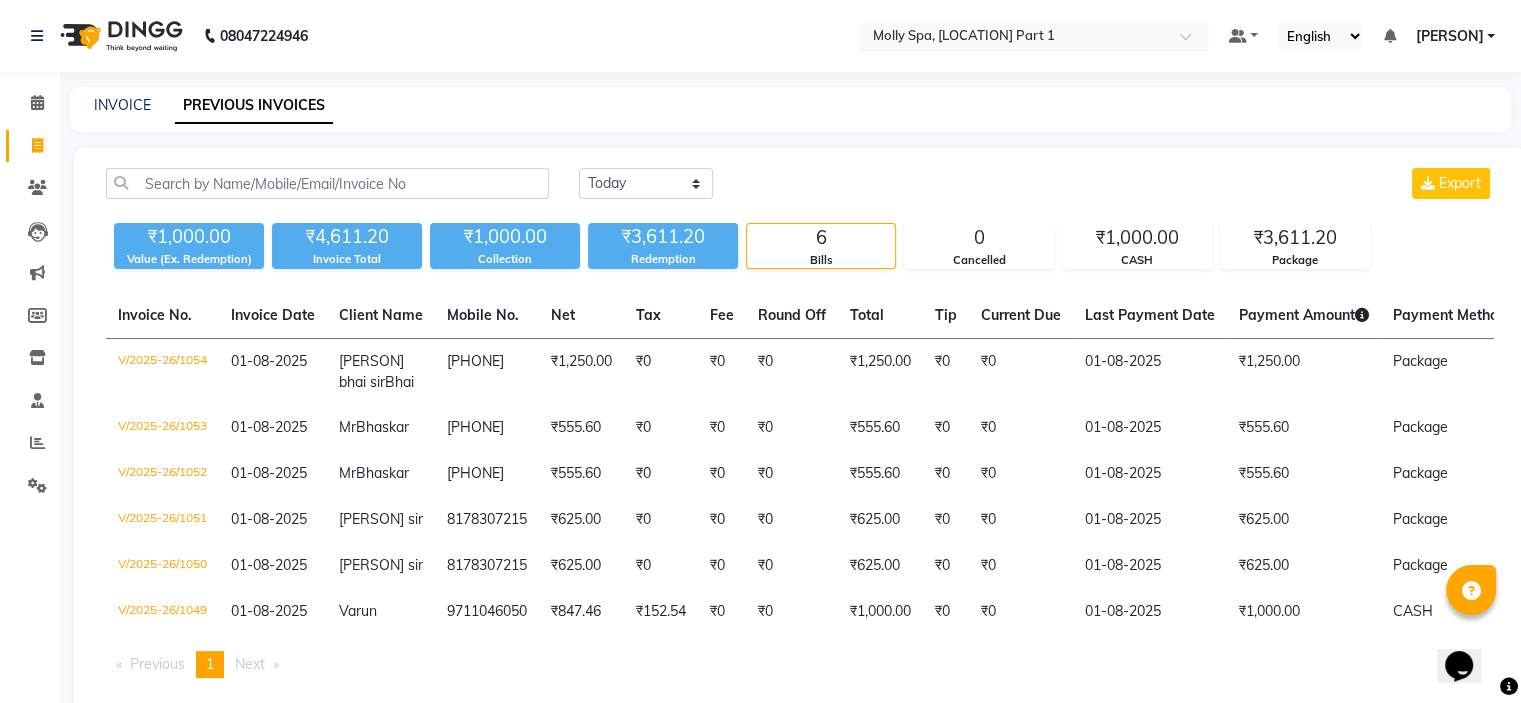 click at bounding box center (1014, 38) 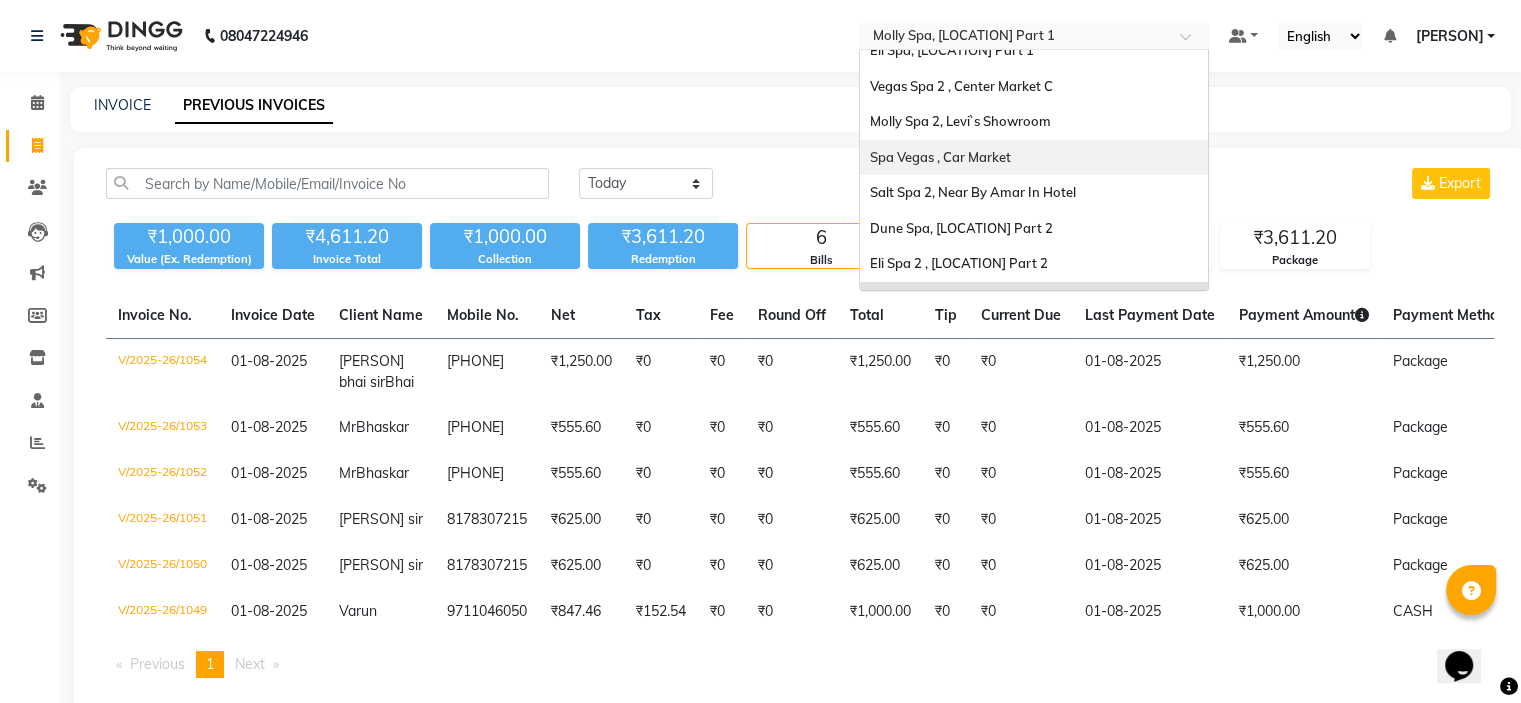scroll, scrollTop: 0, scrollLeft: 0, axis: both 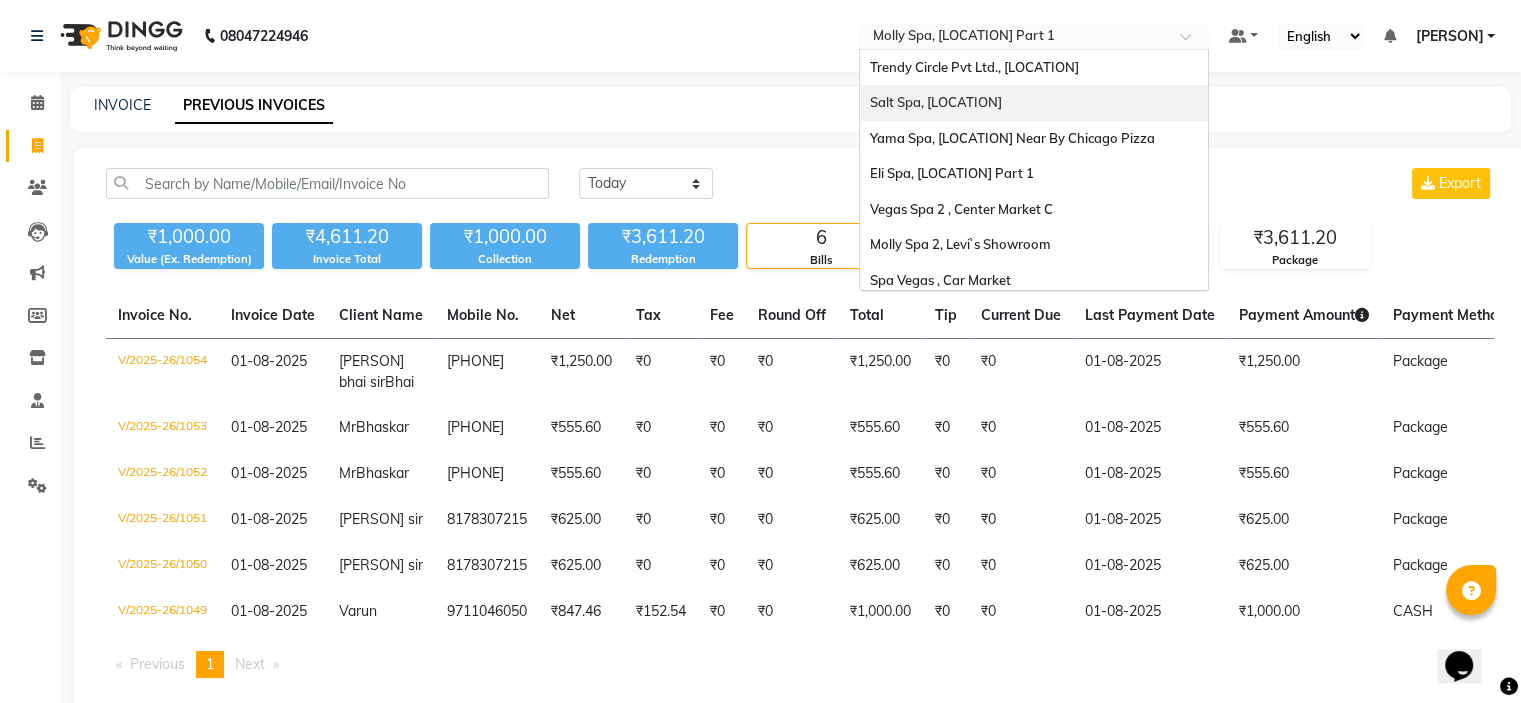 click on "Salt Spa, [LOCATION]" at bounding box center [936, 102] 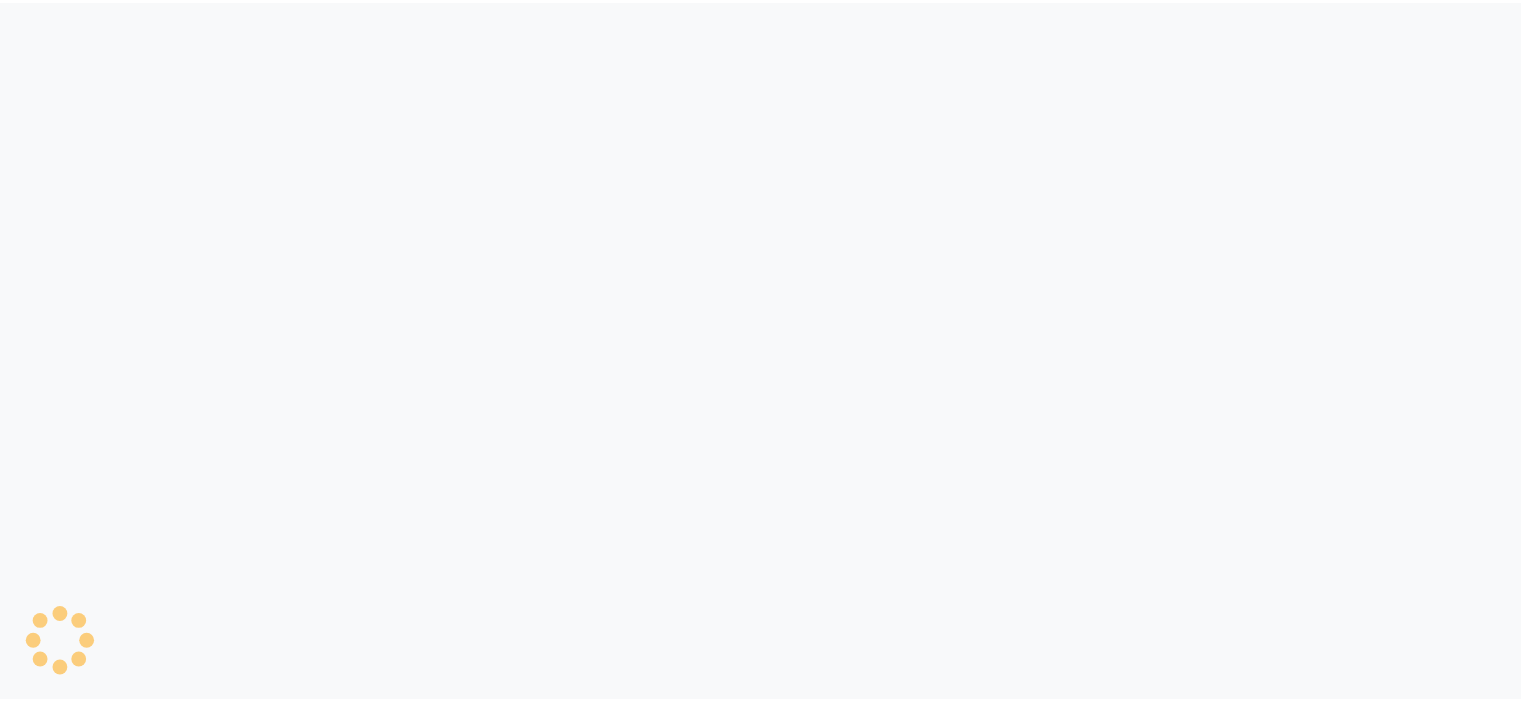scroll, scrollTop: 0, scrollLeft: 0, axis: both 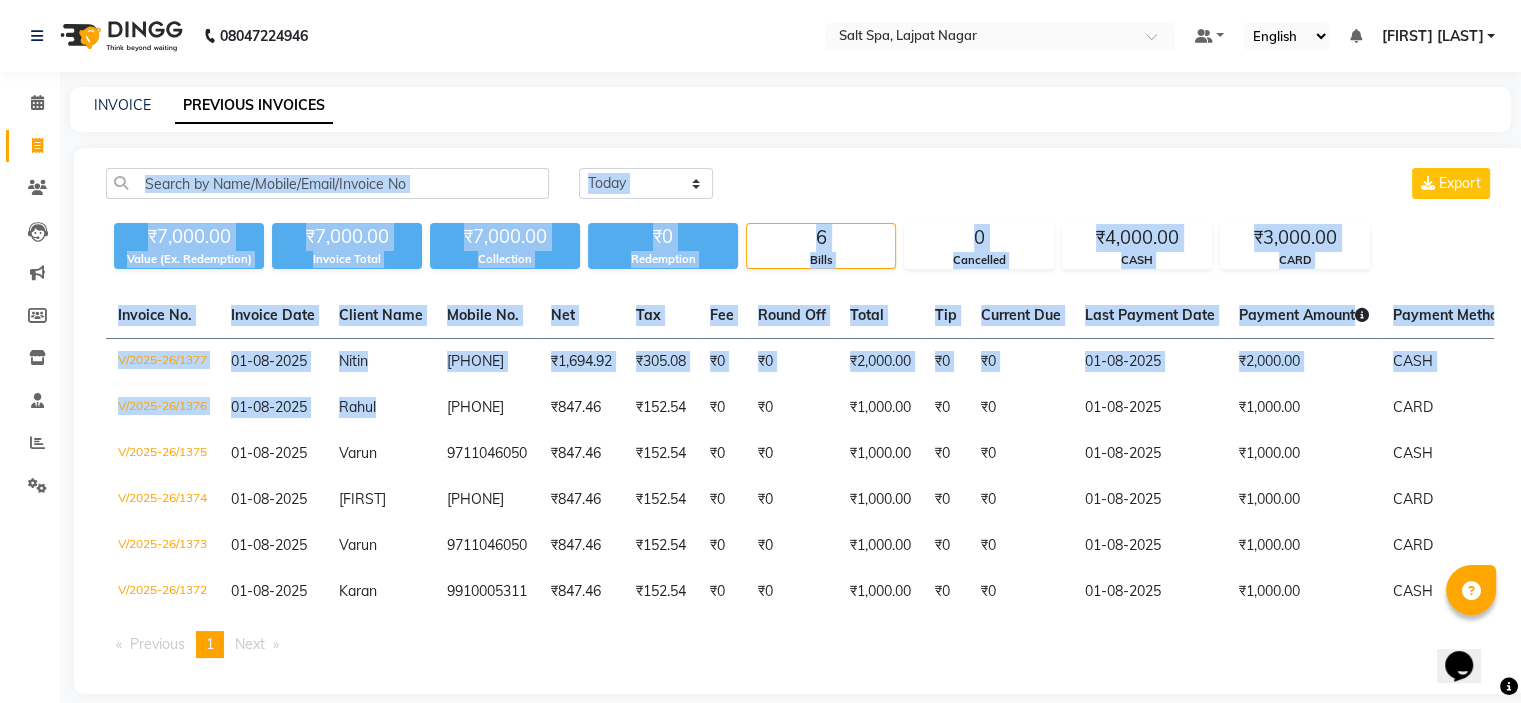 drag, startPoint x: 449, startPoint y: 413, endPoint x: 1247, endPoint y: 114, distance: 852.17664 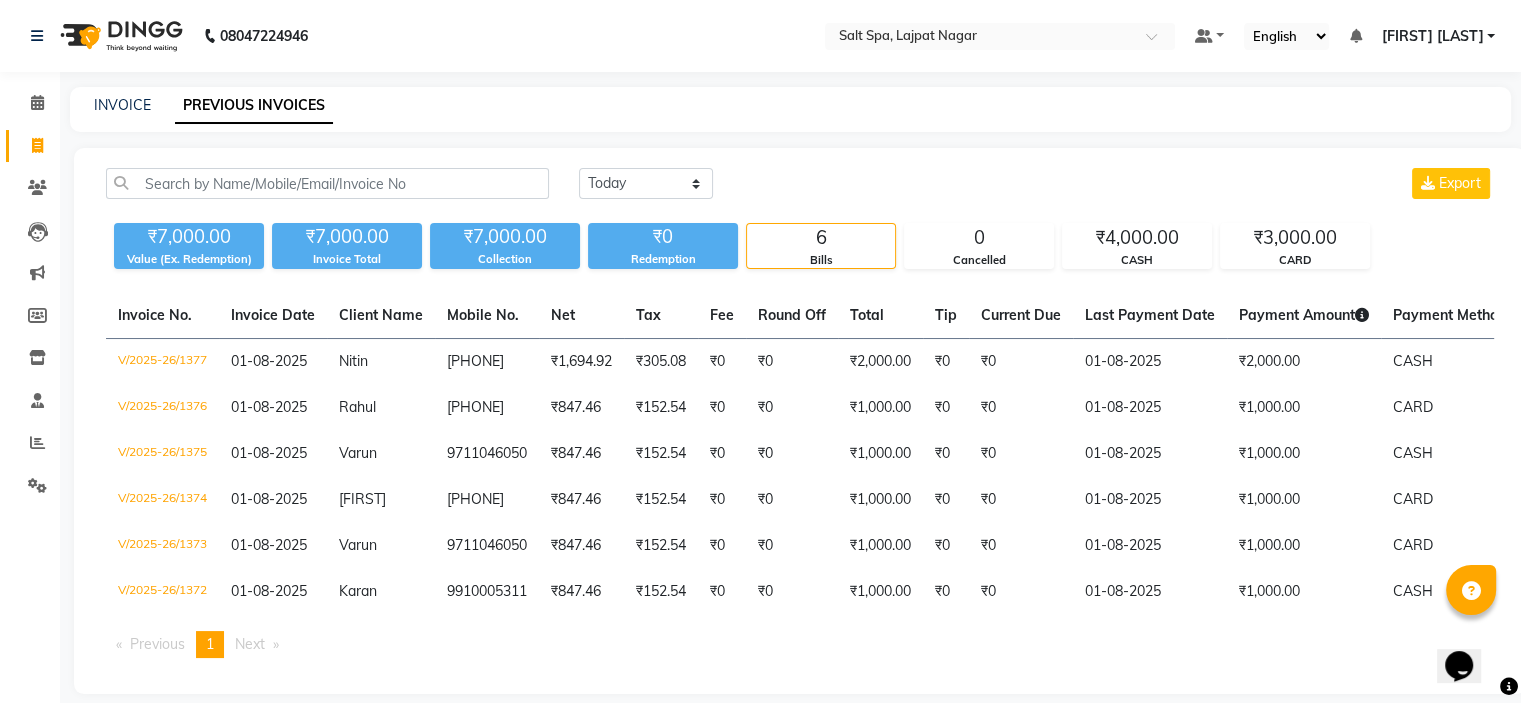 click on "INVOICE PREVIOUS INVOICES Today Yesterday Custom Range Export ₹7,000.00 Value (Ex. Redemption) ₹7,000.00 Invoice Total  ₹7,000.00 Collection ₹0 Redemption 6 Bills 0 Cancelled ₹4,000.00 CASH ₹3,000.00 CARD  Invoice No.   Invoice Date   Client Name   Mobile No.   Net   Tax   Fee   Round Off   Total   Tip   Current Due   Last Payment Date   Payment Amount   Payment Methods   Cancel Reason   Status   V/2025-26/1377  01-08-2025 Nitin   9711182004 ₹1,694.92 ₹305.08  ₹0  ₹0 ₹2,000.00 ₹0 ₹0 01-08-2025 ₹2,000.00  CASH - PAID  V/2025-26/1376  01-08-2025 Rahul   7011284960 ₹847.46 ₹152.54  ₹0  ₹0 ₹1,000.00 ₹0 ₹0 01-08-2025 ₹1,000.00  CARD - PAID  V/2025-26/1375  01-08-2025 Varun   9711046050 ₹847.46 ₹152.54  ₹0  ₹0 ₹1,000.00 ₹0 ₹0 01-08-2025 ₹1,000.00  CASH - PAID  V/2025-26/1374  01-08-2025 Sangyak   6201357079 ₹847.46 ₹152.54  ₹0  ₹0 ₹1,000.00 ₹0 ₹0 01-08-2025 ₹1,000.00  CARD - PAID  V/2025-26/1373  01-08-2025 Varun   9711046050 ₹847.46 ₹0" 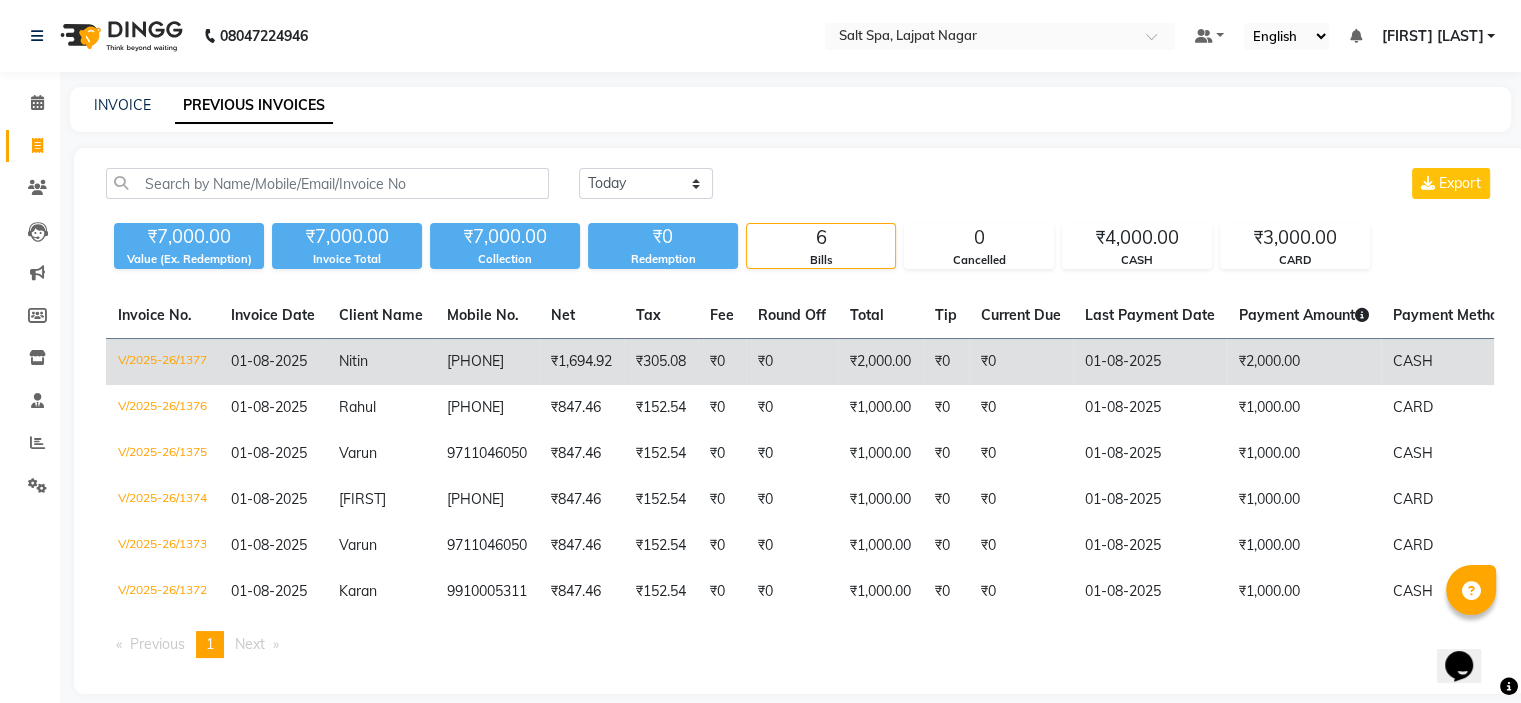 click on "9711182004" 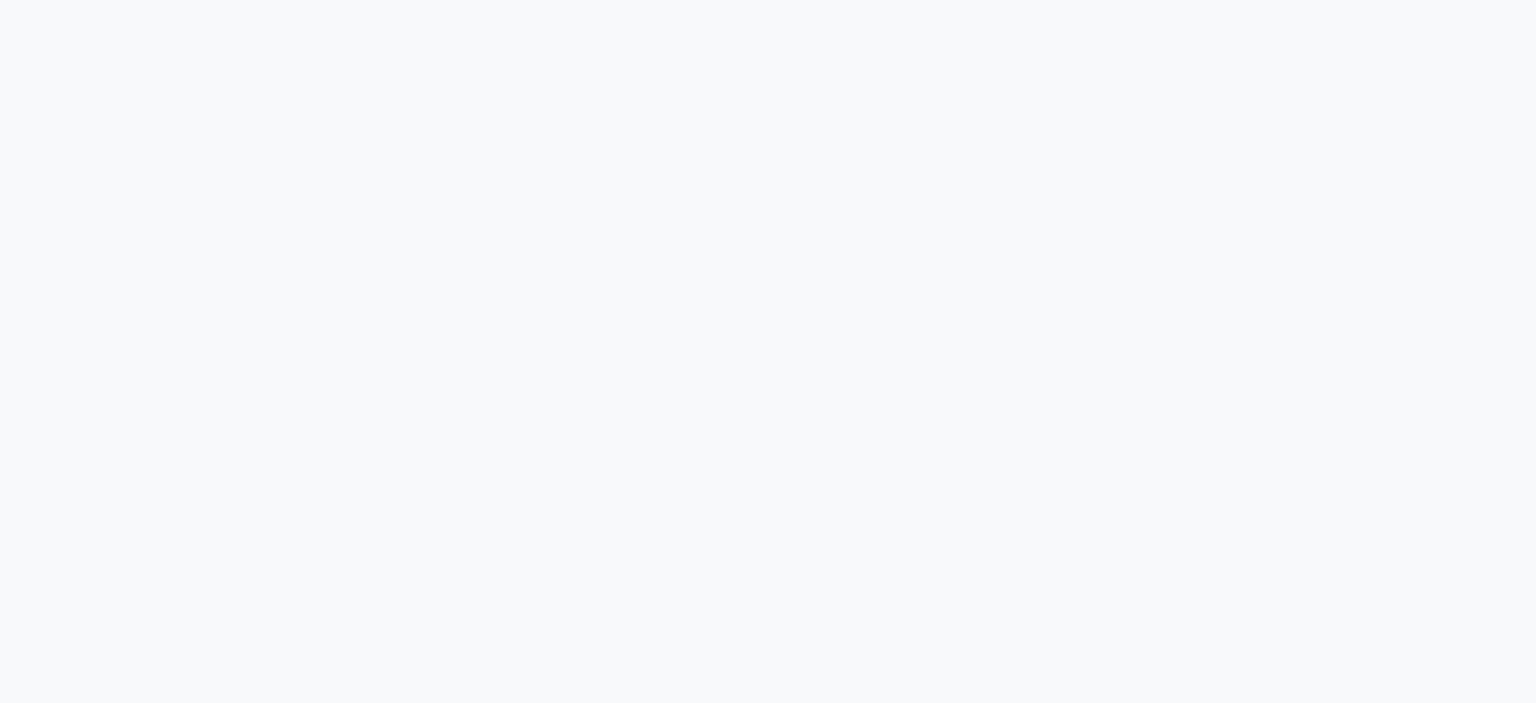 scroll, scrollTop: 0, scrollLeft: 0, axis: both 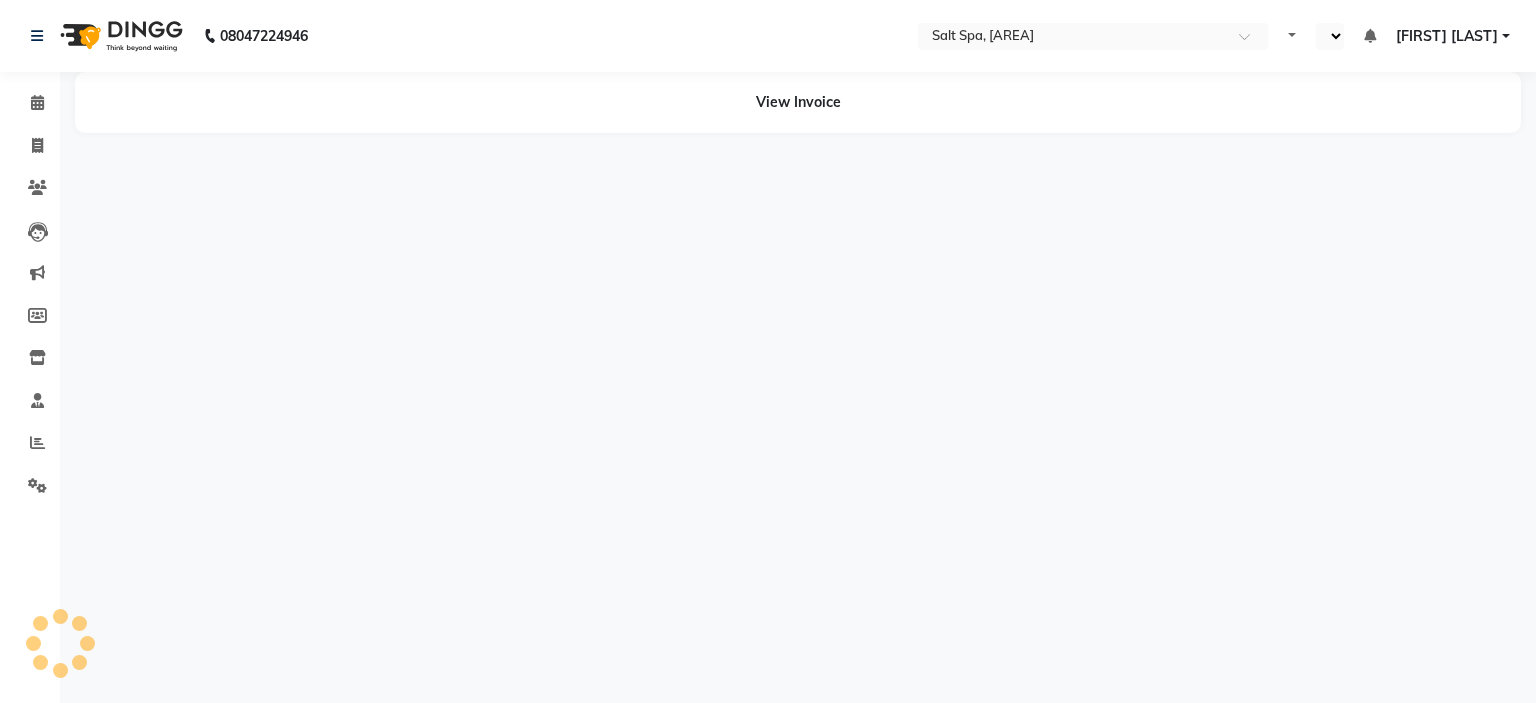 select on "en" 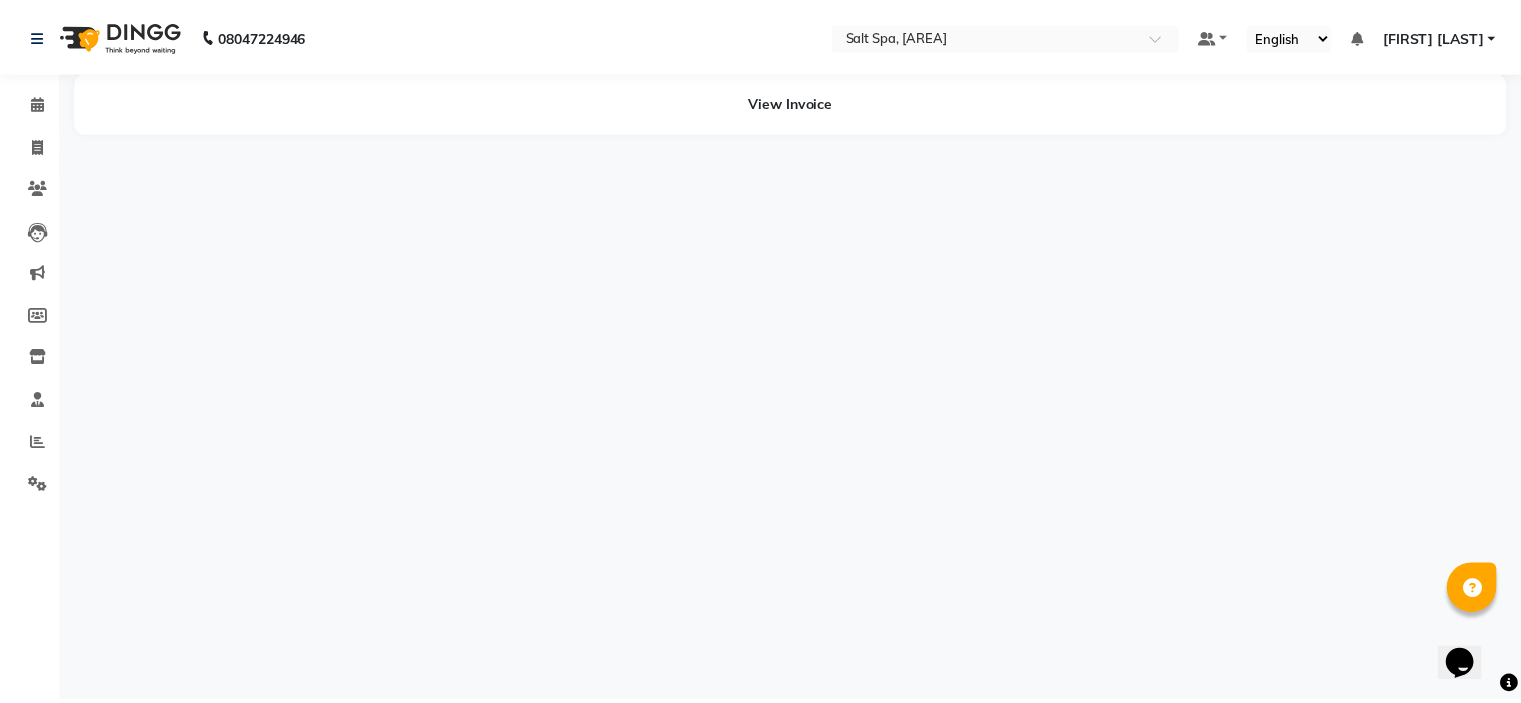 scroll, scrollTop: 0, scrollLeft: 0, axis: both 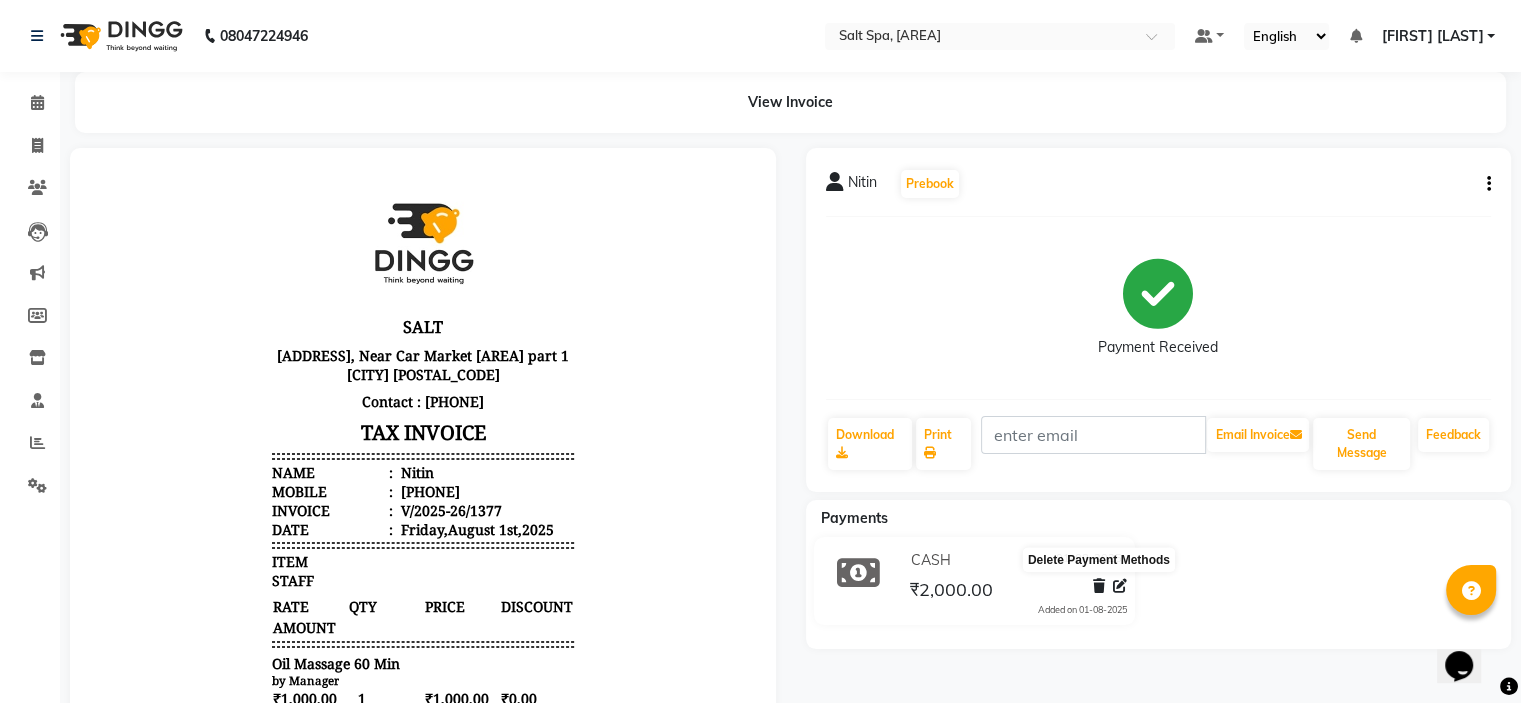 click 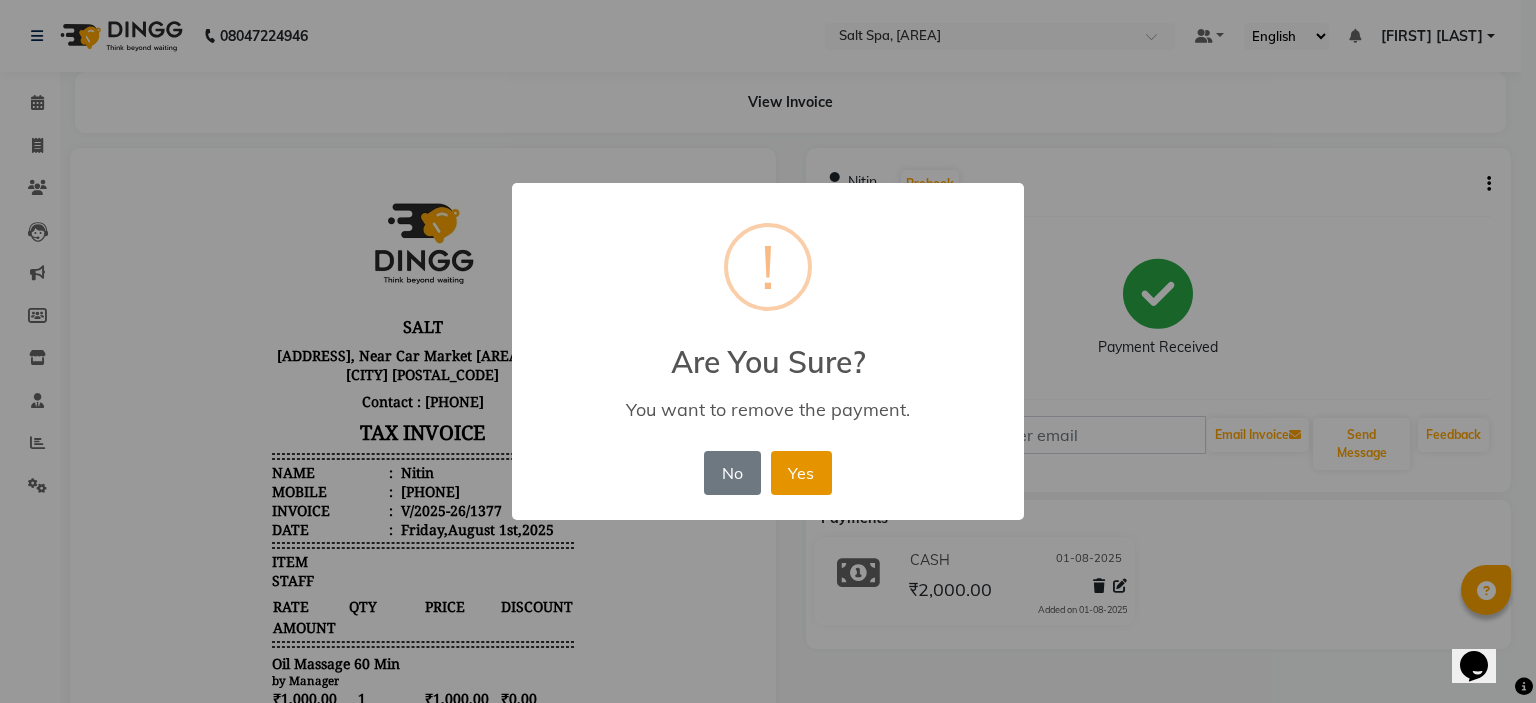 click on "Yes" at bounding box center (801, 473) 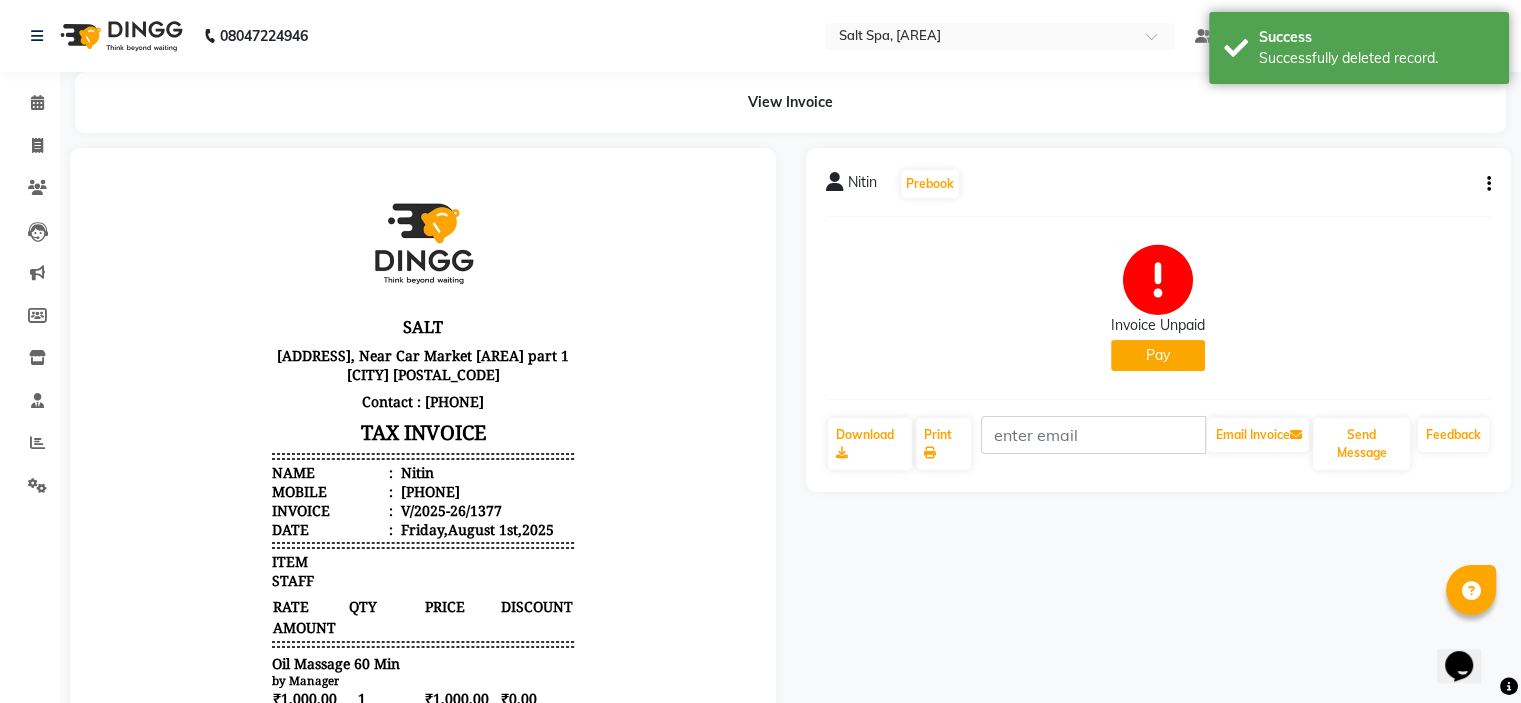 click 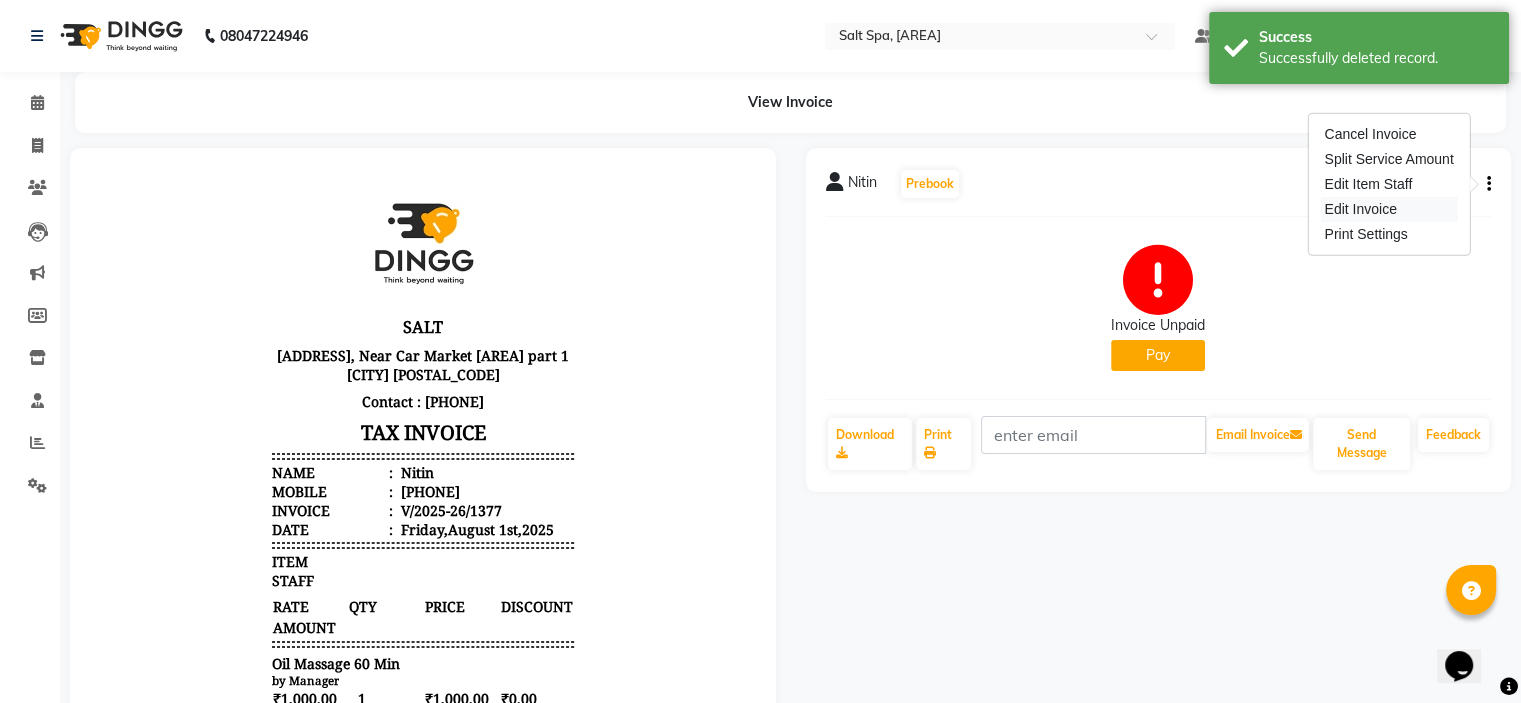 click on "Edit Invoice" at bounding box center (1388, 209) 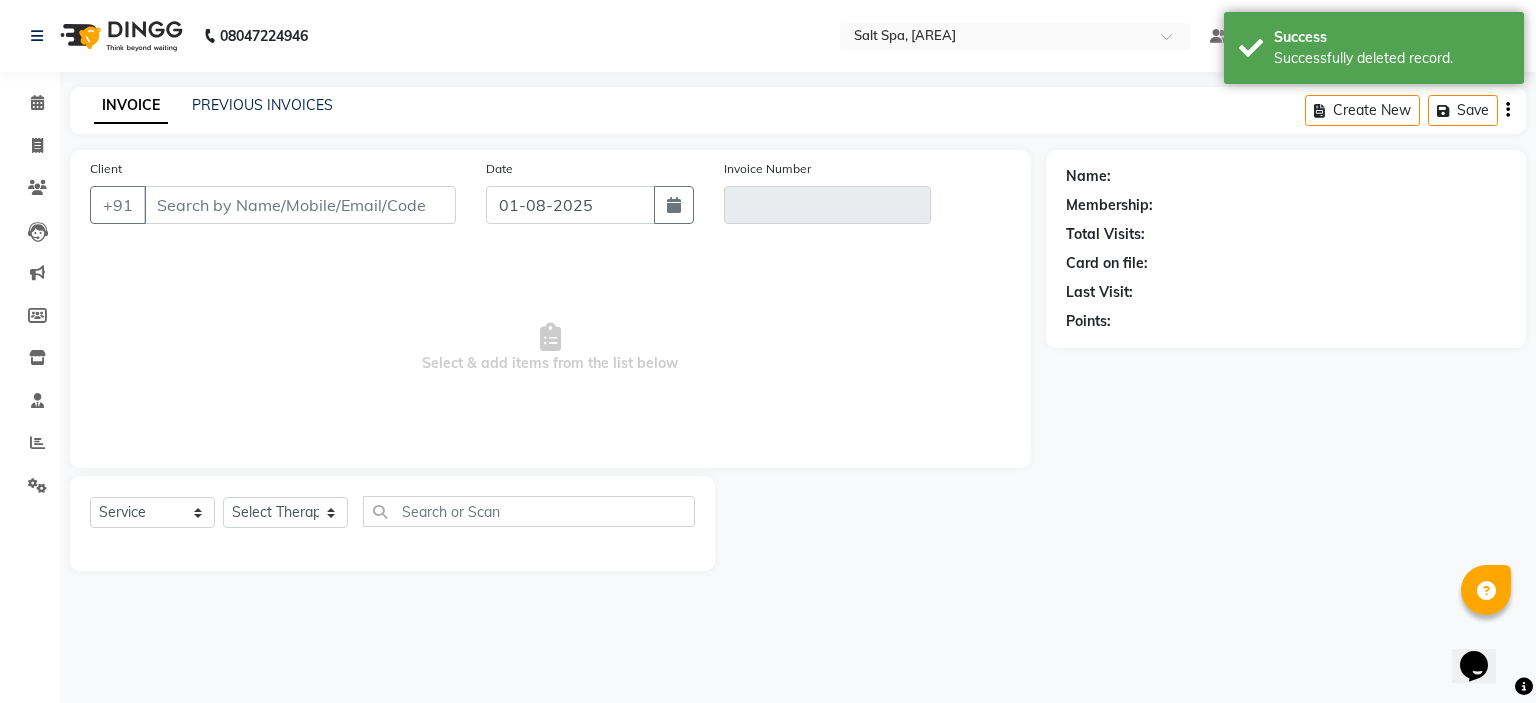 type on "[PHONE]" 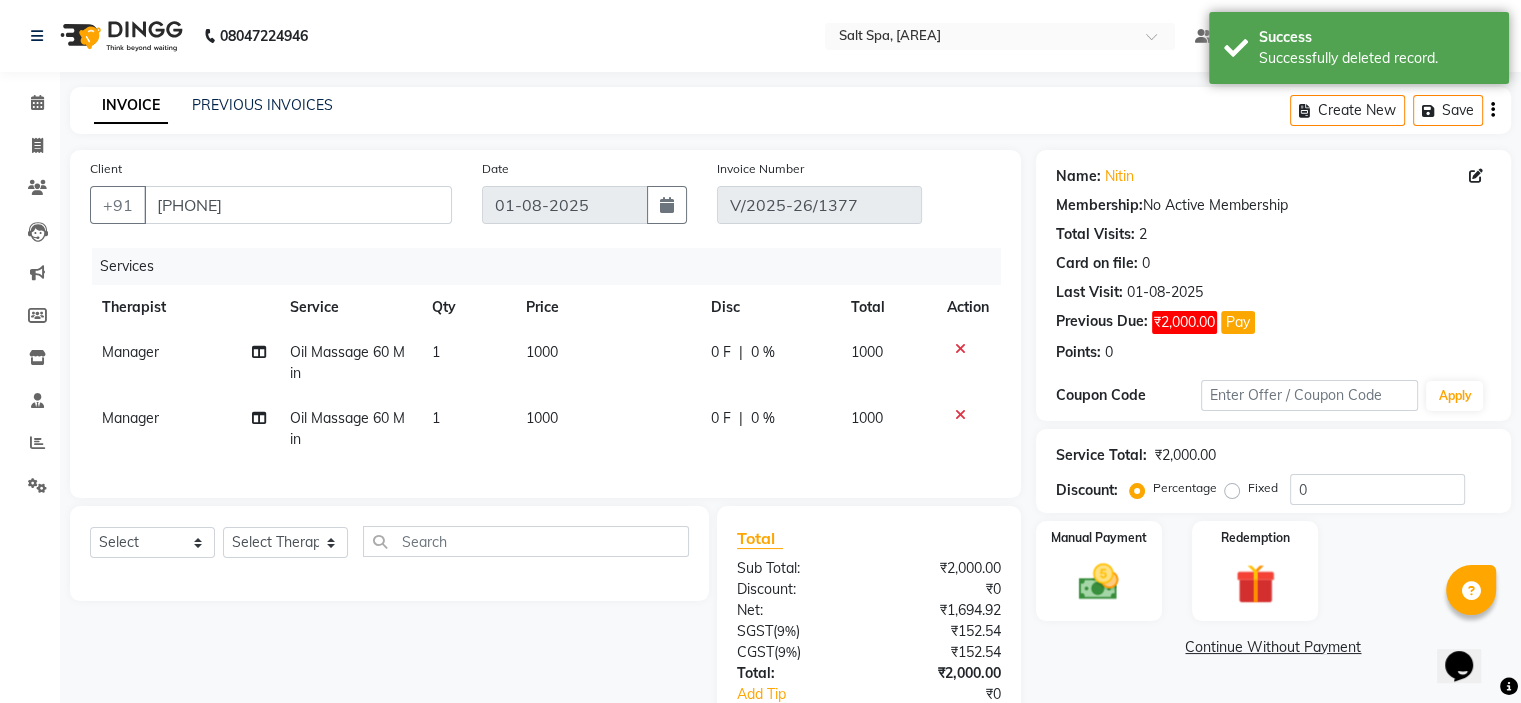 click 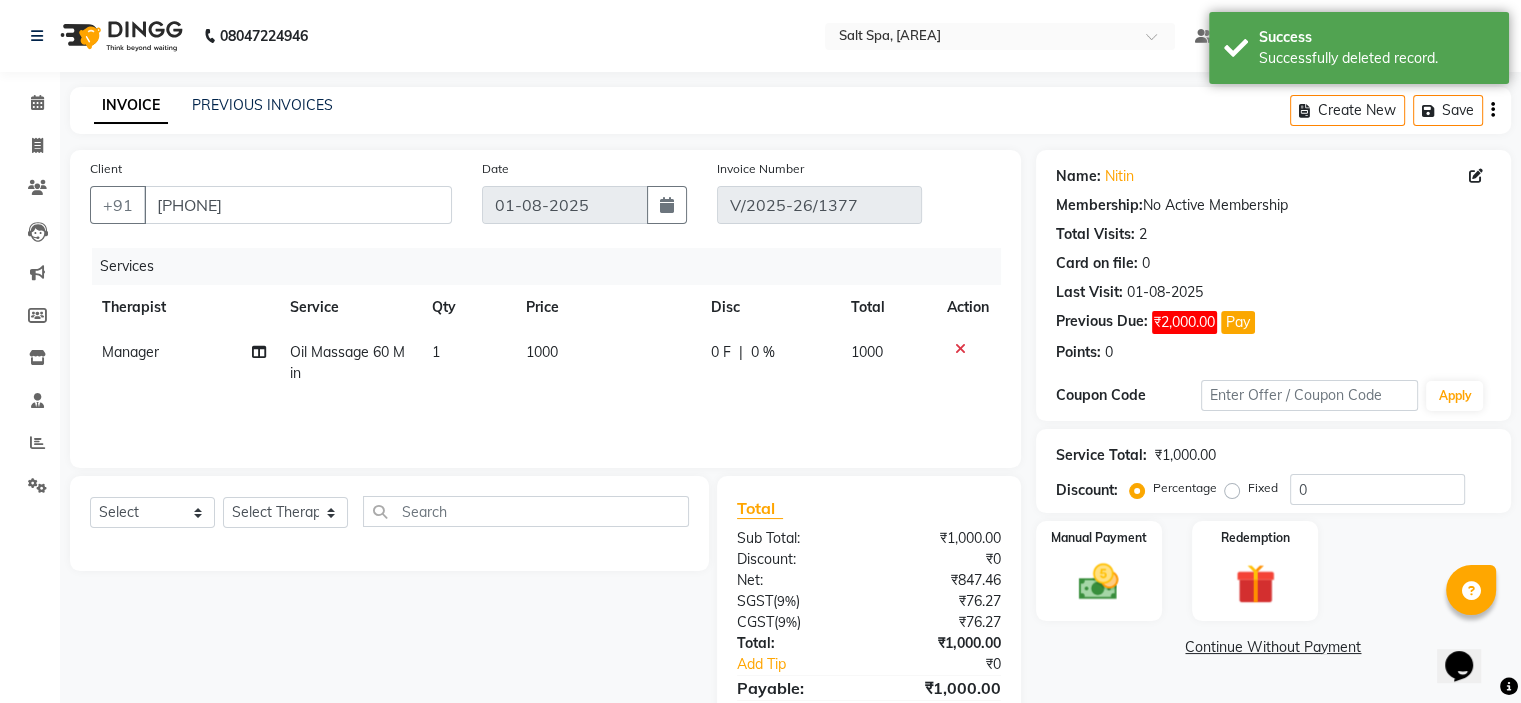 click 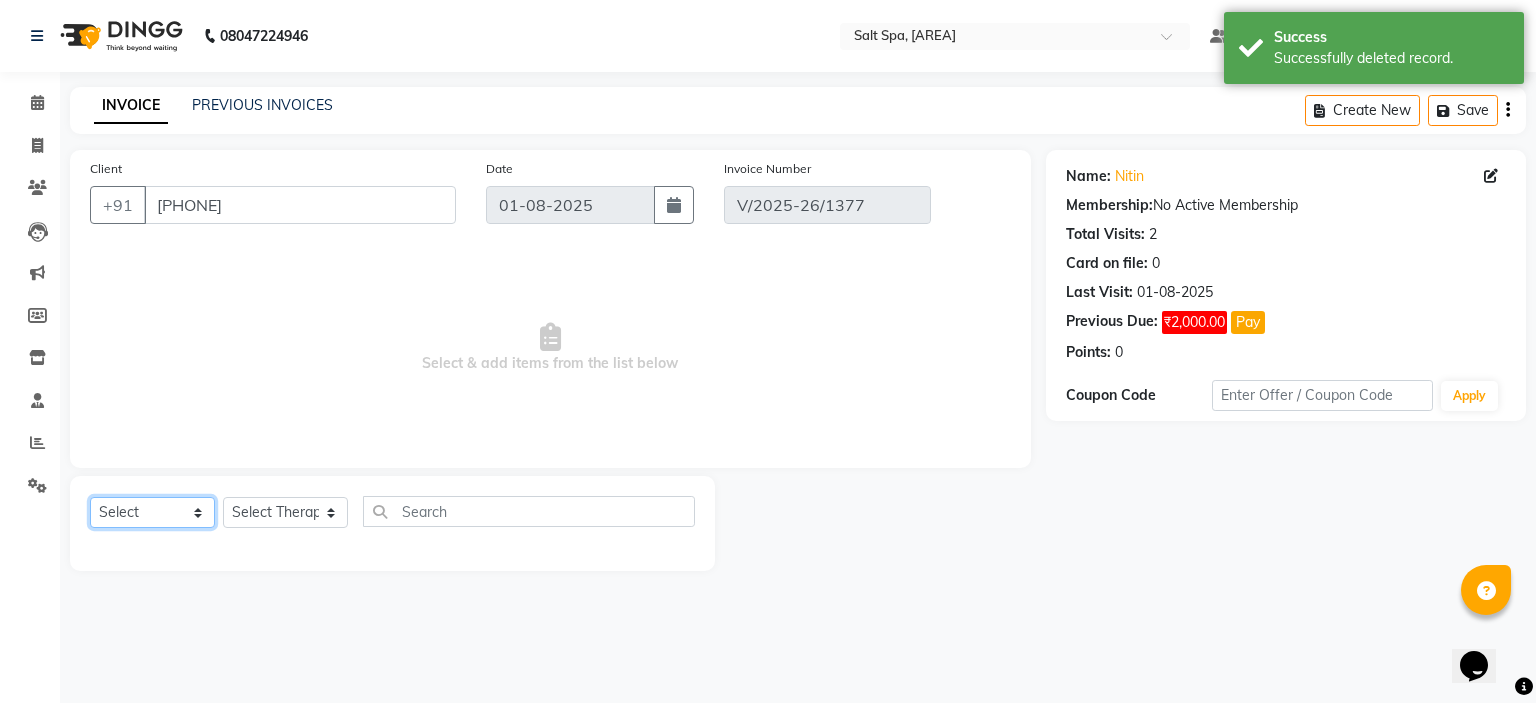 click on "Select  Service  Product  Membership  Package Voucher Prepaid Gift Card" 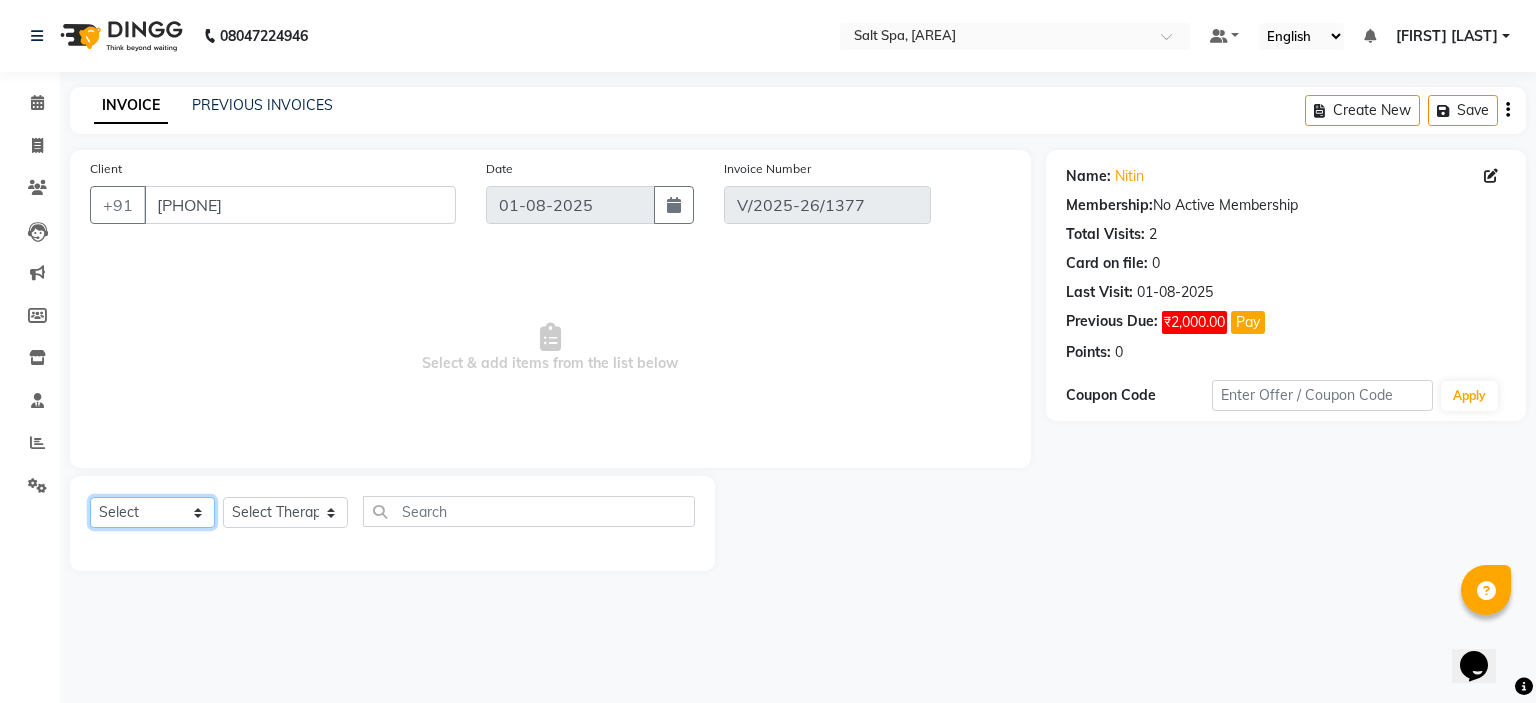 select on "package" 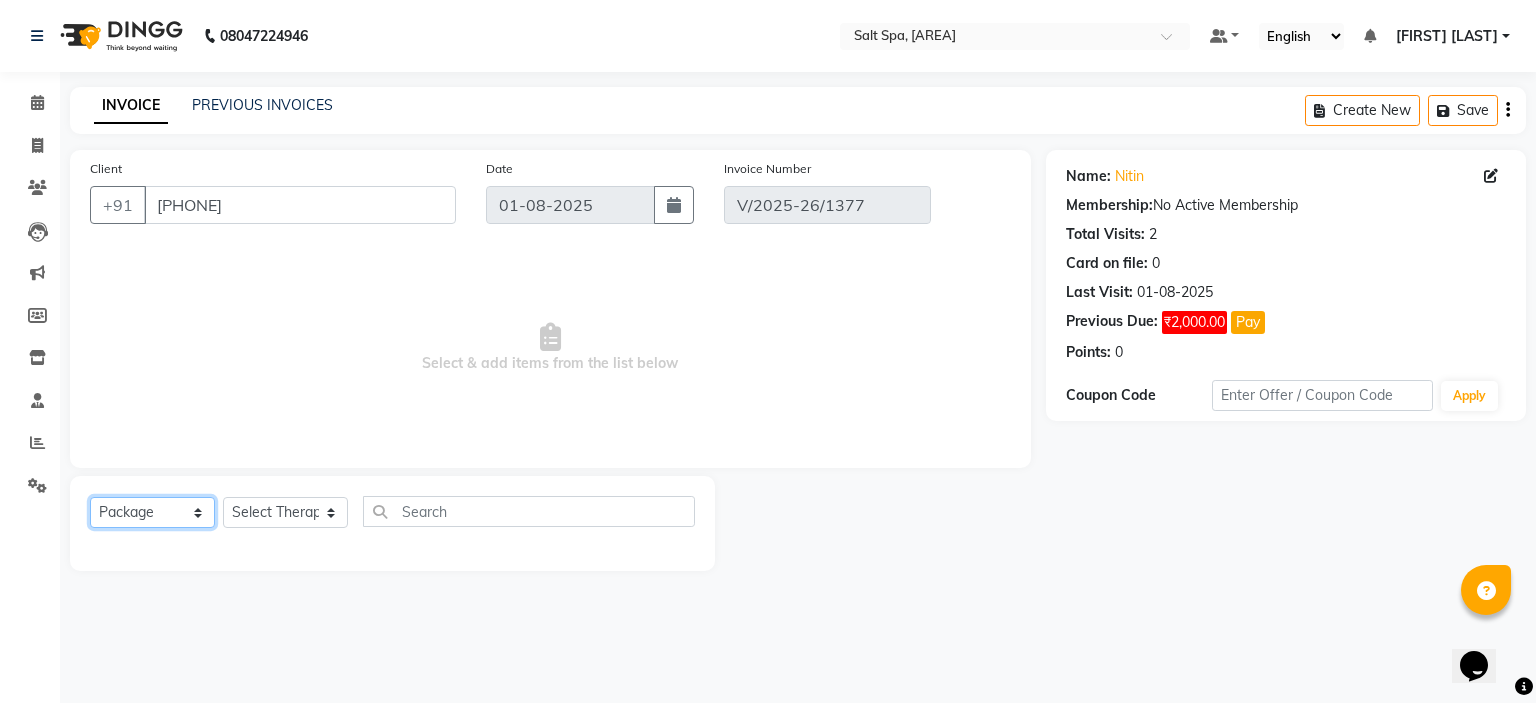 click on "Select  Service  Product  Membership  Package Voucher Prepaid Gift Card" 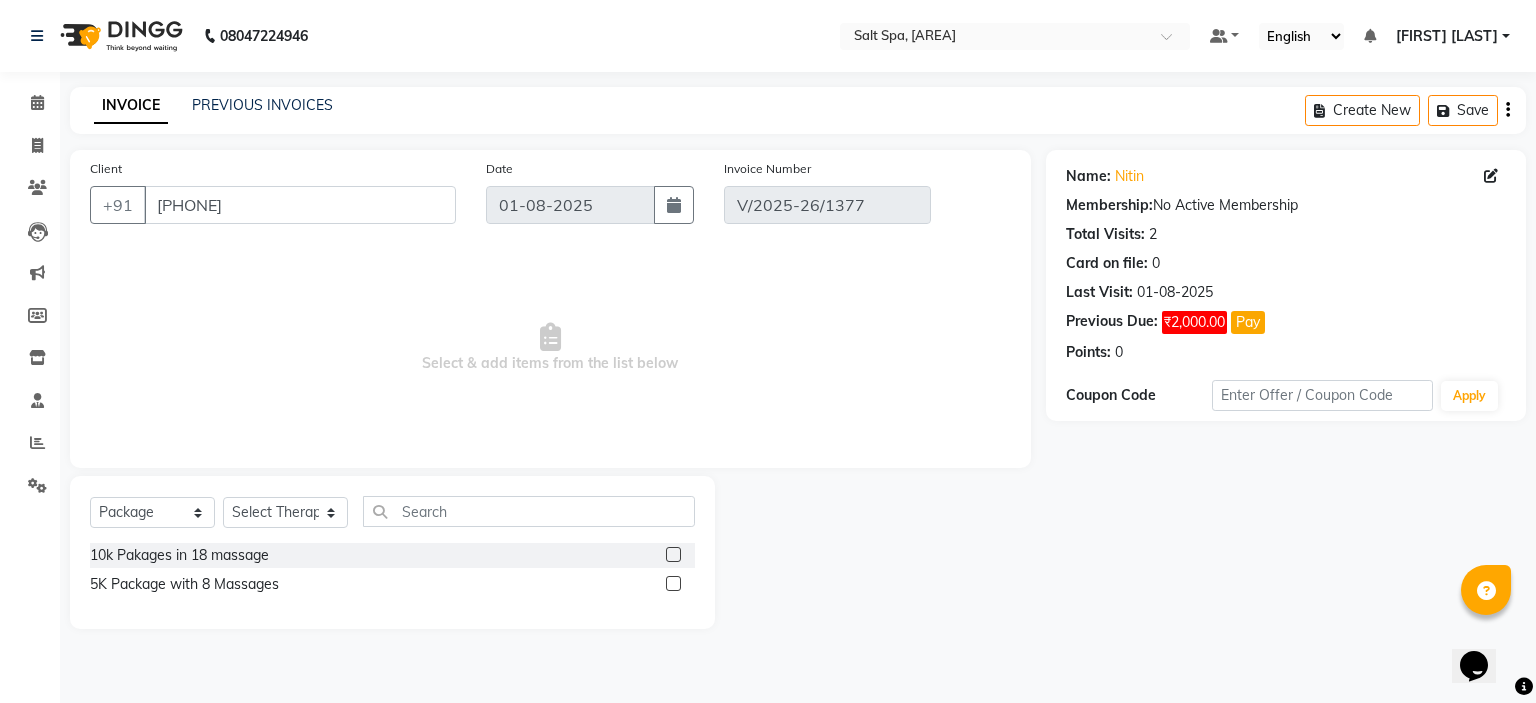 click 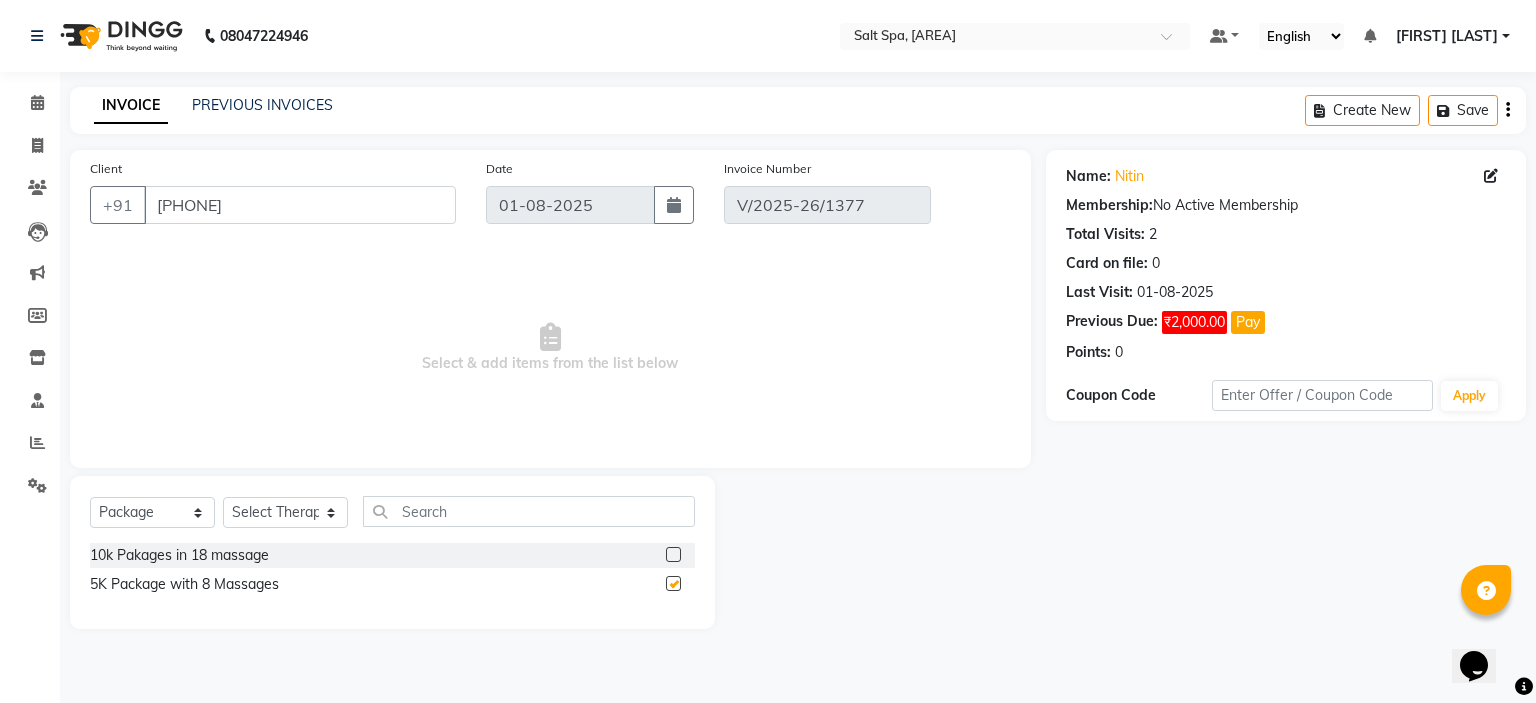 checkbox on "false" 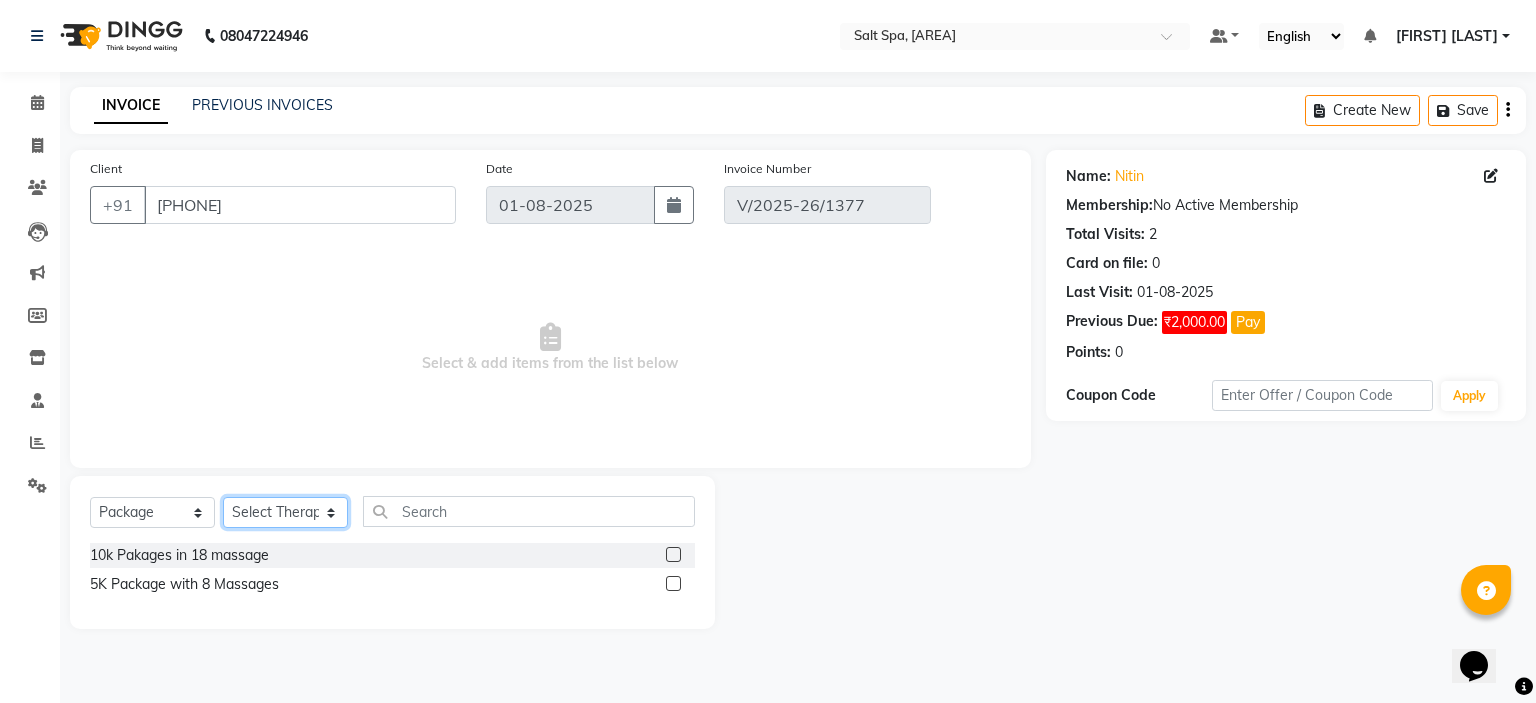click on "Select Therapist Anjali Ayesha  Elli 1 Kajal Kimm Maira Manager Molly1 Muskan Neha 1 Neha mam Nisha Priya Richa Soniya Spa 7 Vegas 1" 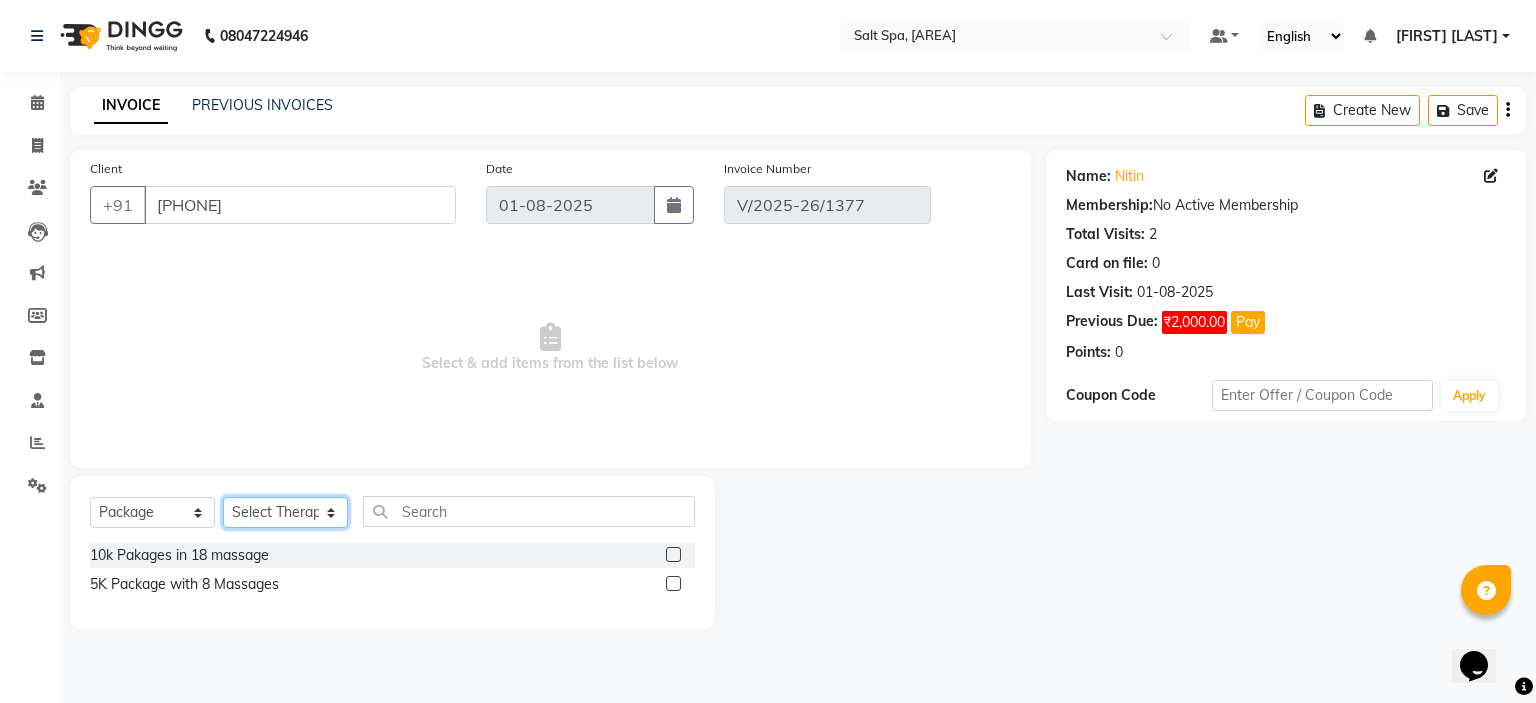 select on "67310" 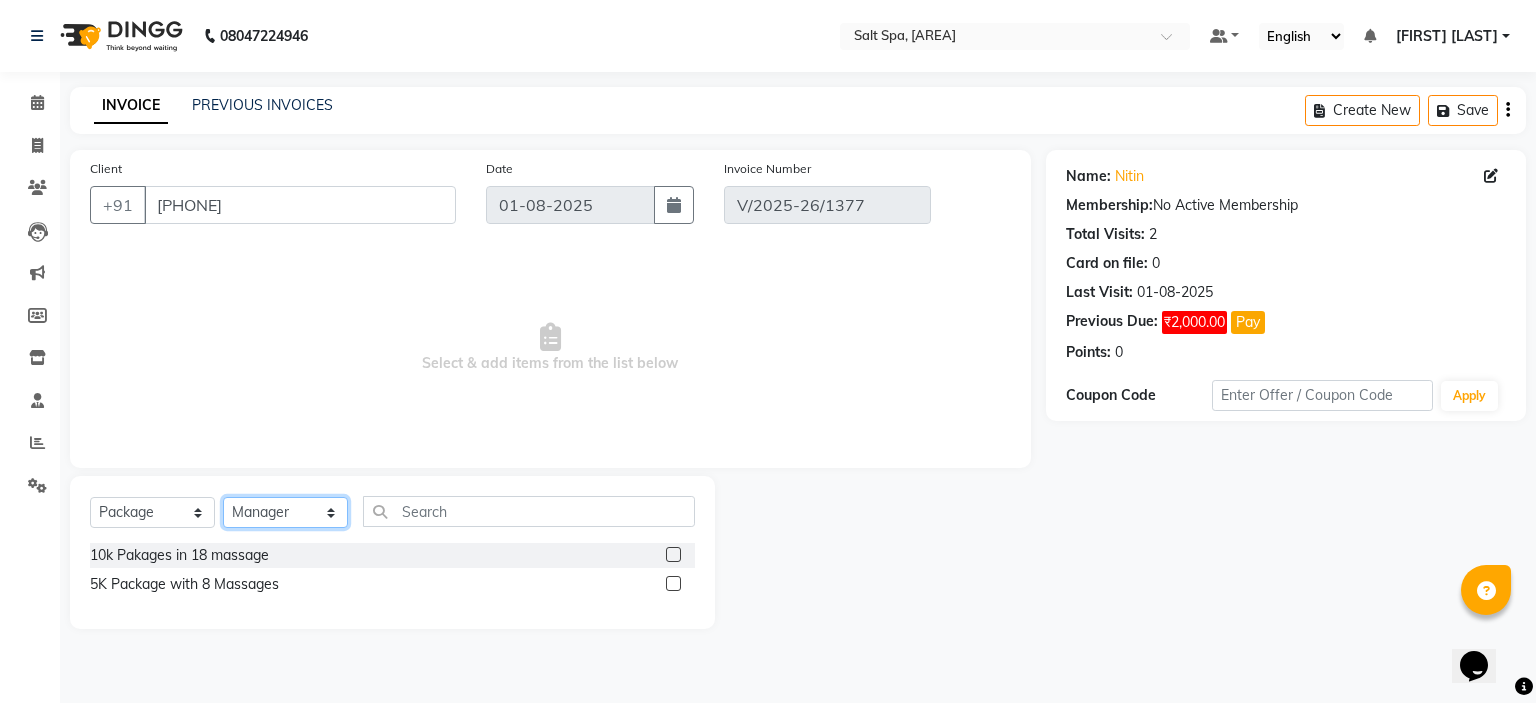 click on "Select Therapist Anjali Ayesha  Elli 1 Kajal Kimm Maira Manager Molly1 Muskan Neha 1 Neha mam Nisha Priya Richa Soniya Spa 7 Vegas 1" 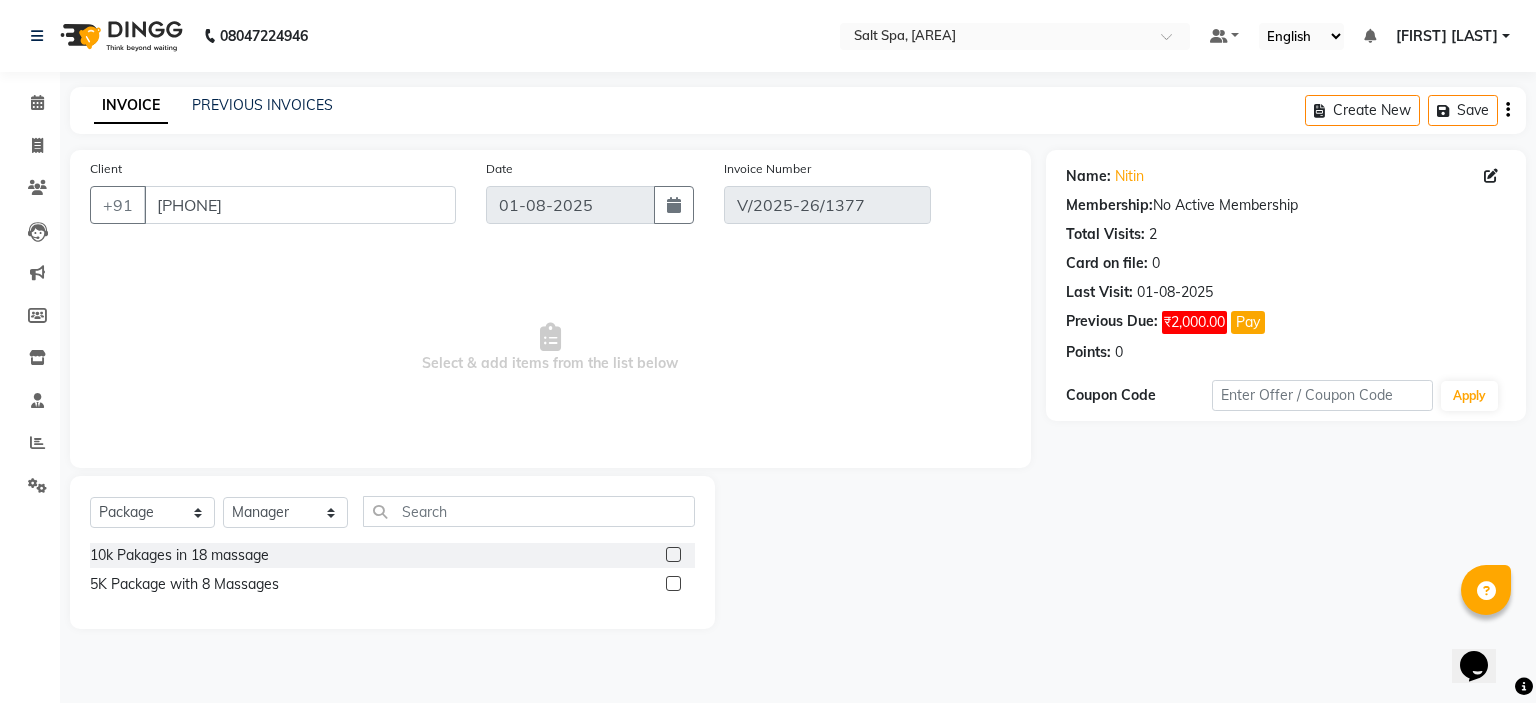 click 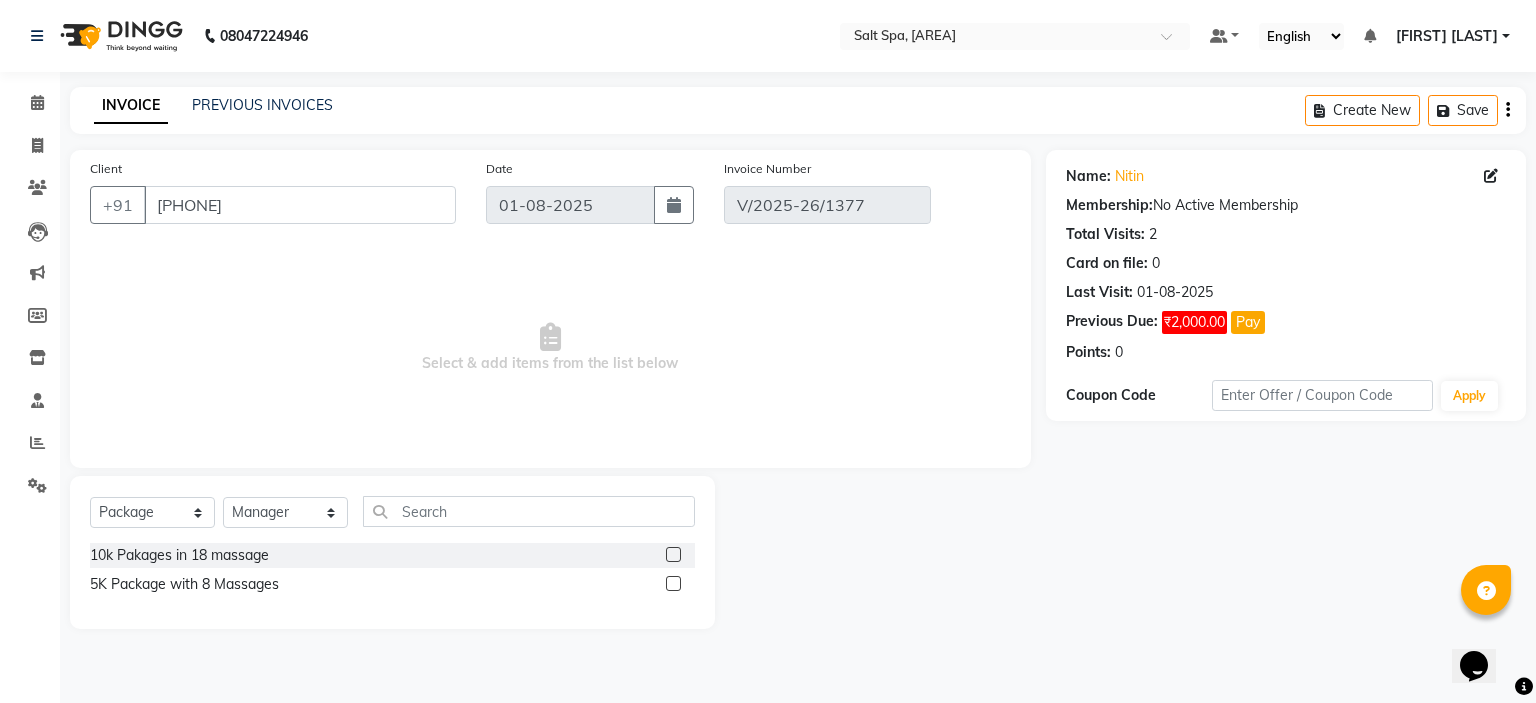 click at bounding box center (672, 584) 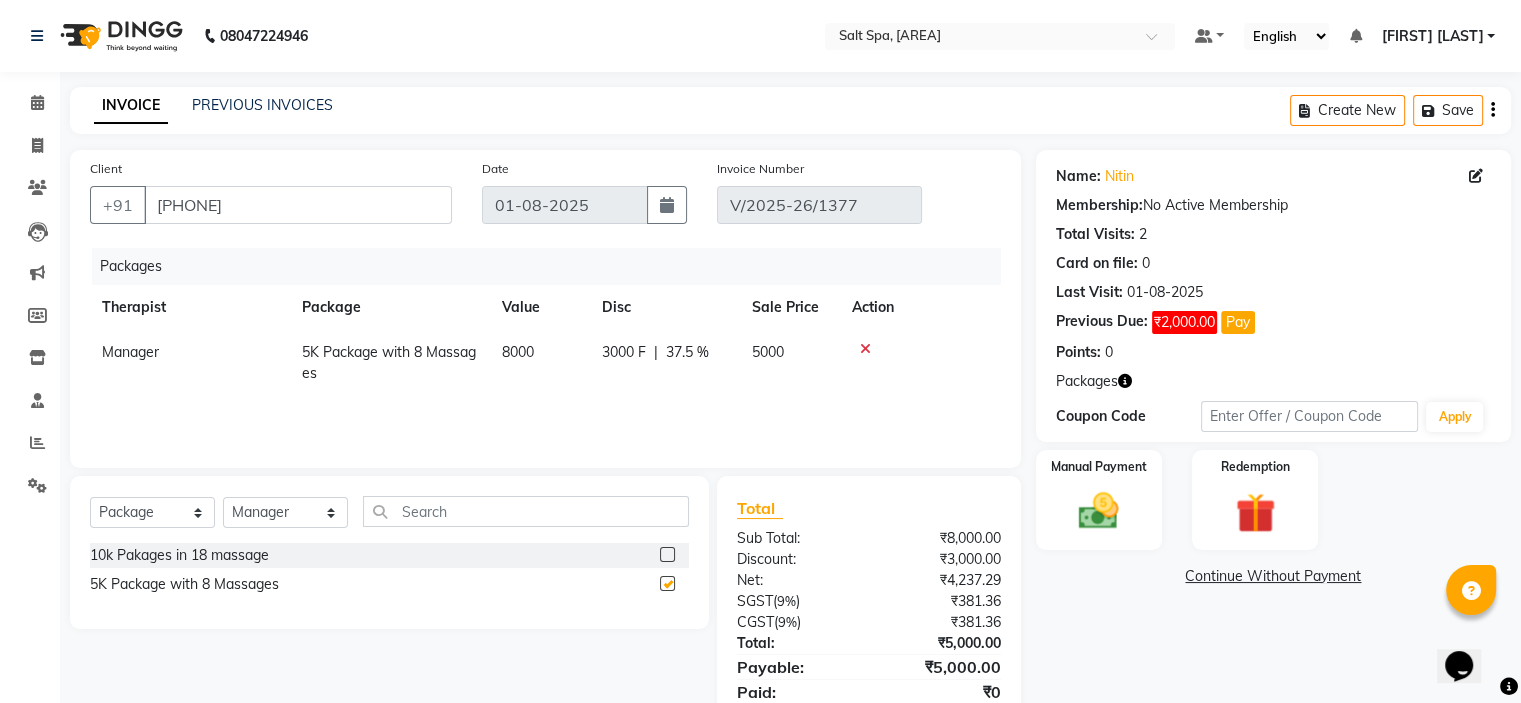 checkbox on "false" 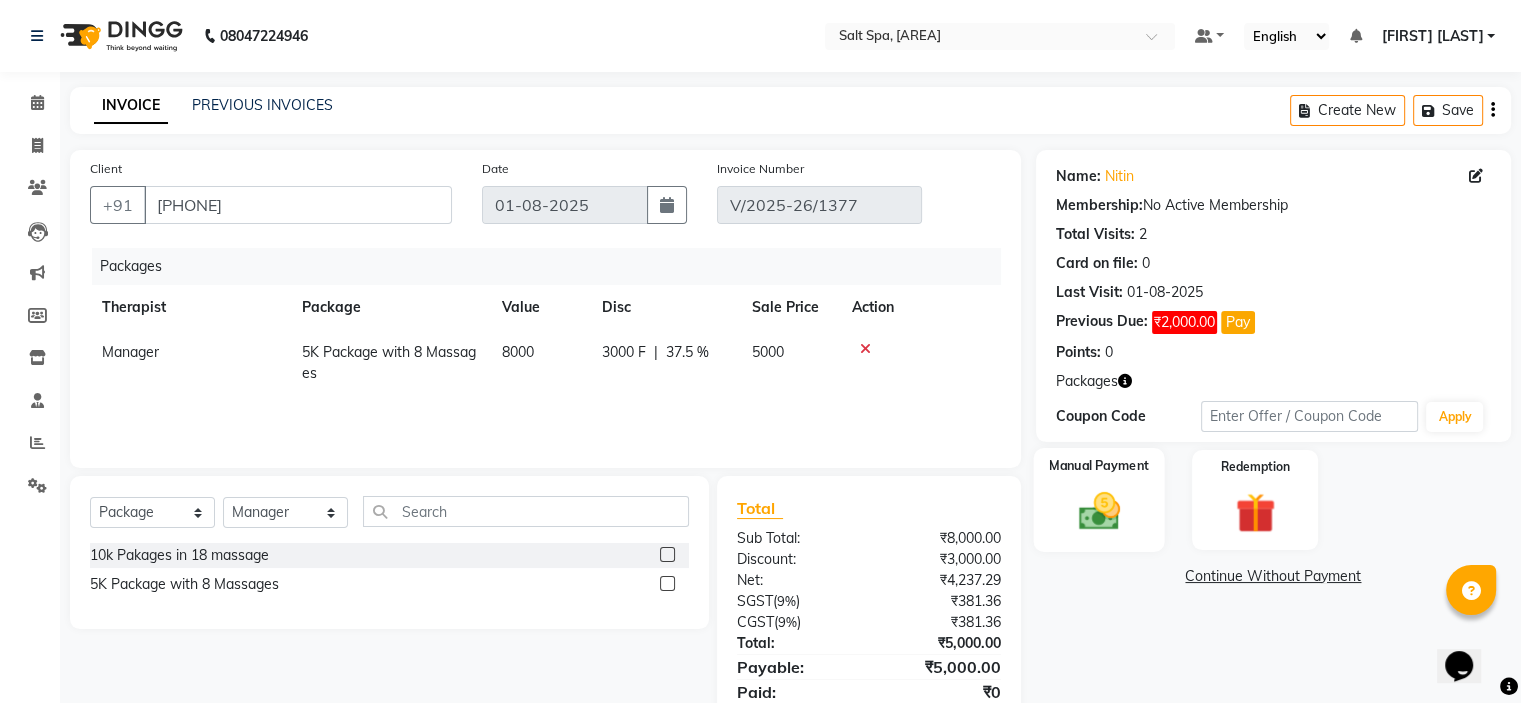 click 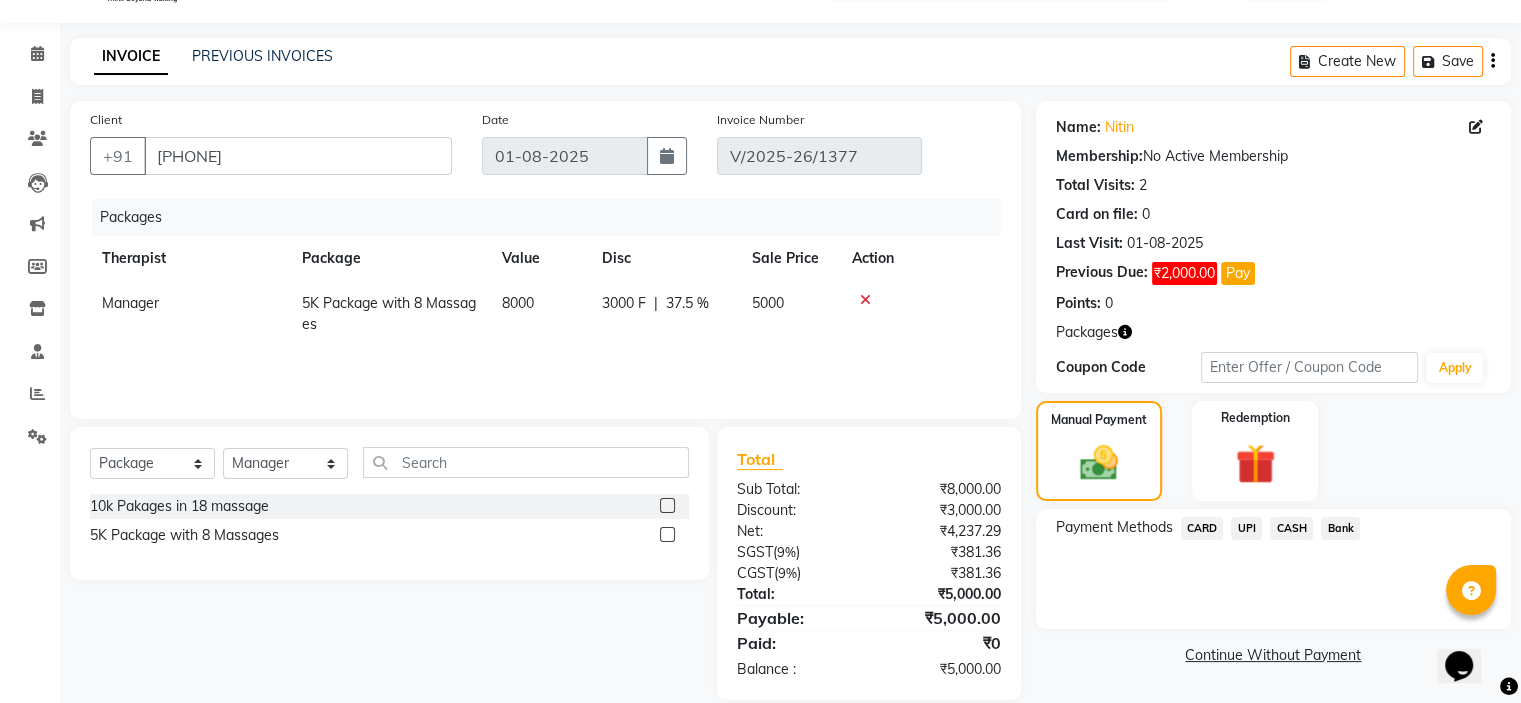 scroll, scrollTop: 76, scrollLeft: 0, axis: vertical 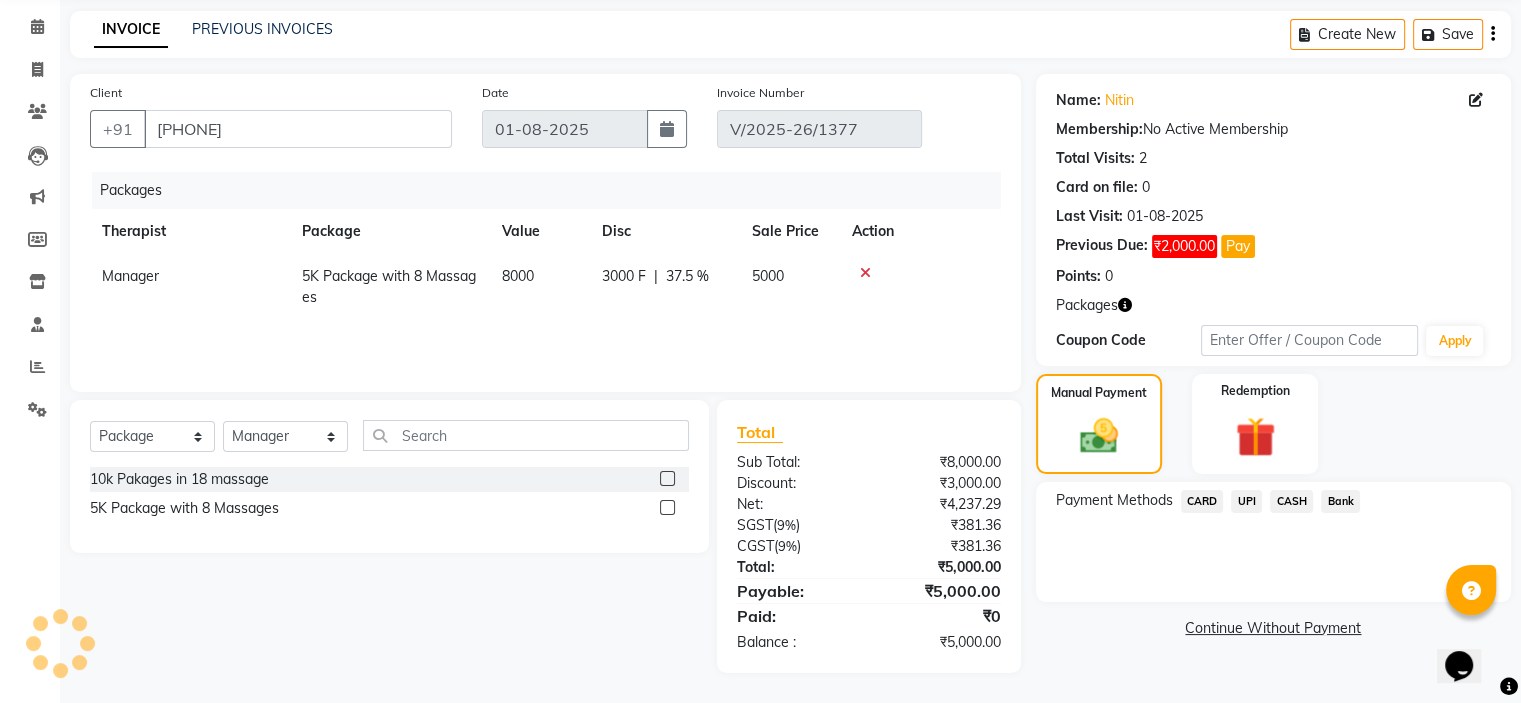 click on "CASH" 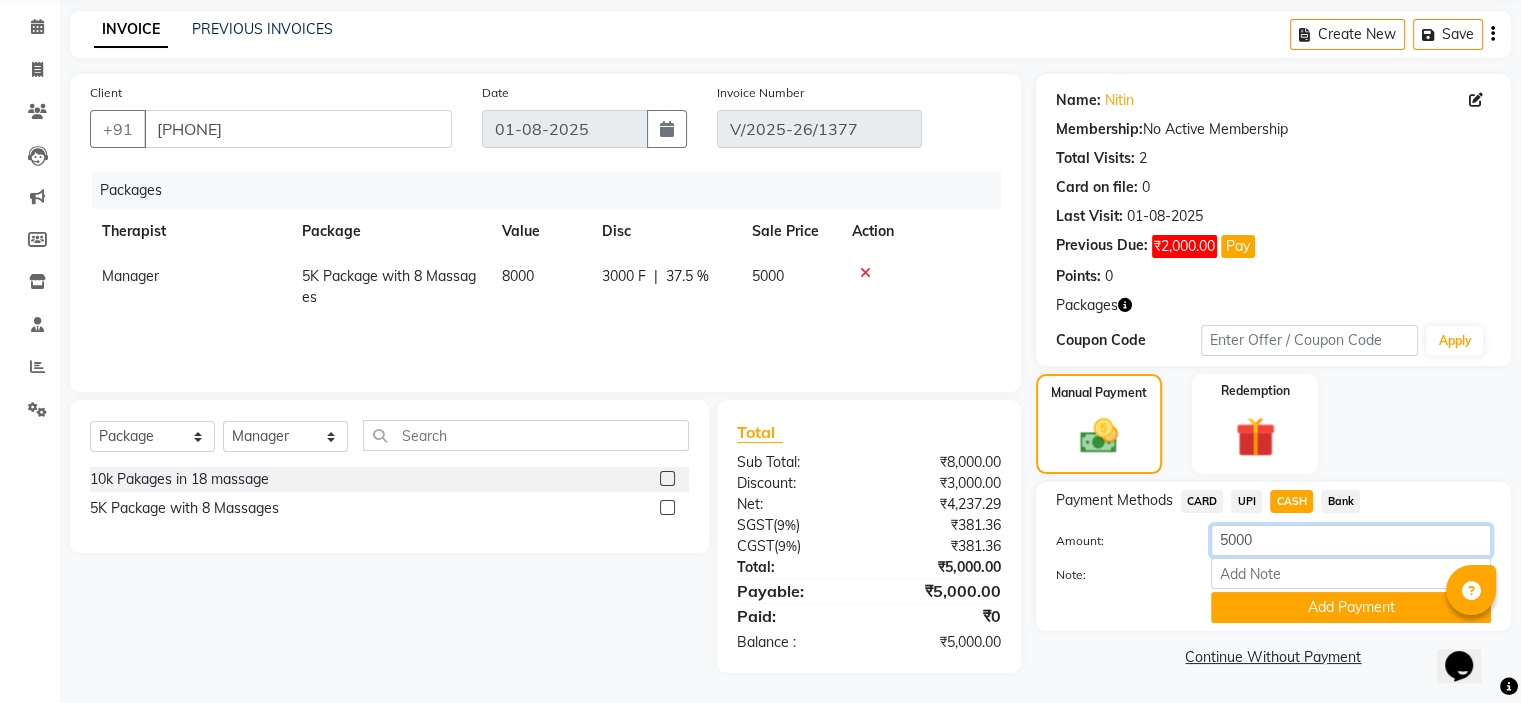 drag, startPoint x: 1265, startPoint y: 527, endPoint x: 1142, endPoint y: 555, distance: 126.146736 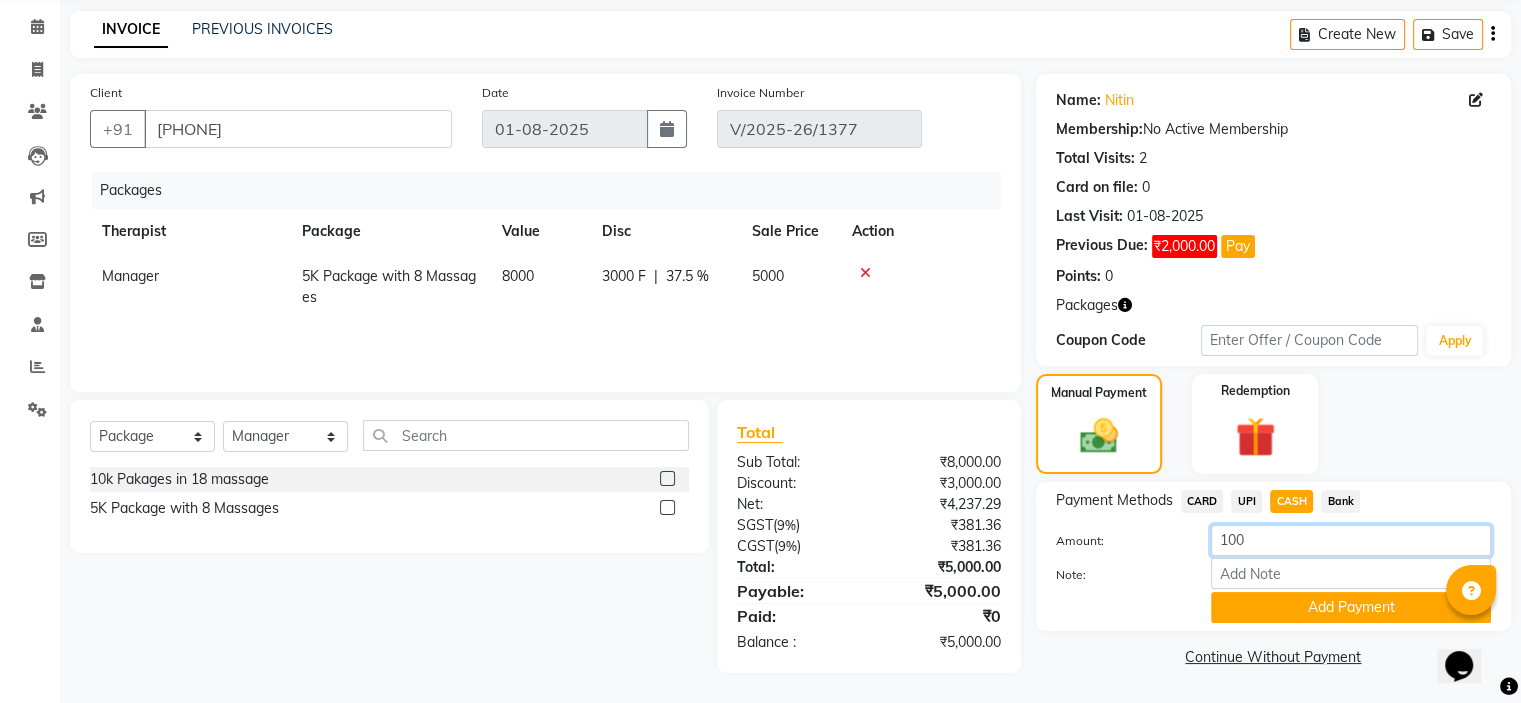 type on "1000" 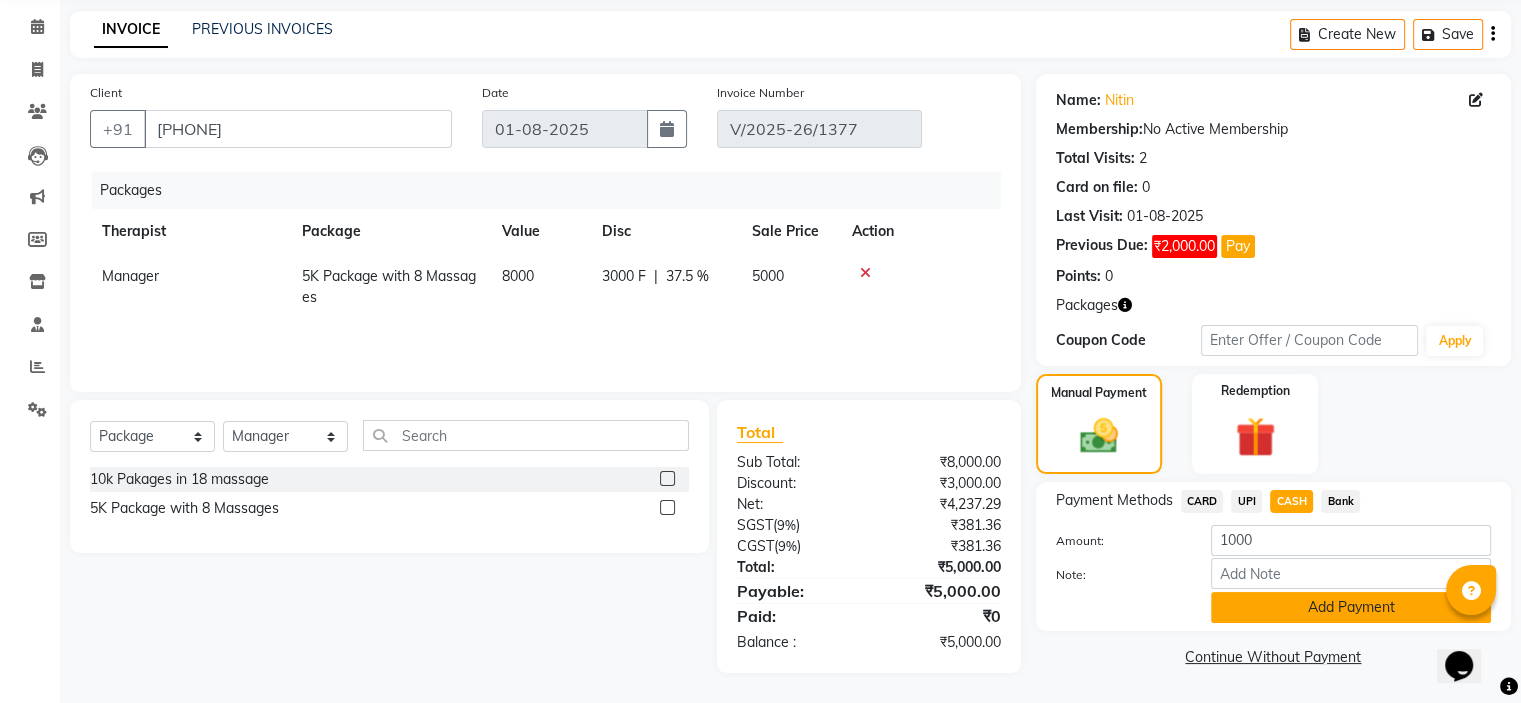 click on "Add Payment" 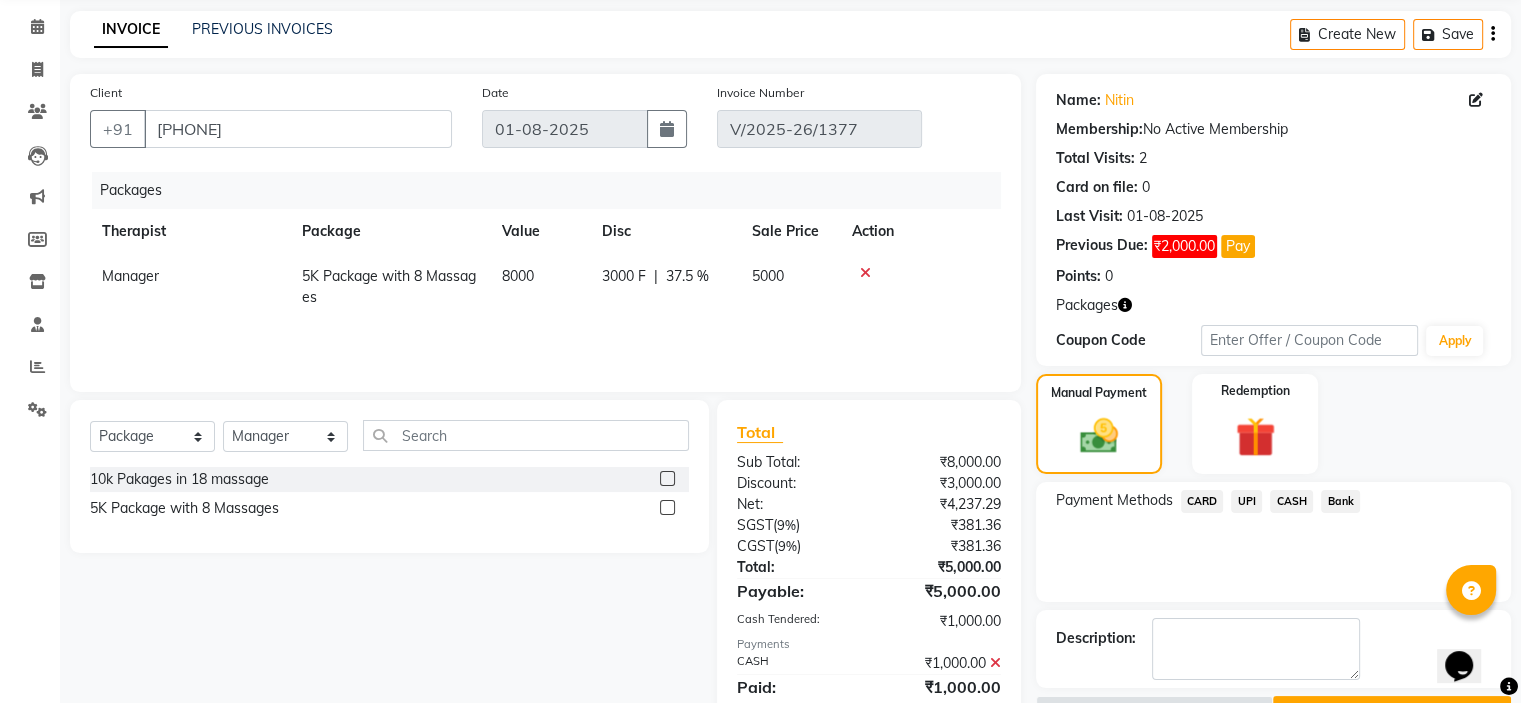 click on "CARD" 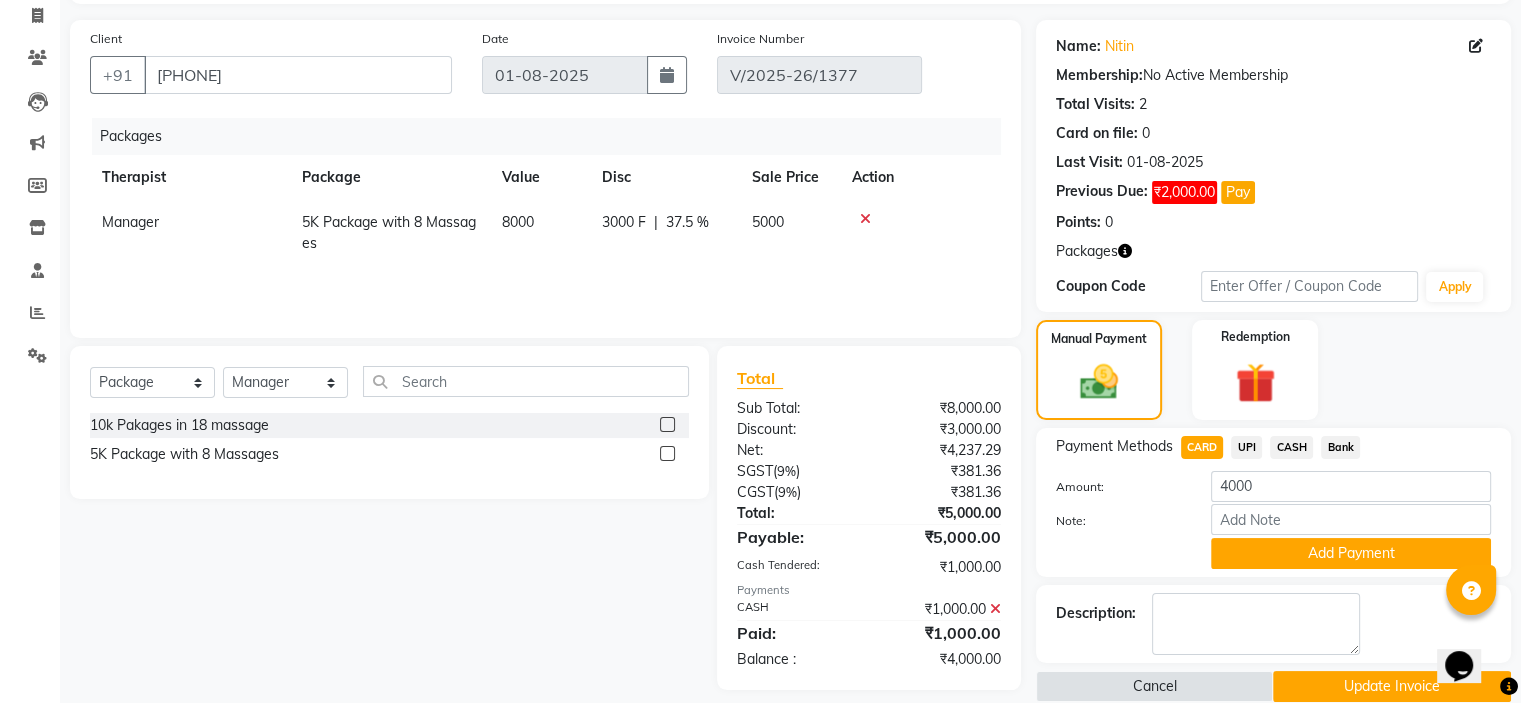 scroll, scrollTop: 159, scrollLeft: 0, axis: vertical 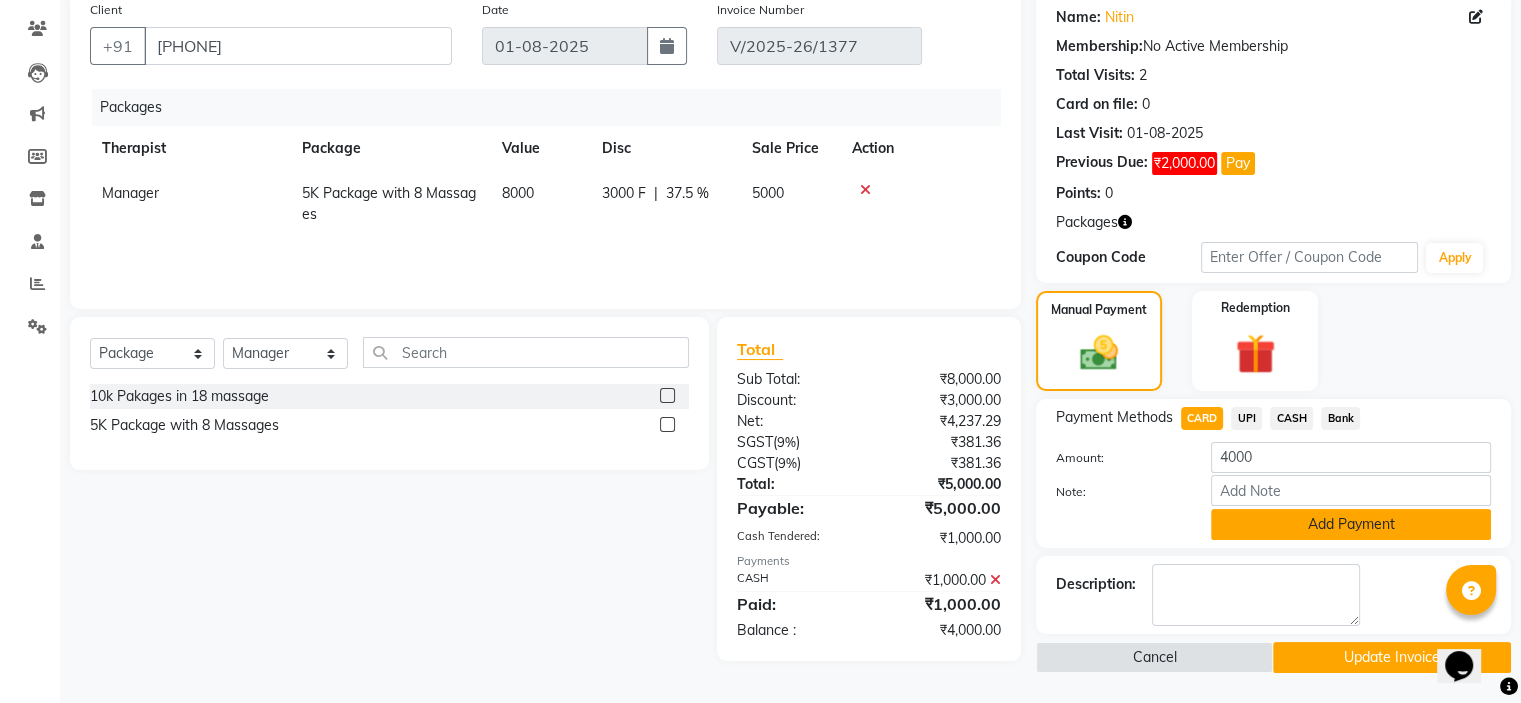 click on "Add Payment" 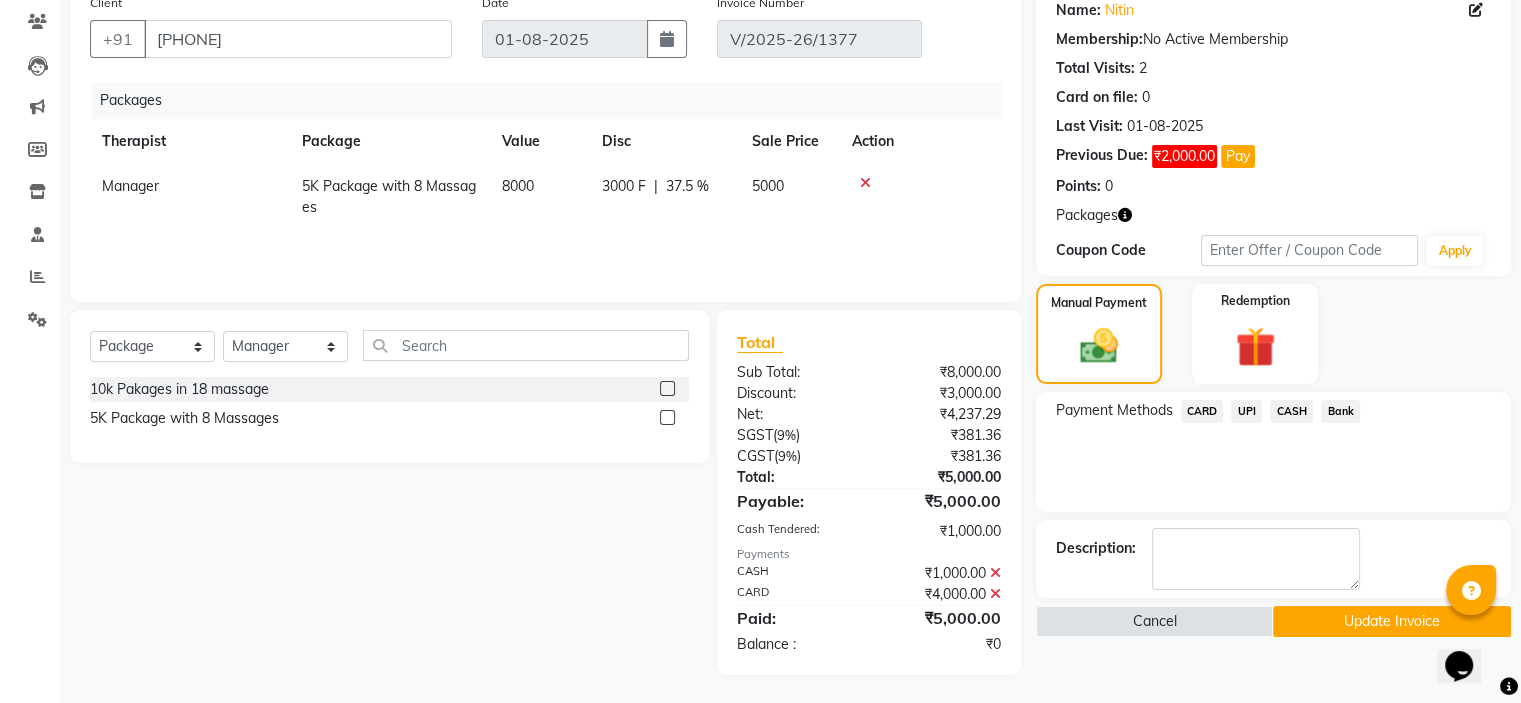 scroll, scrollTop: 168, scrollLeft: 0, axis: vertical 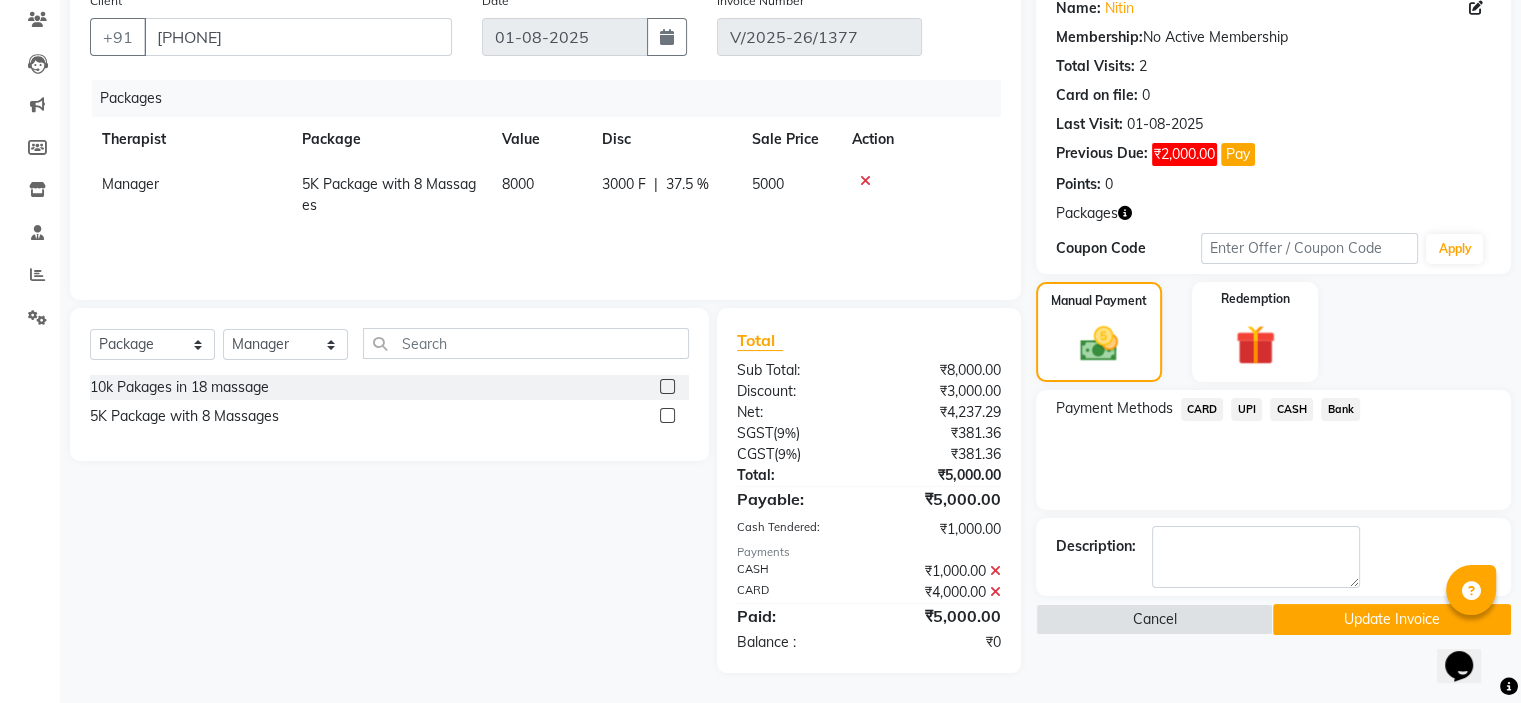 click on "Update Invoice" 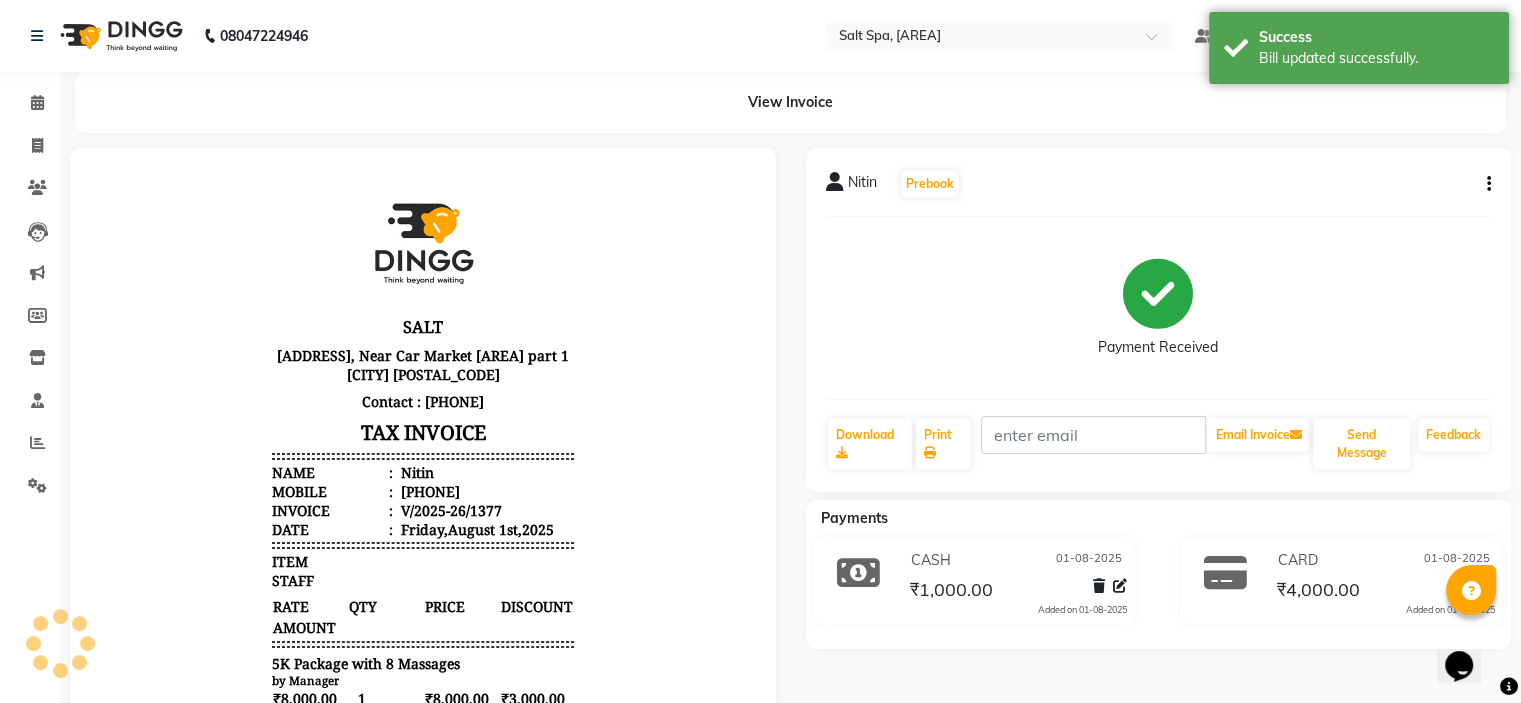 scroll, scrollTop: 0, scrollLeft: 0, axis: both 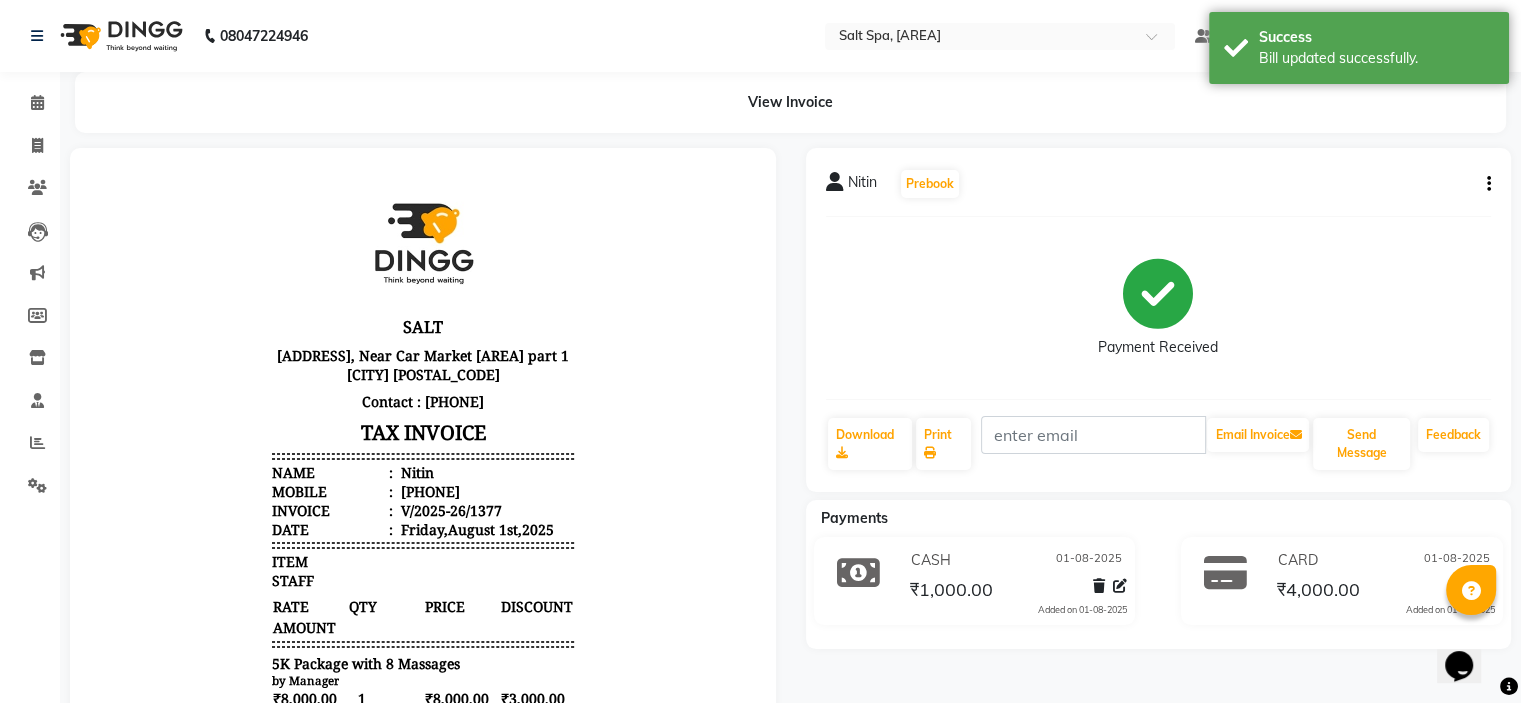 copy on "[PHONE]" 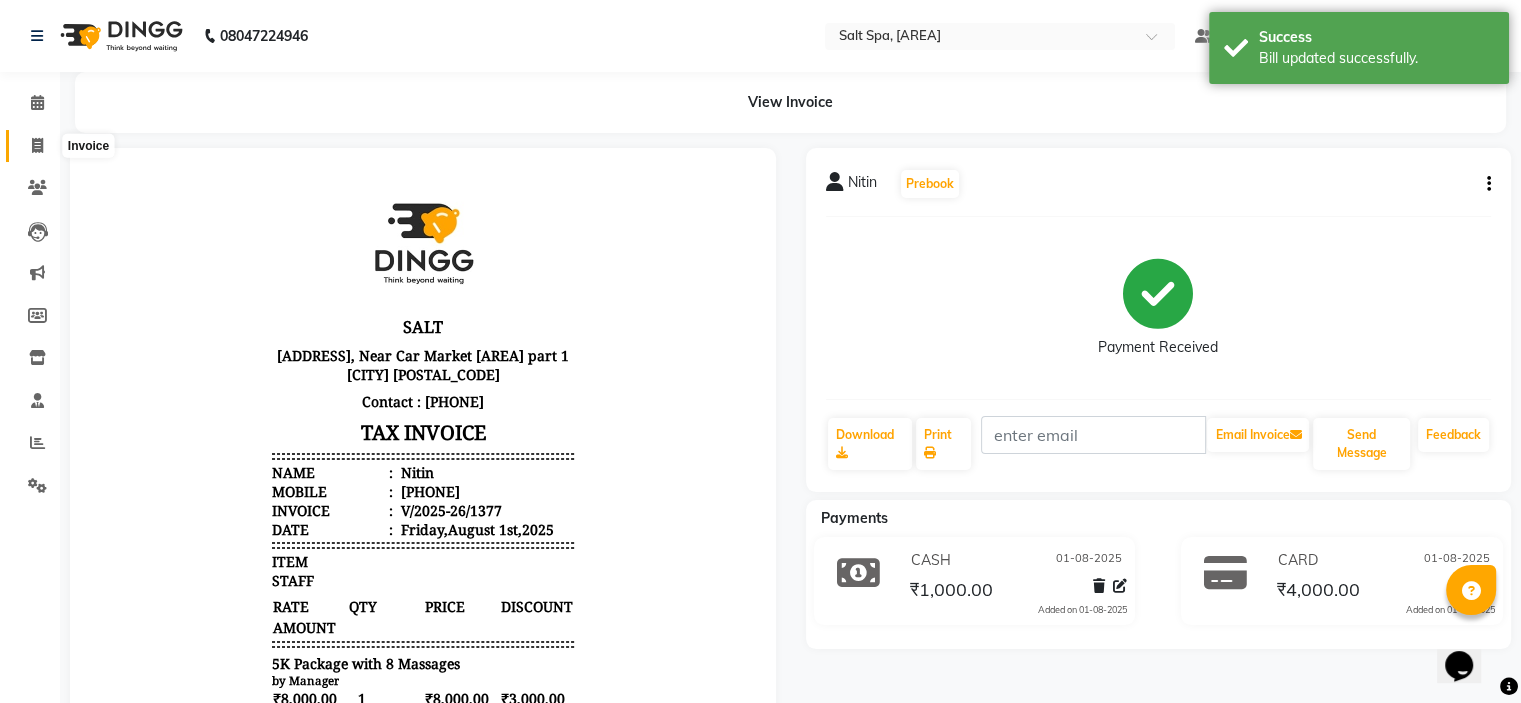 click 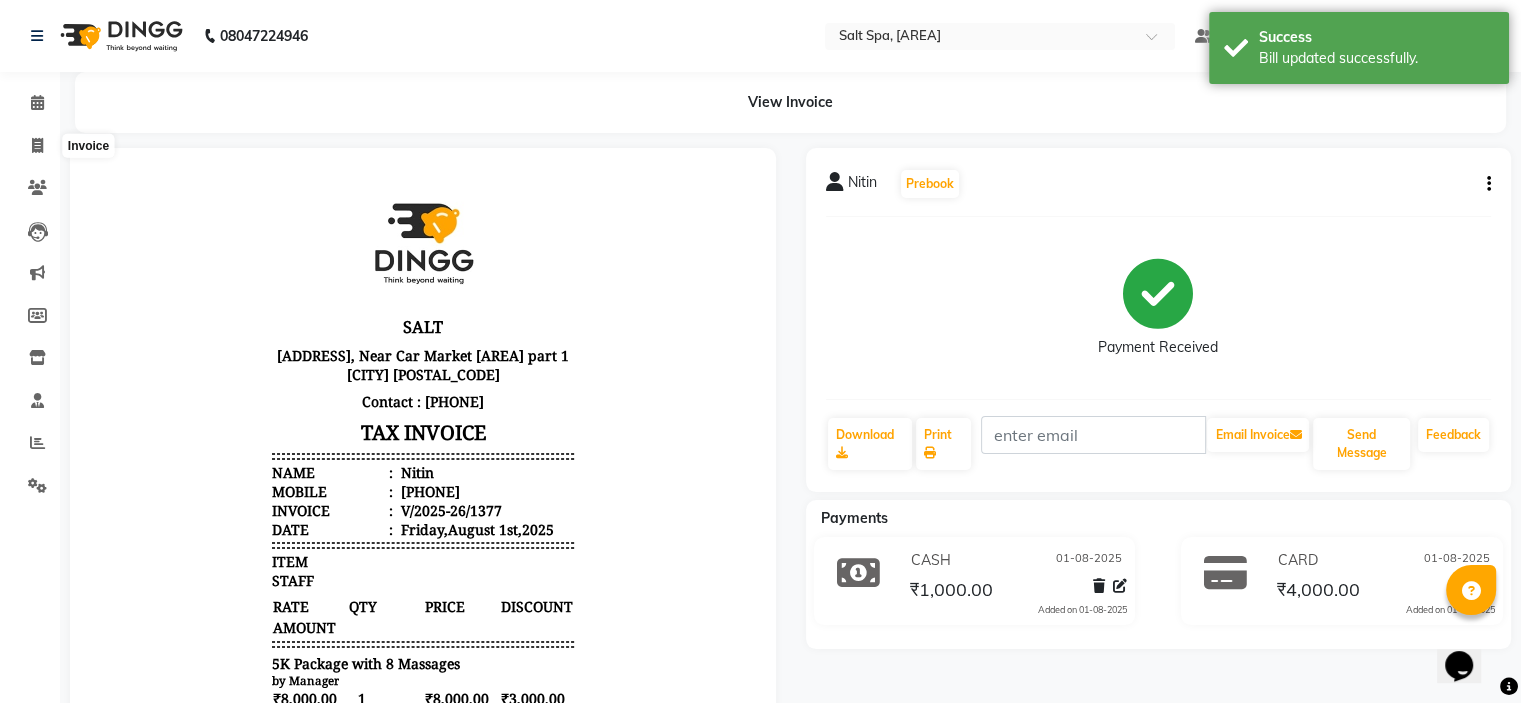 select on "7593" 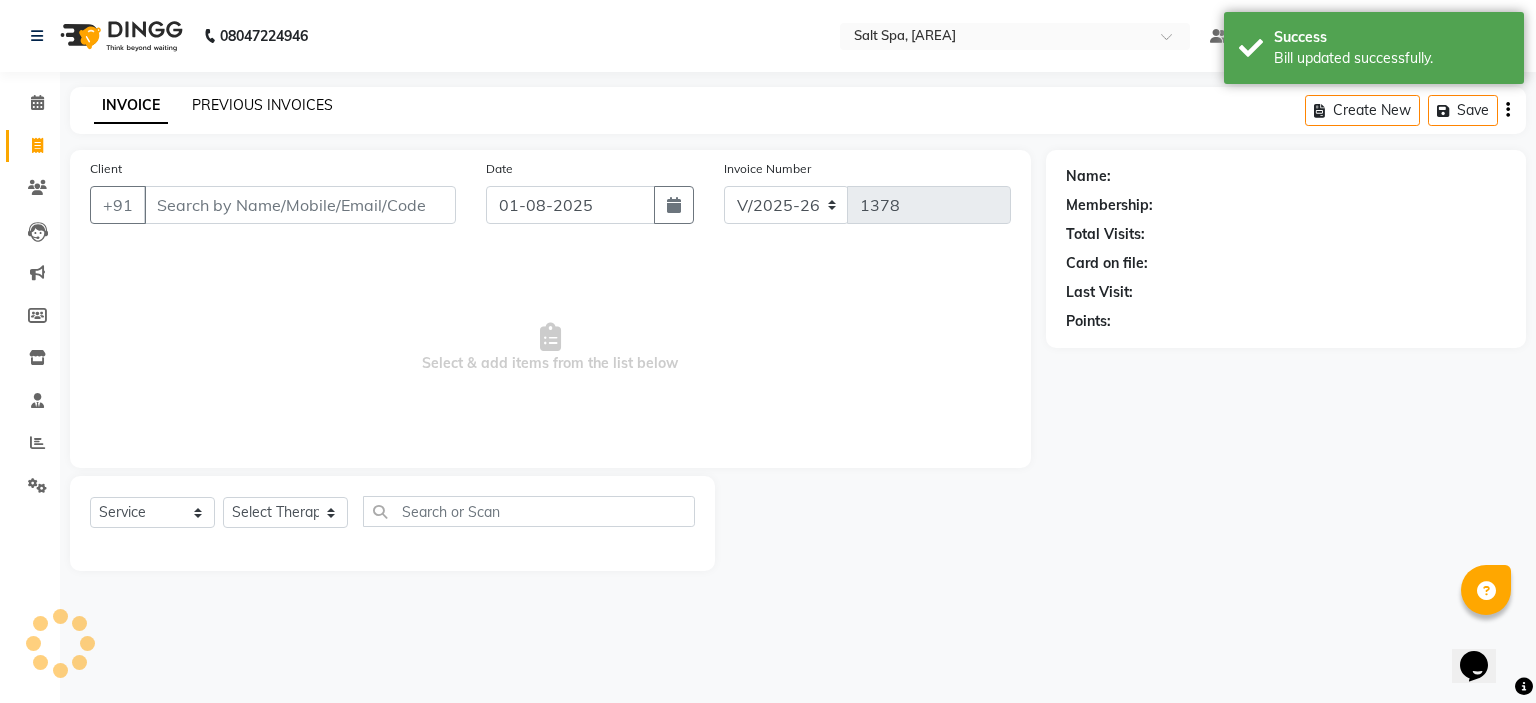 click on "PREVIOUS INVOICES" 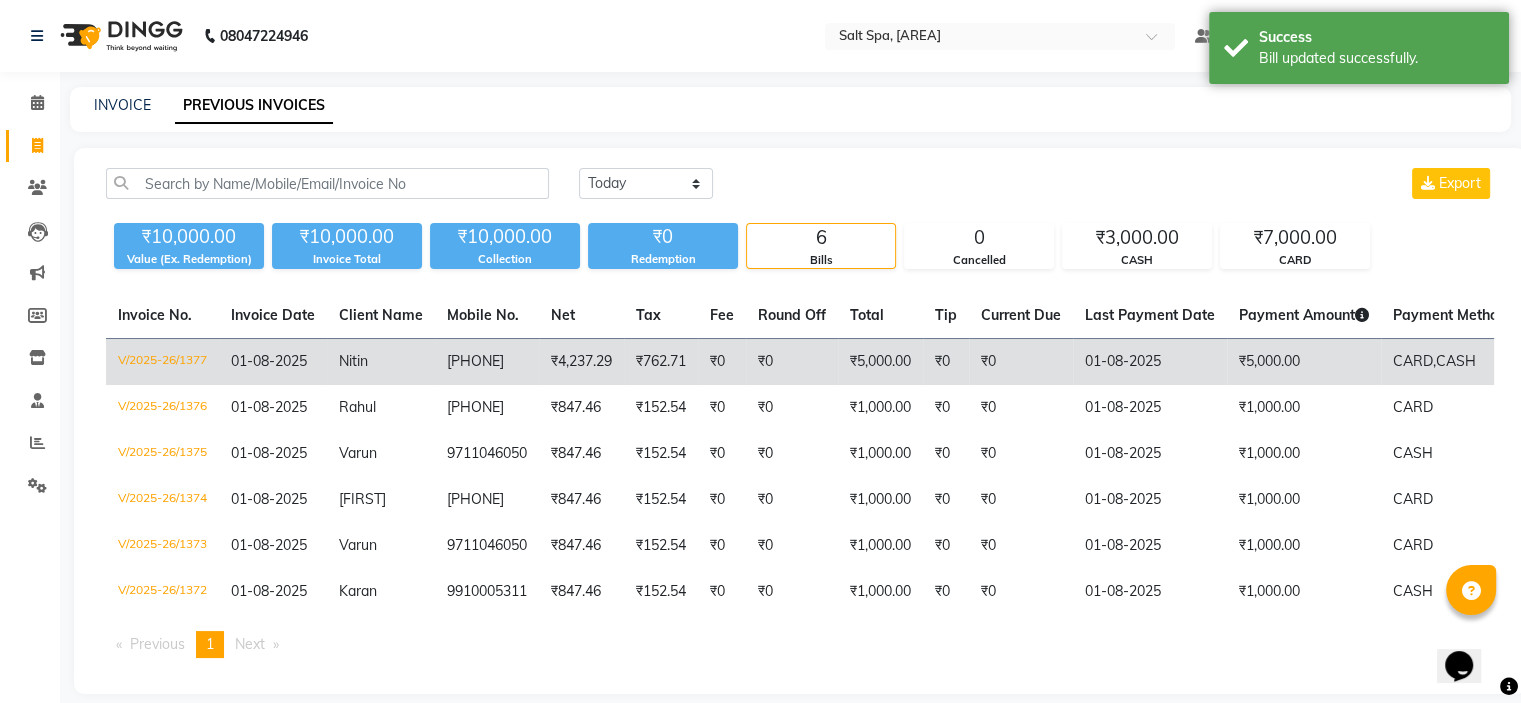 scroll, scrollTop: 36, scrollLeft: 0, axis: vertical 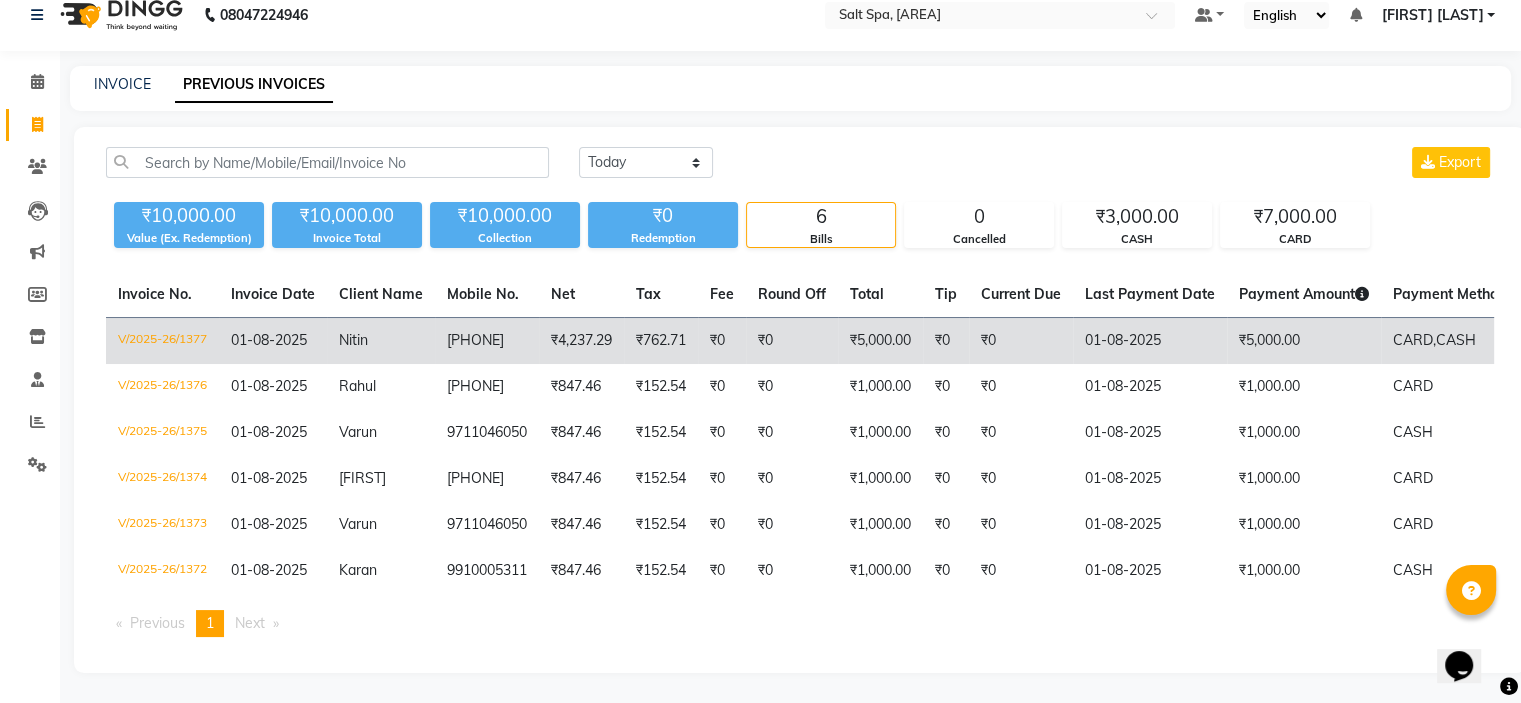 click on "CARD," 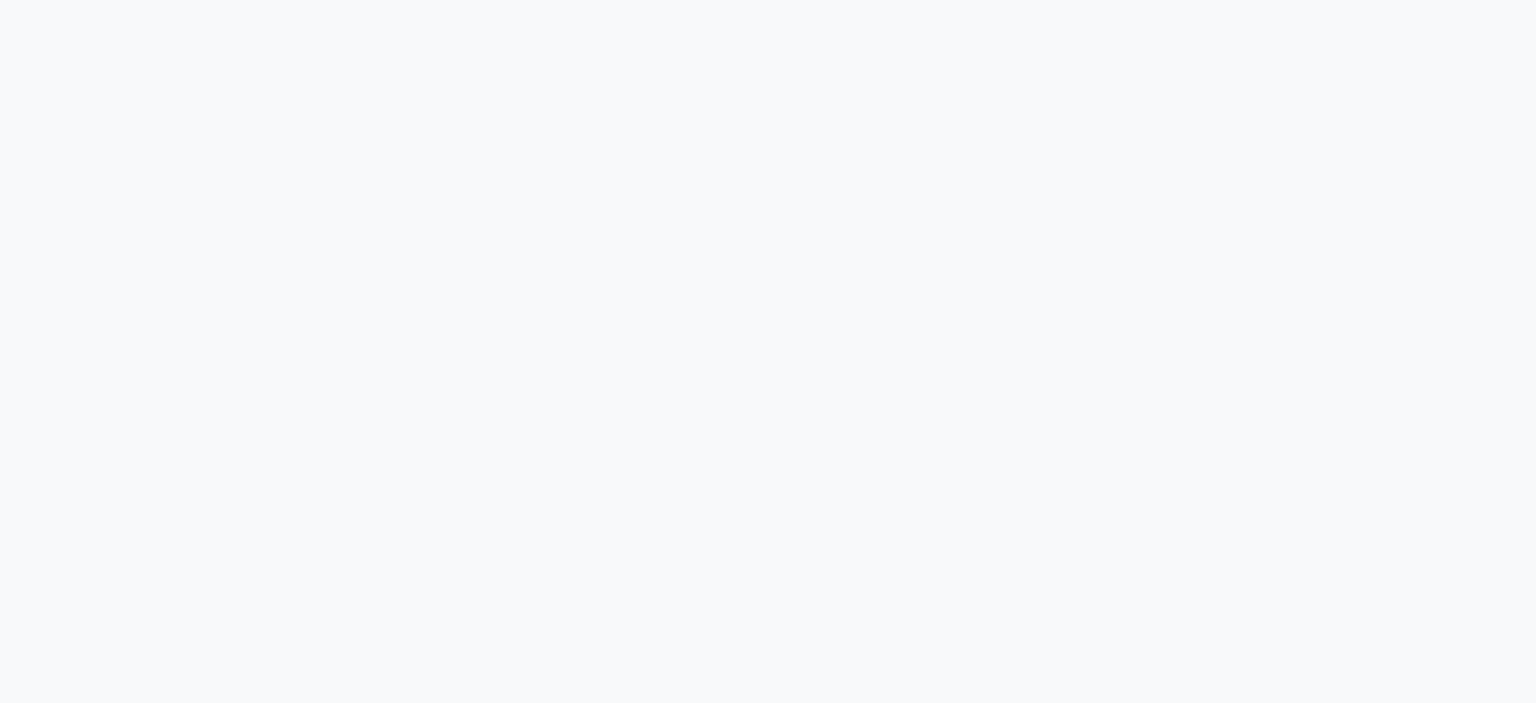 scroll, scrollTop: 0, scrollLeft: 0, axis: both 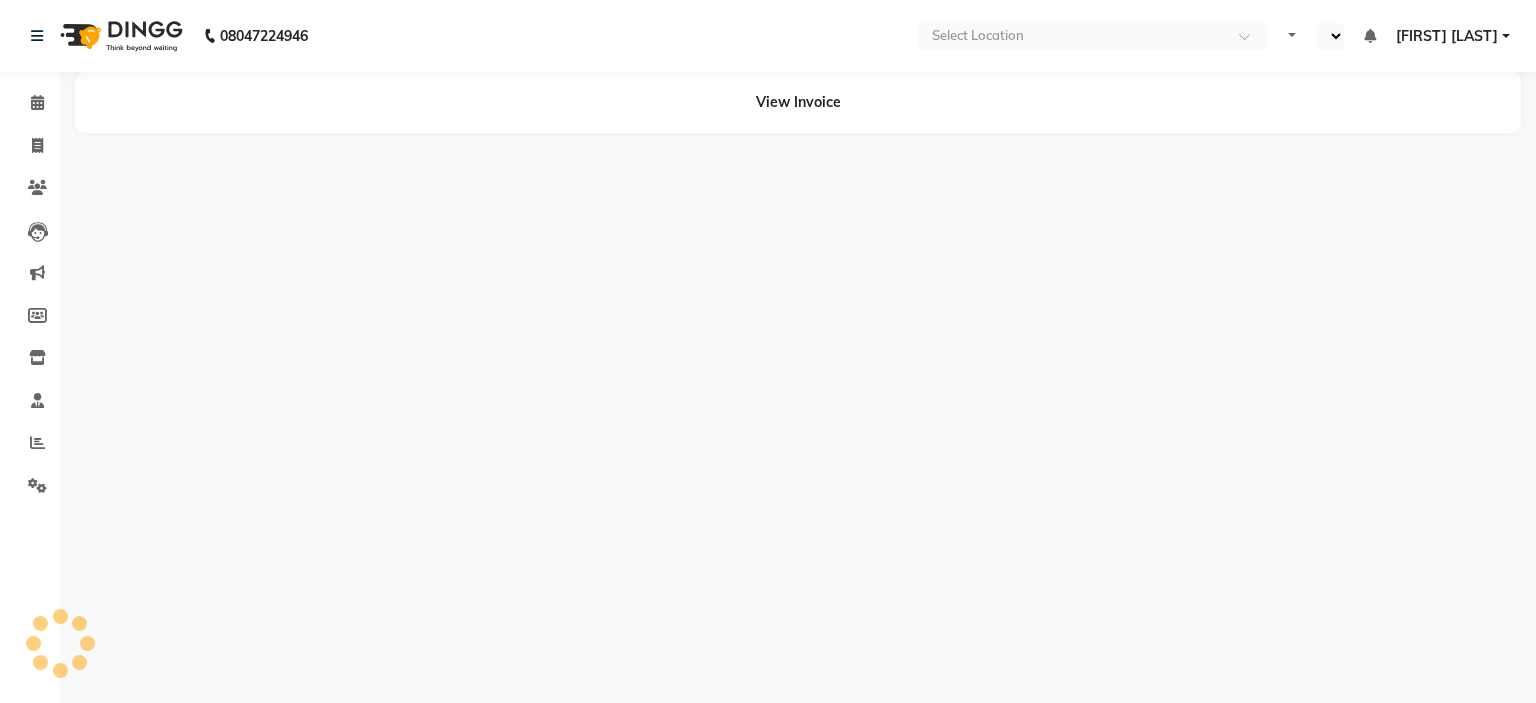 select on "en" 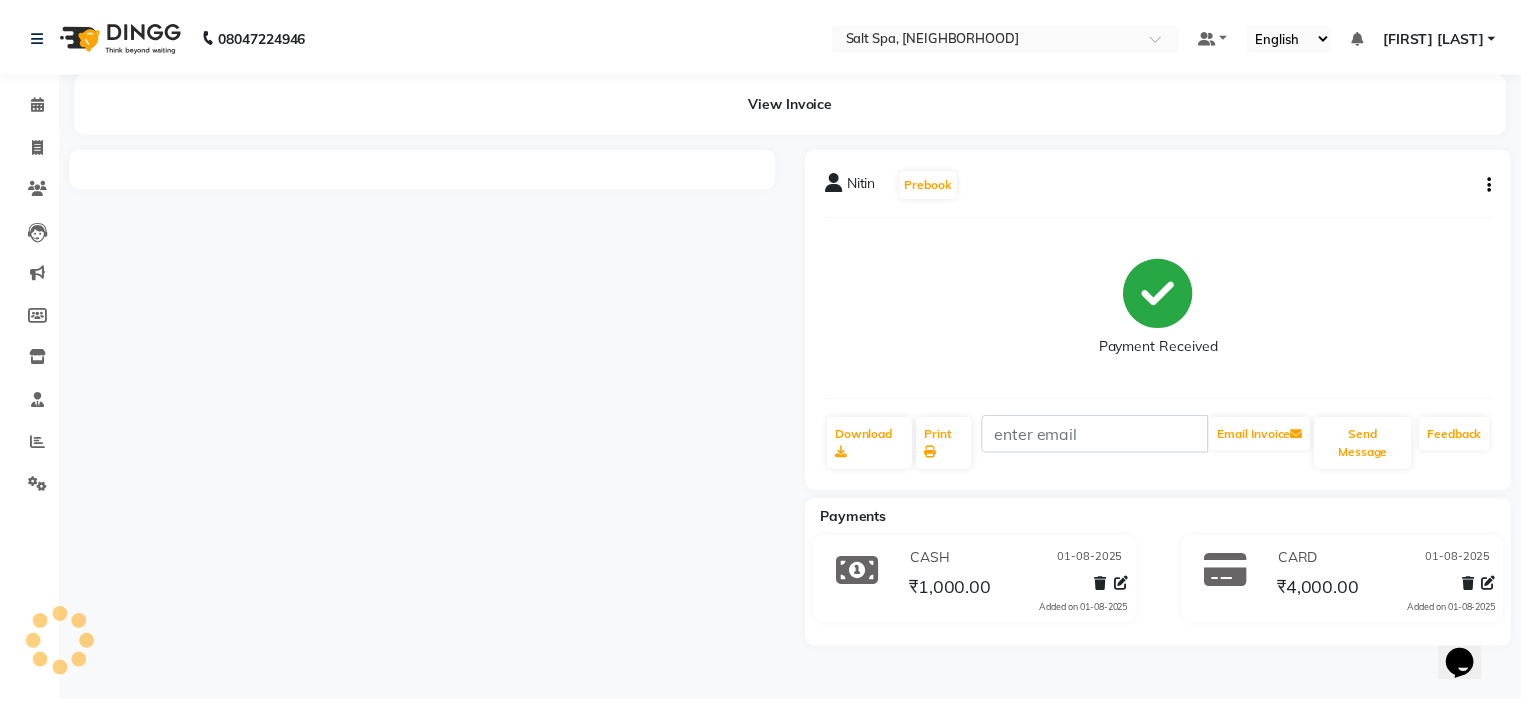 scroll, scrollTop: 0, scrollLeft: 0, axis: both 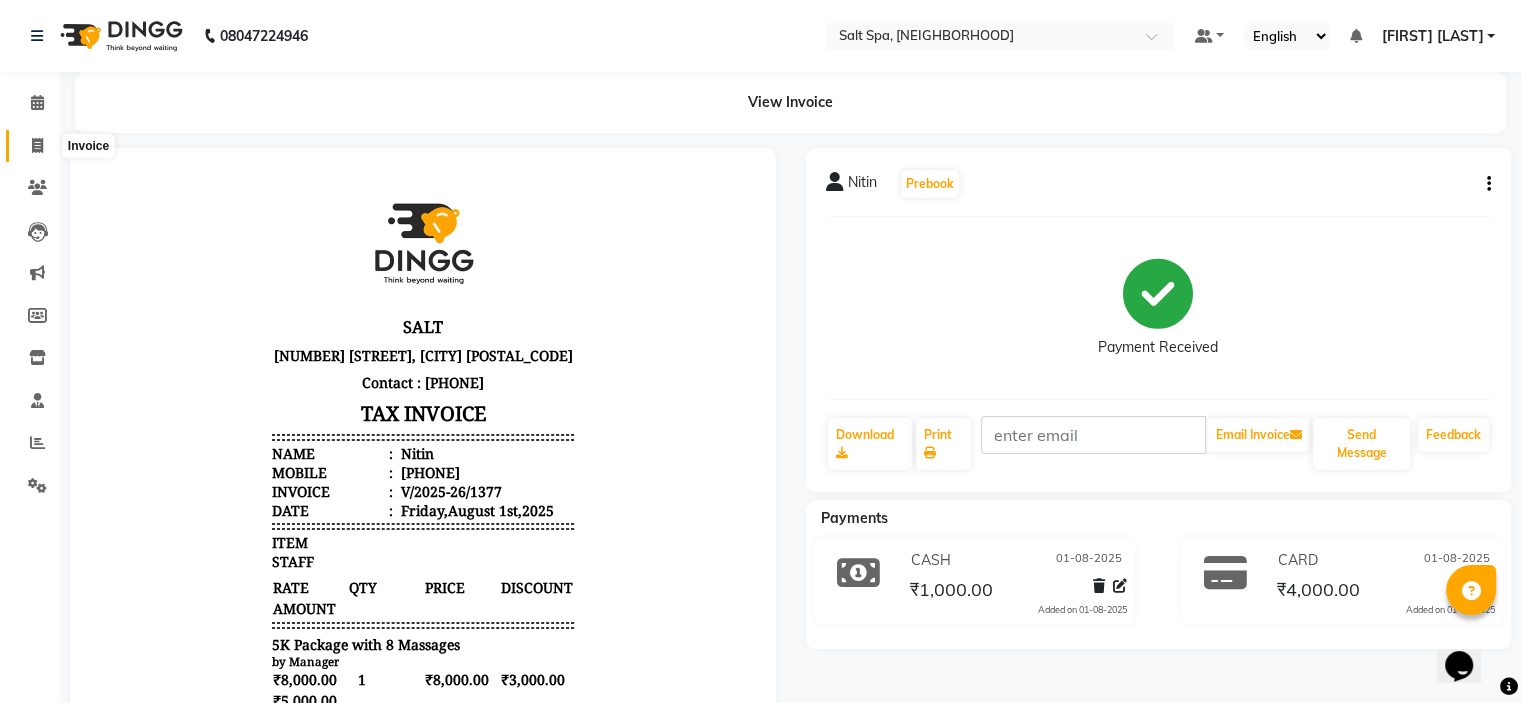 click 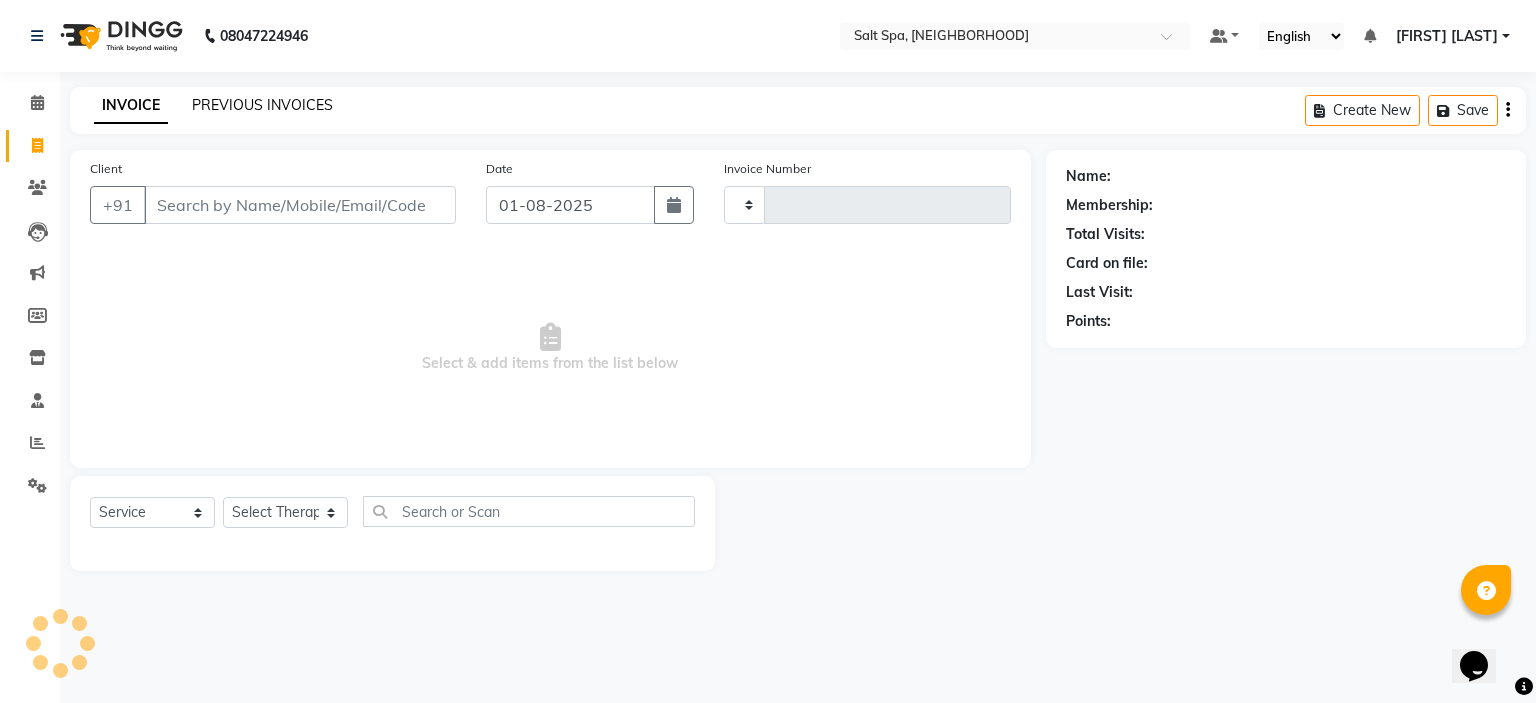 click on "PREVIOUS INVOICES" 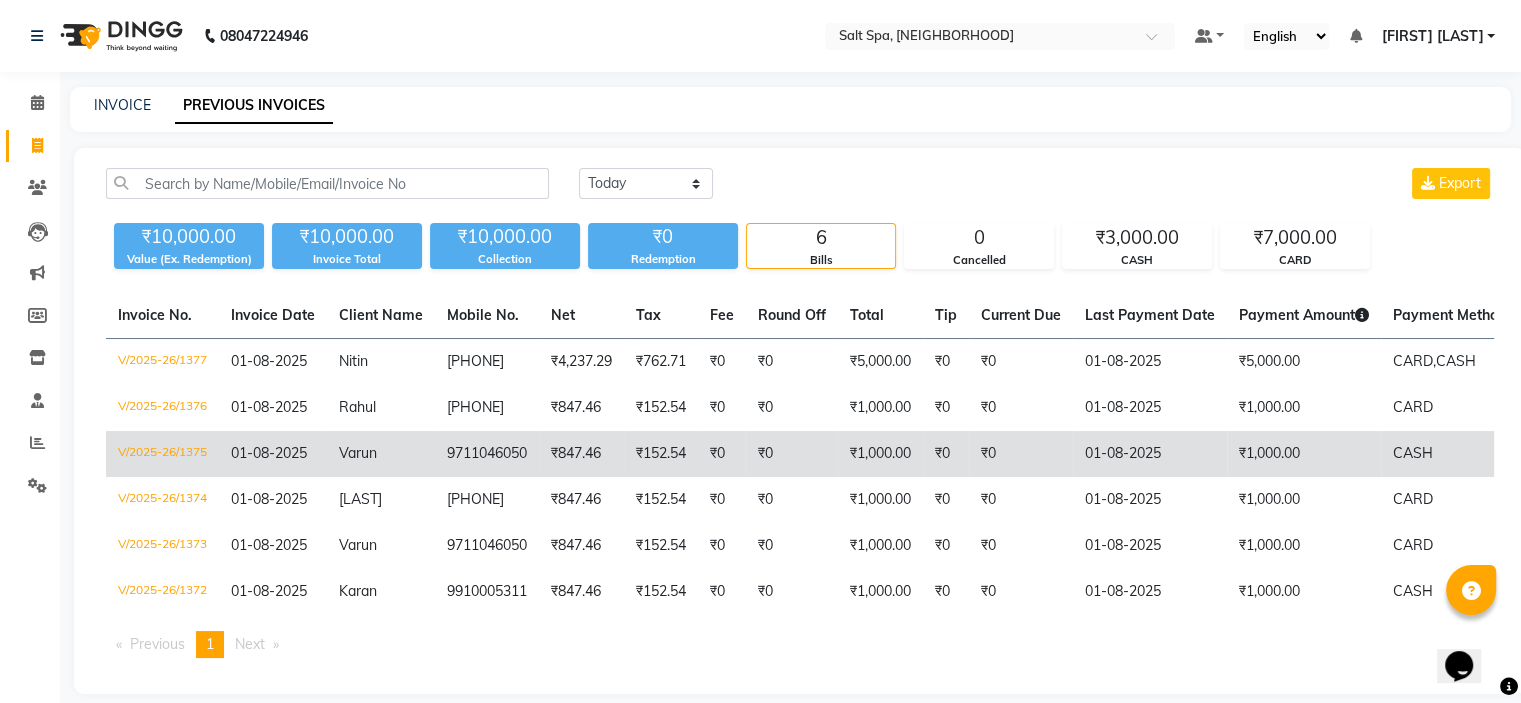 click on "₹152.54" 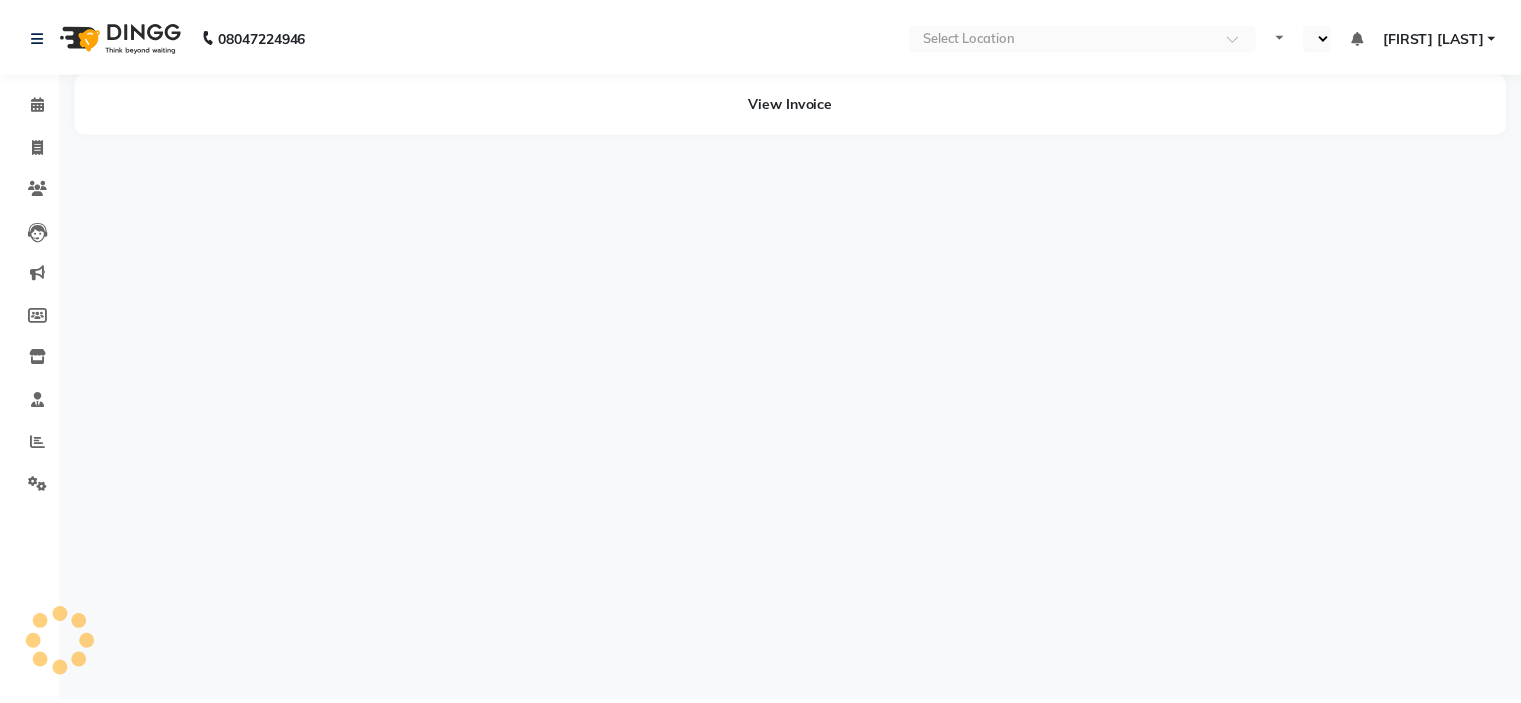 scroll, scrollTop: 0, scrollLeft: 0, axis: both 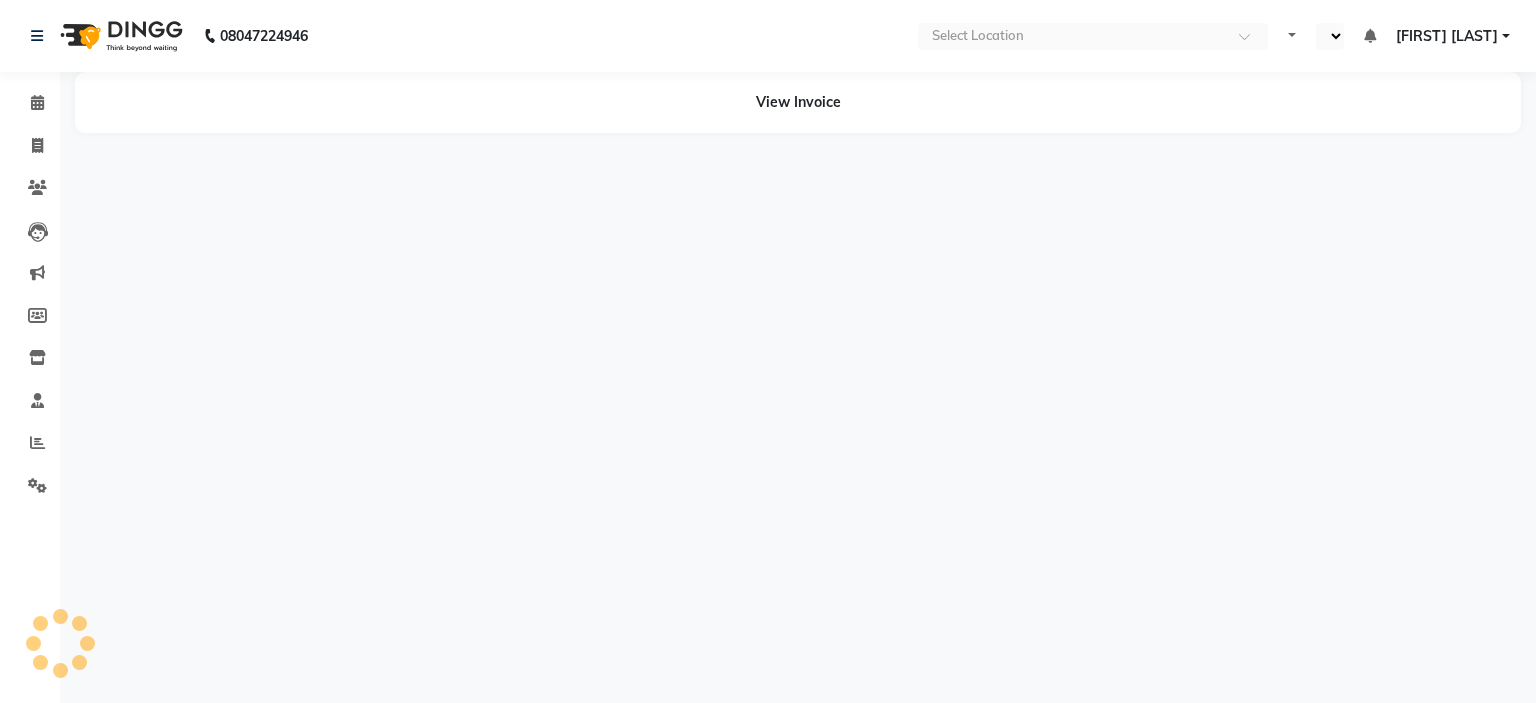 select on "en" 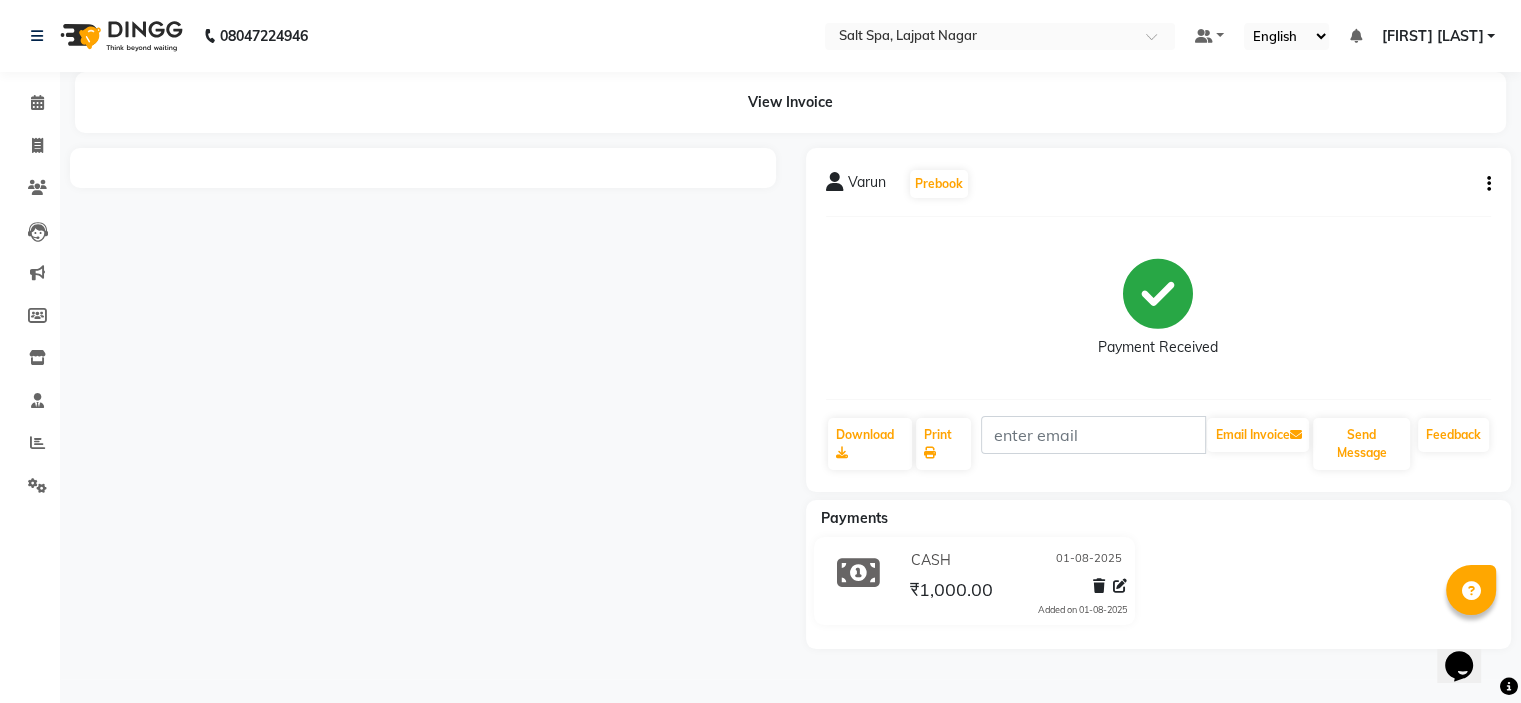 scroll, scrollTop: 0, scrollLeft: 0, axis: both 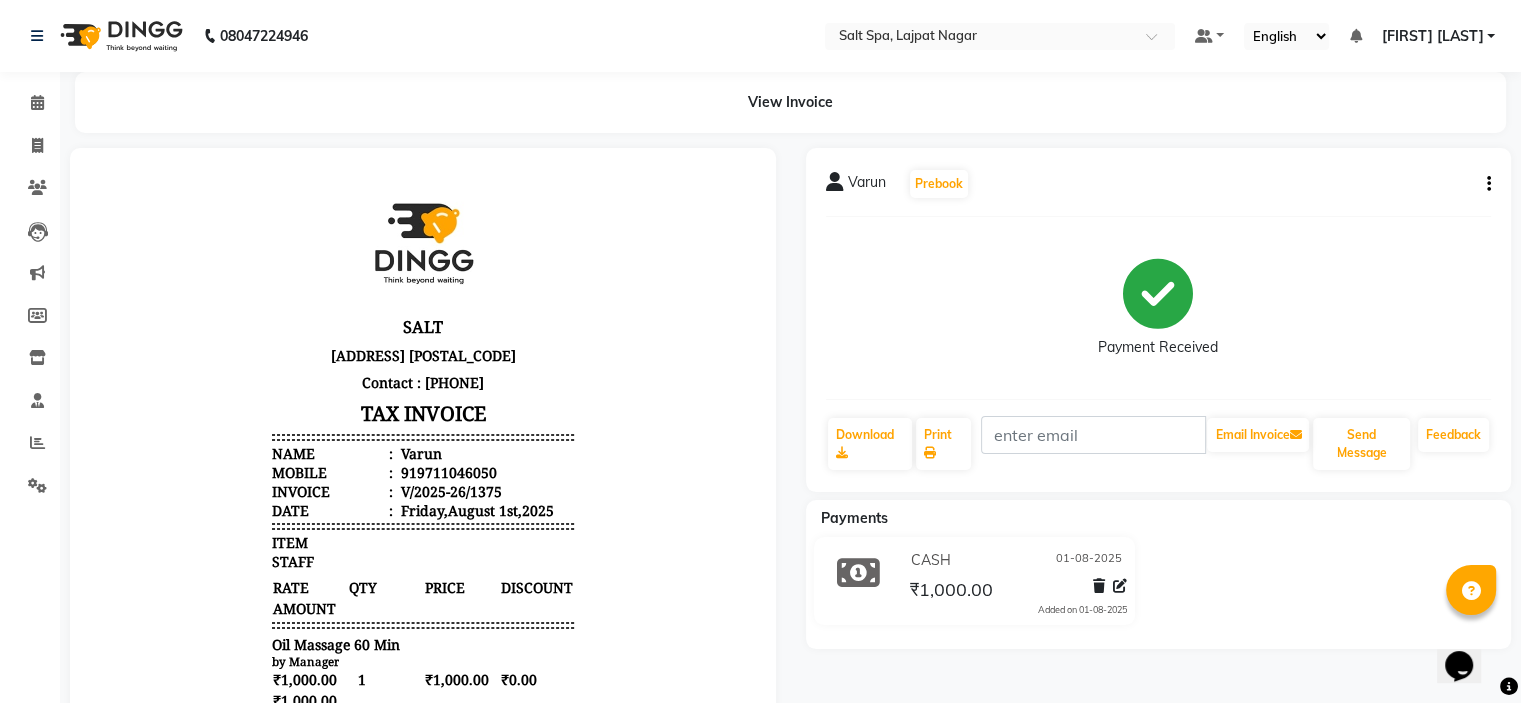 click 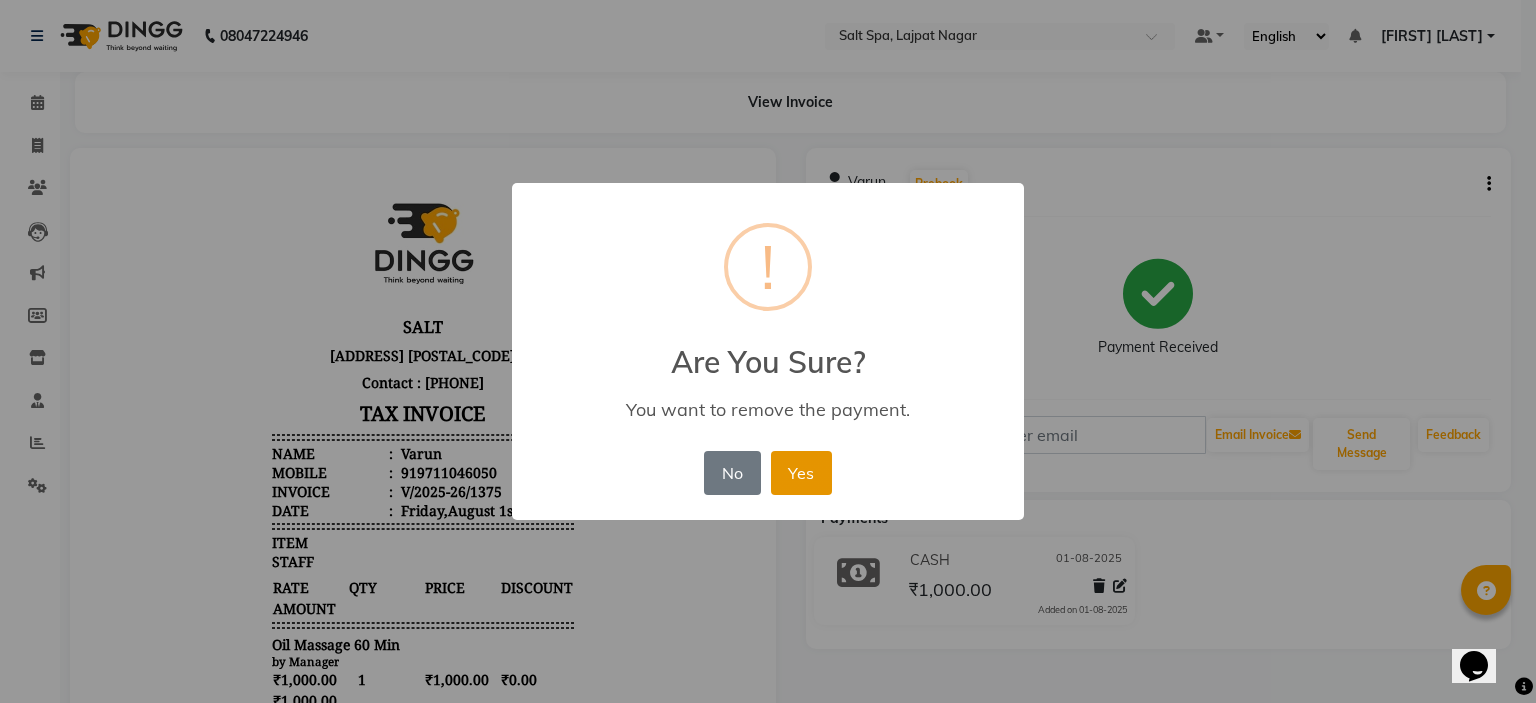 click on "Yes" at bounding box center (801, 473) 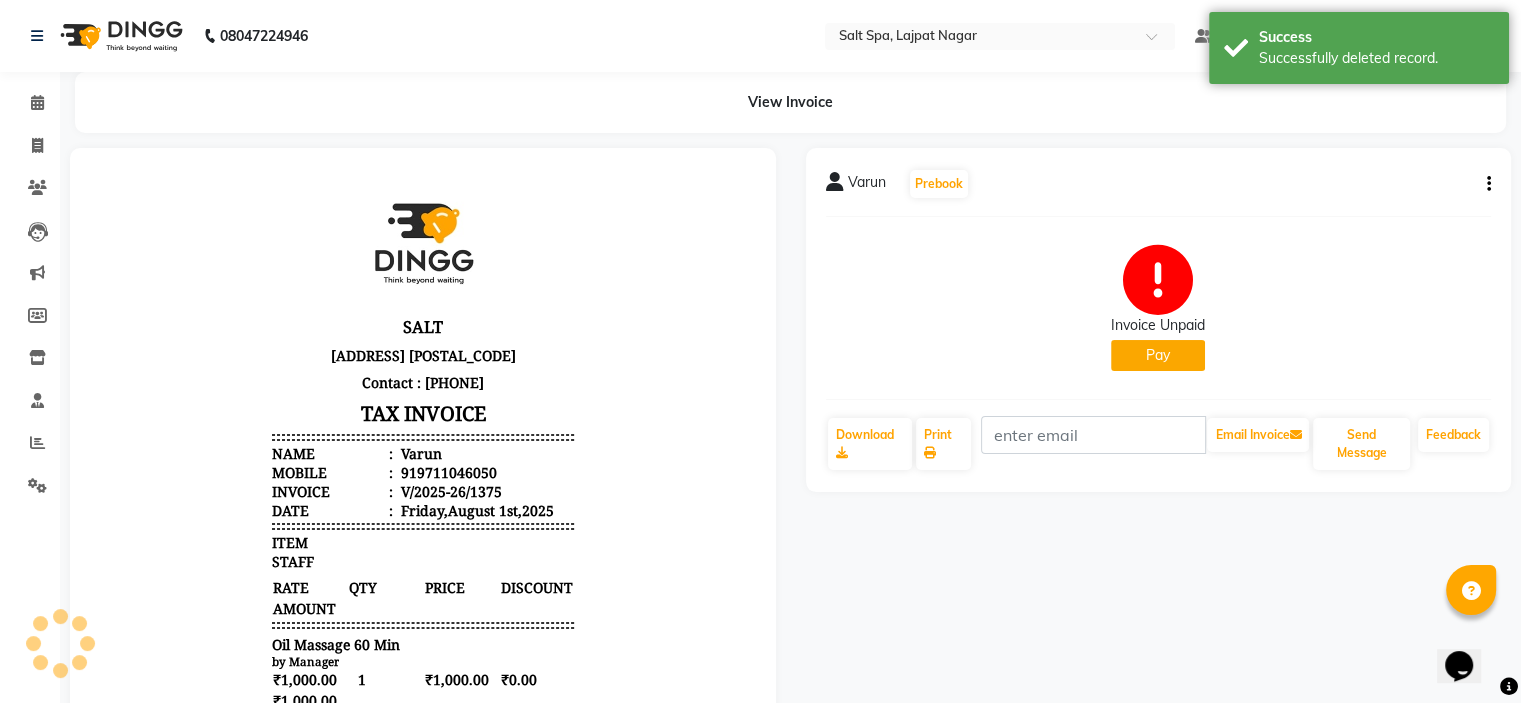 click on "Varun   Prebook   Invoice Unpaid   Pay  Download  Print   Email Invoice   Send Message Feedback" 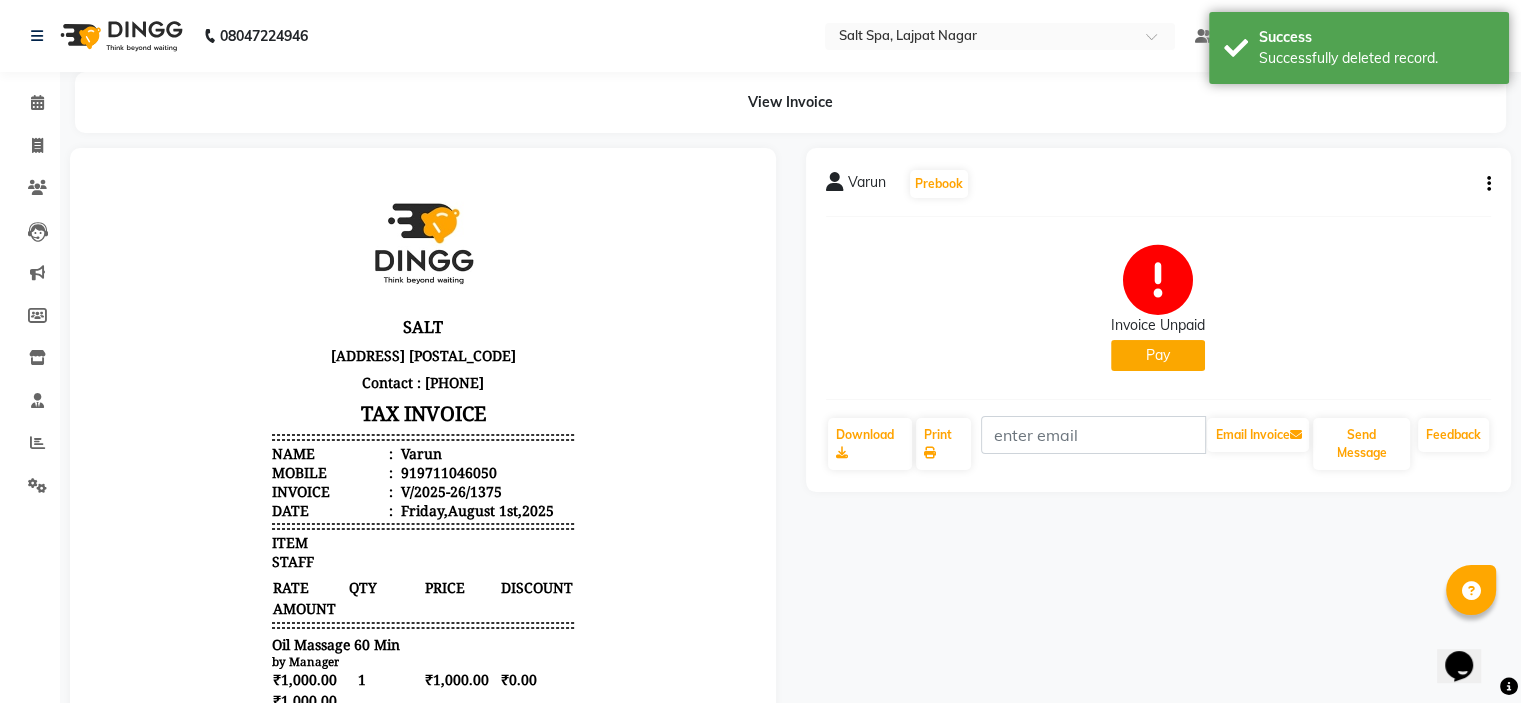 click 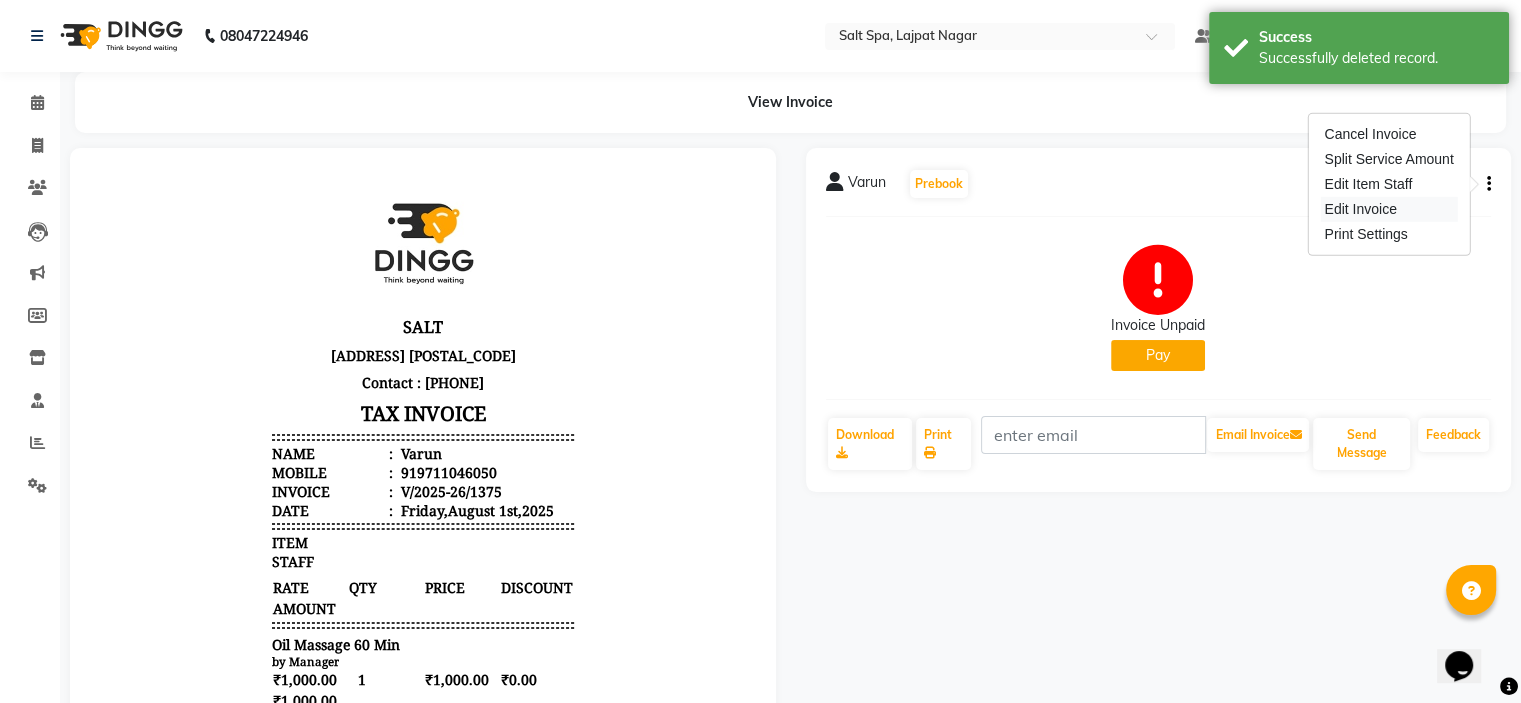 click on "Edit Invoice" at bounding box center (1388, 209) 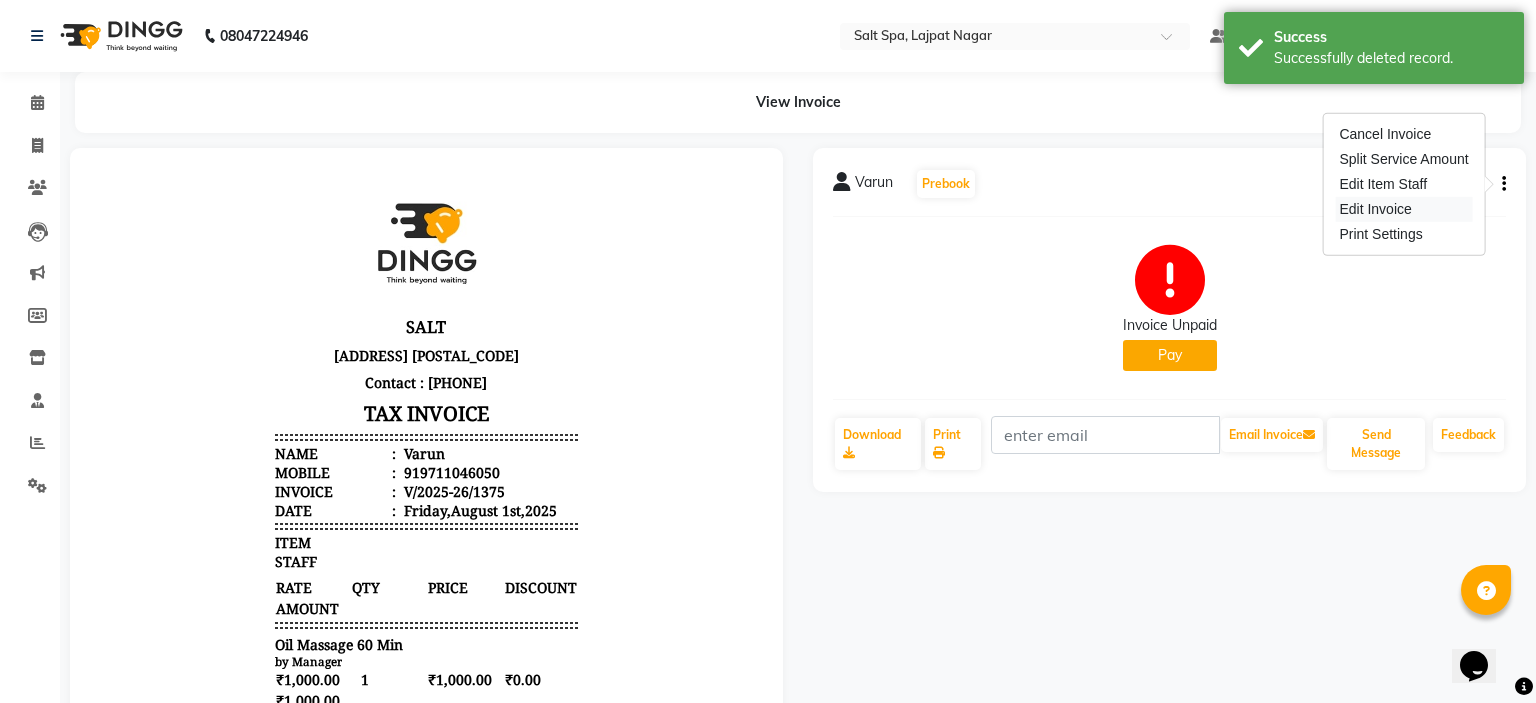 select on "service" 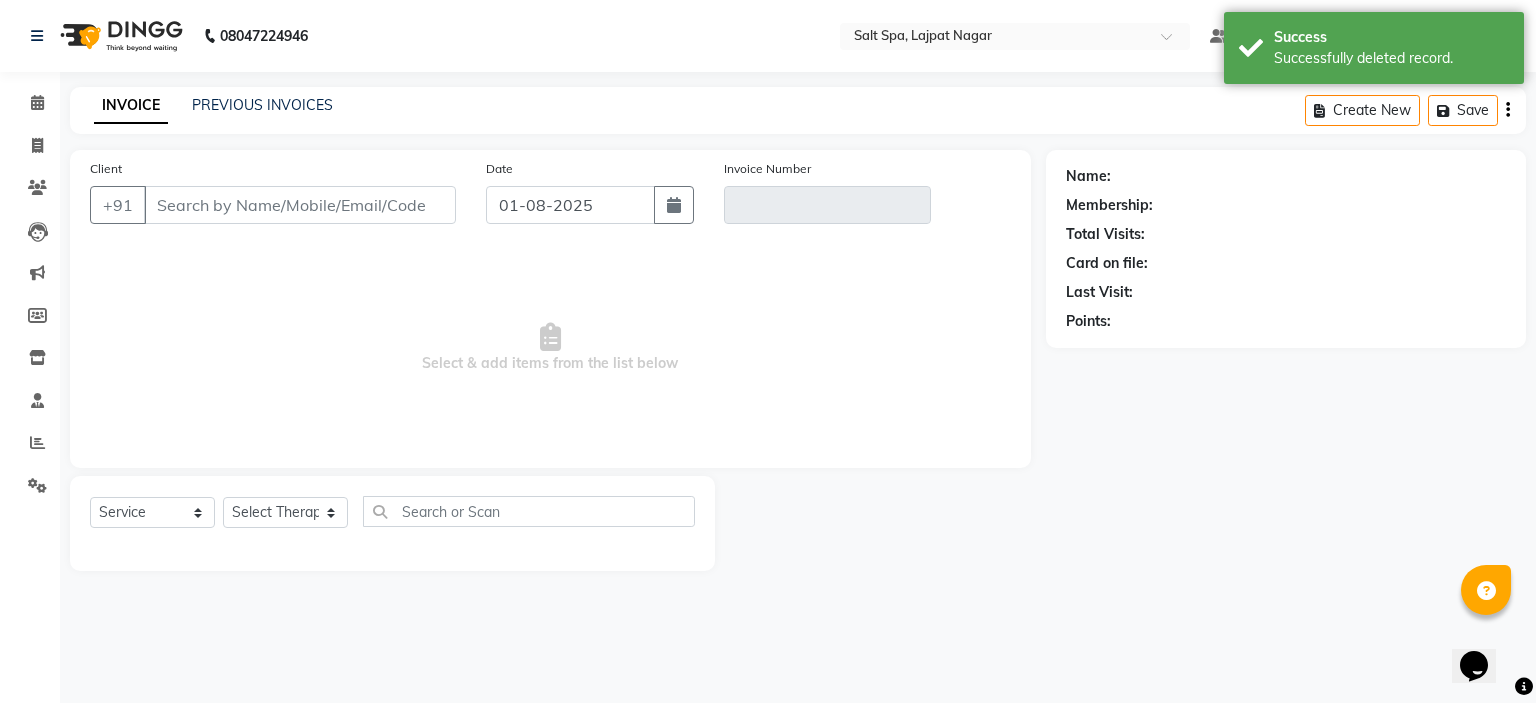 type on "9711046050" 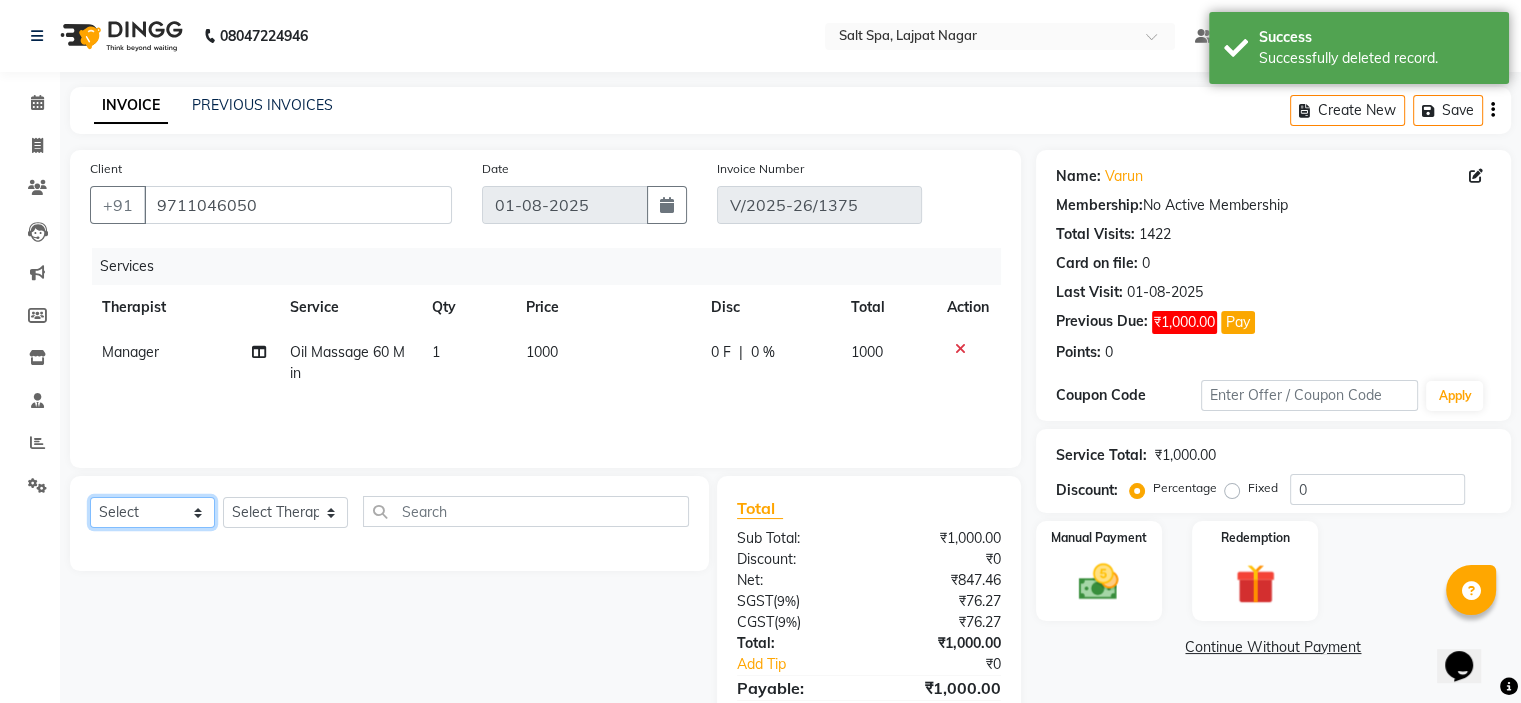 click on "Select  Service  Product  Membership  Package Voucher Prepaid Gift Card" 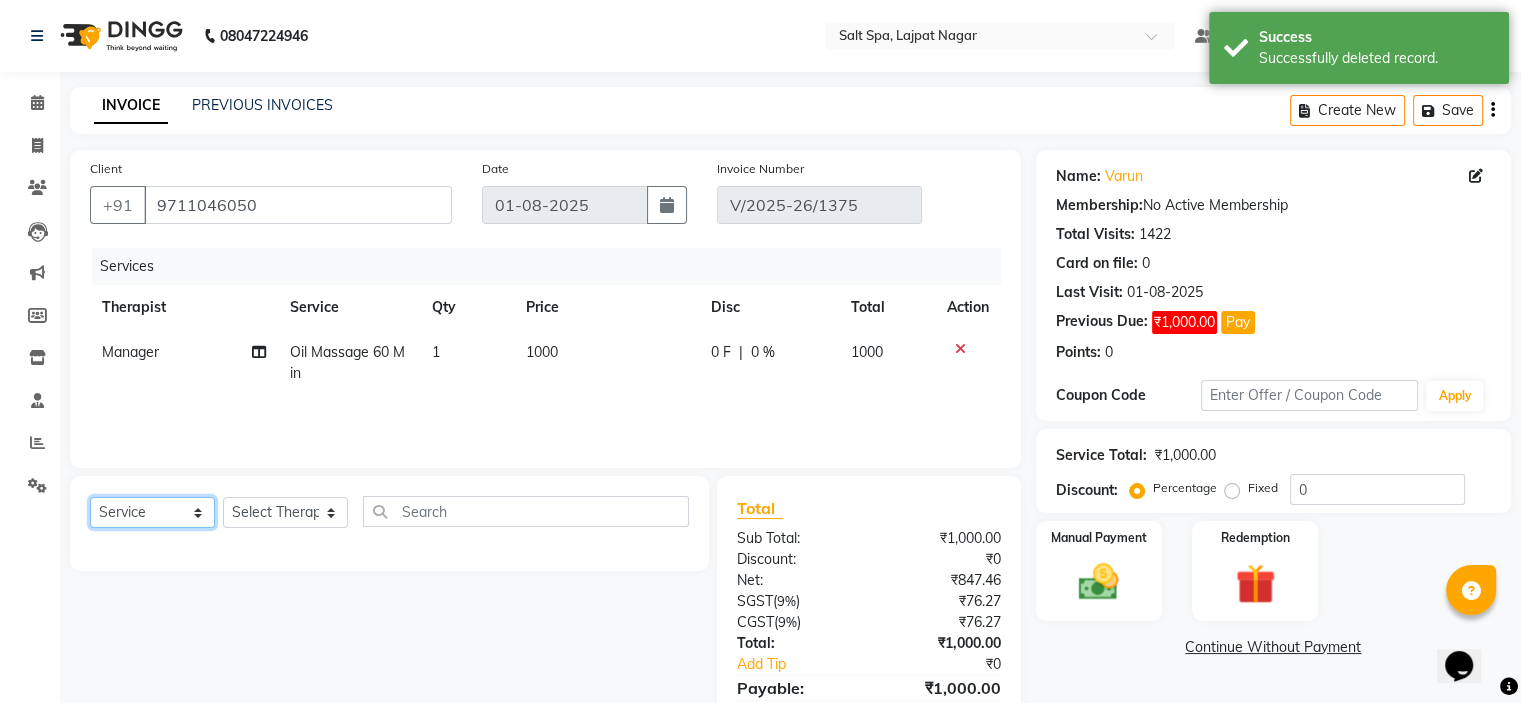 click on "Select  Service  Product  Membership  Package Voucher Prepaid Gift Card" 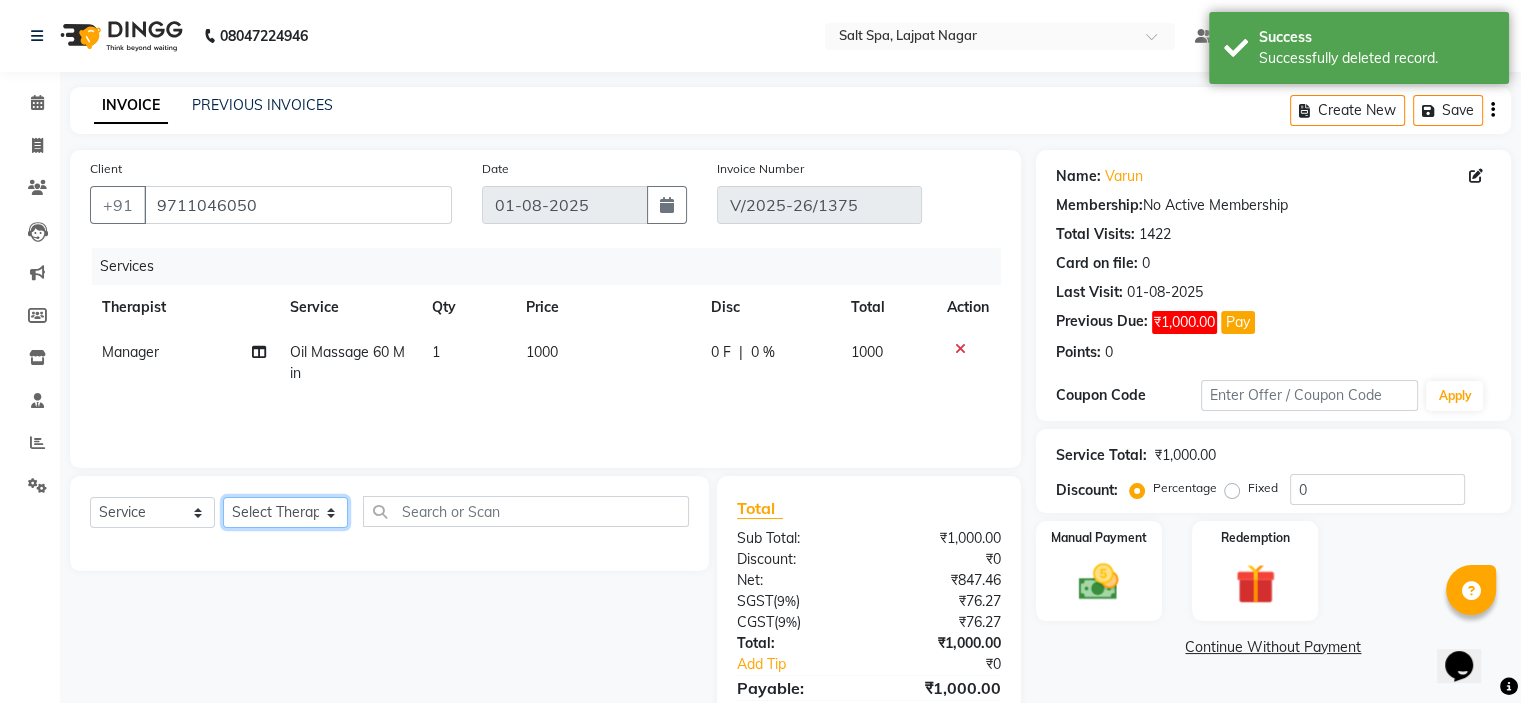 drag, startPoint x: 326, startPoint y: 514, endPoint x: 325, endPoint y: 531, distance: 17.029387 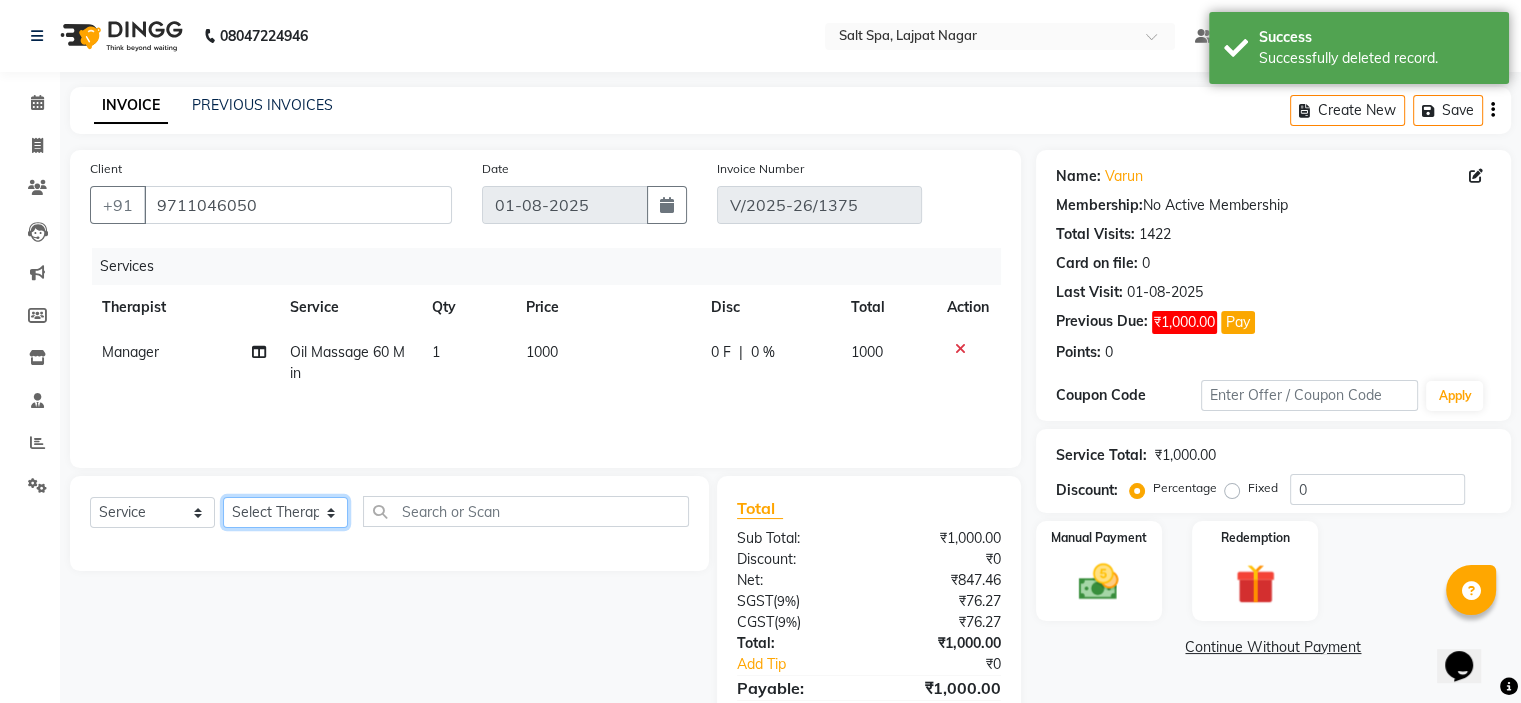 click on "Select Therapist Anjali Ayesha  Elli 1 Kajal Kimm Maira Manager Molly1 Muskan Neha 1 Neha mam Nisha Priya Richa Soniya Spa 7 Vegas 1" 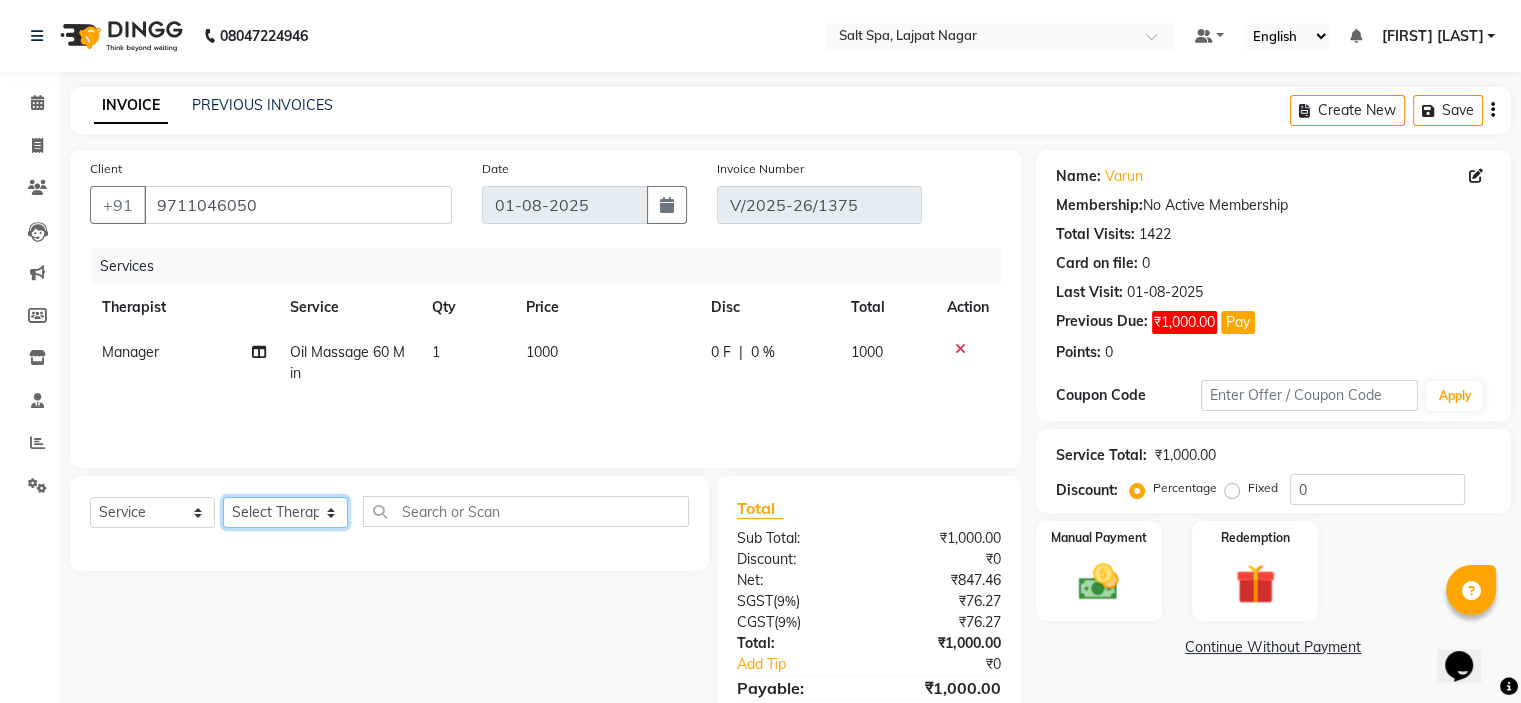 select on "67310" 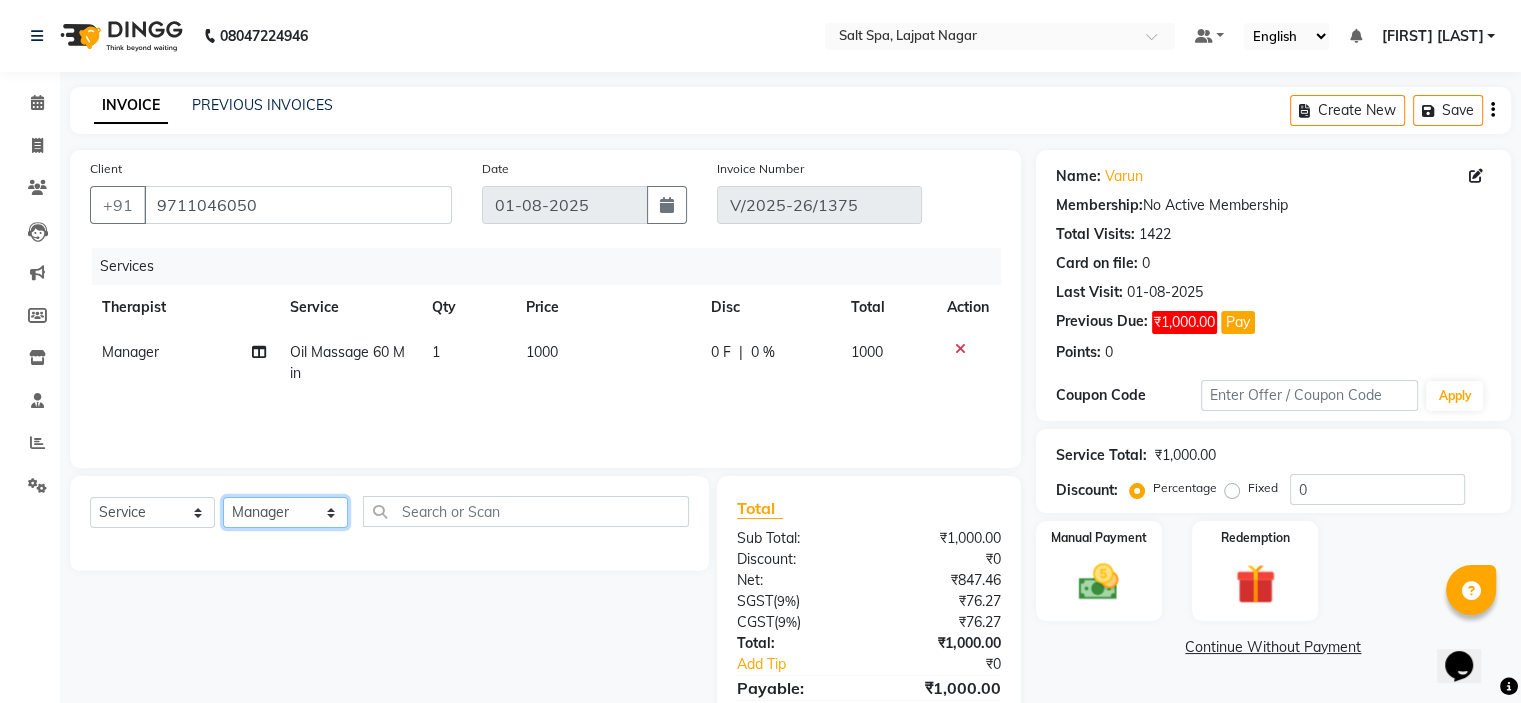 click on "Select Therapist Anjali Ayesha  Elli 1 Kajal Kimm Maira Manager Molly1 Muskan Neha 1 Neha mam Nisha Priya Richa Soniya Spa 7 Vegas 1" 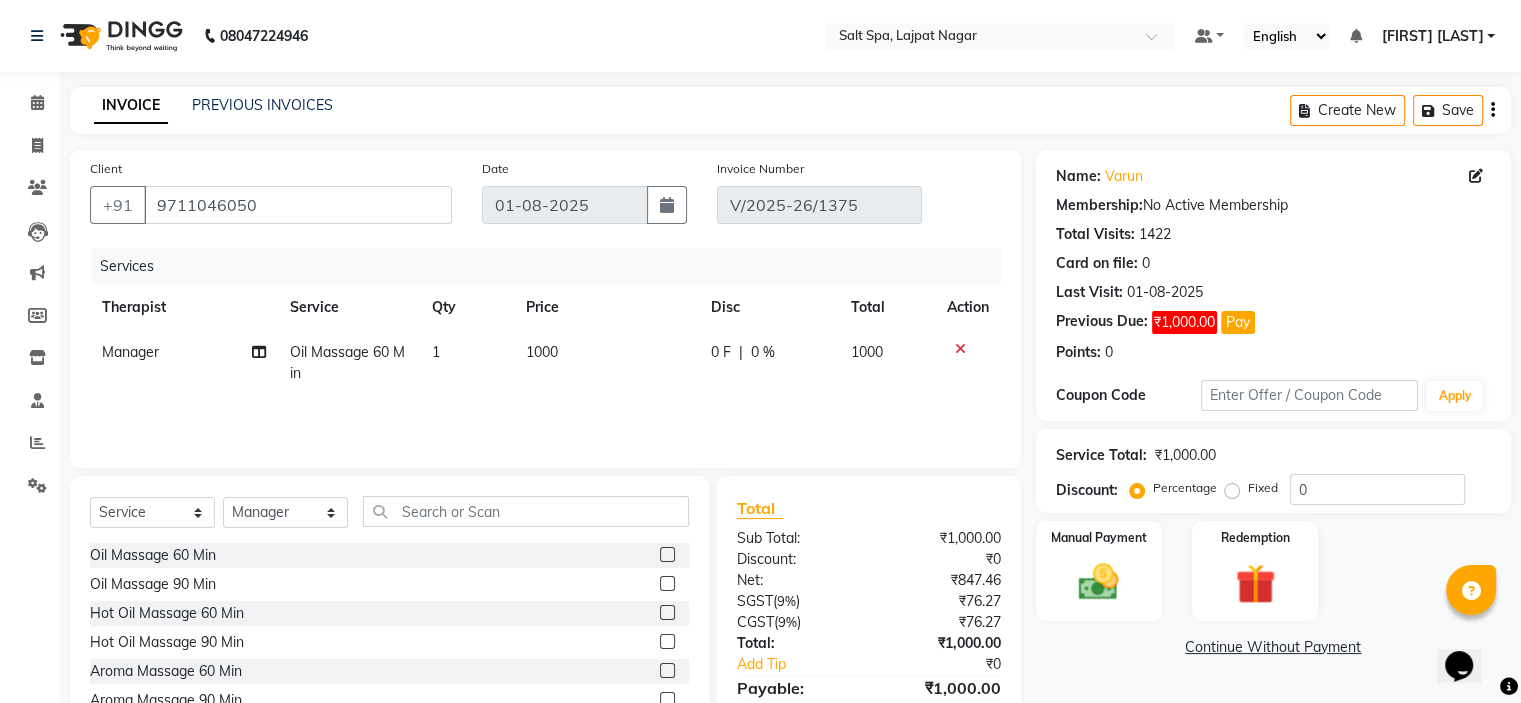 click 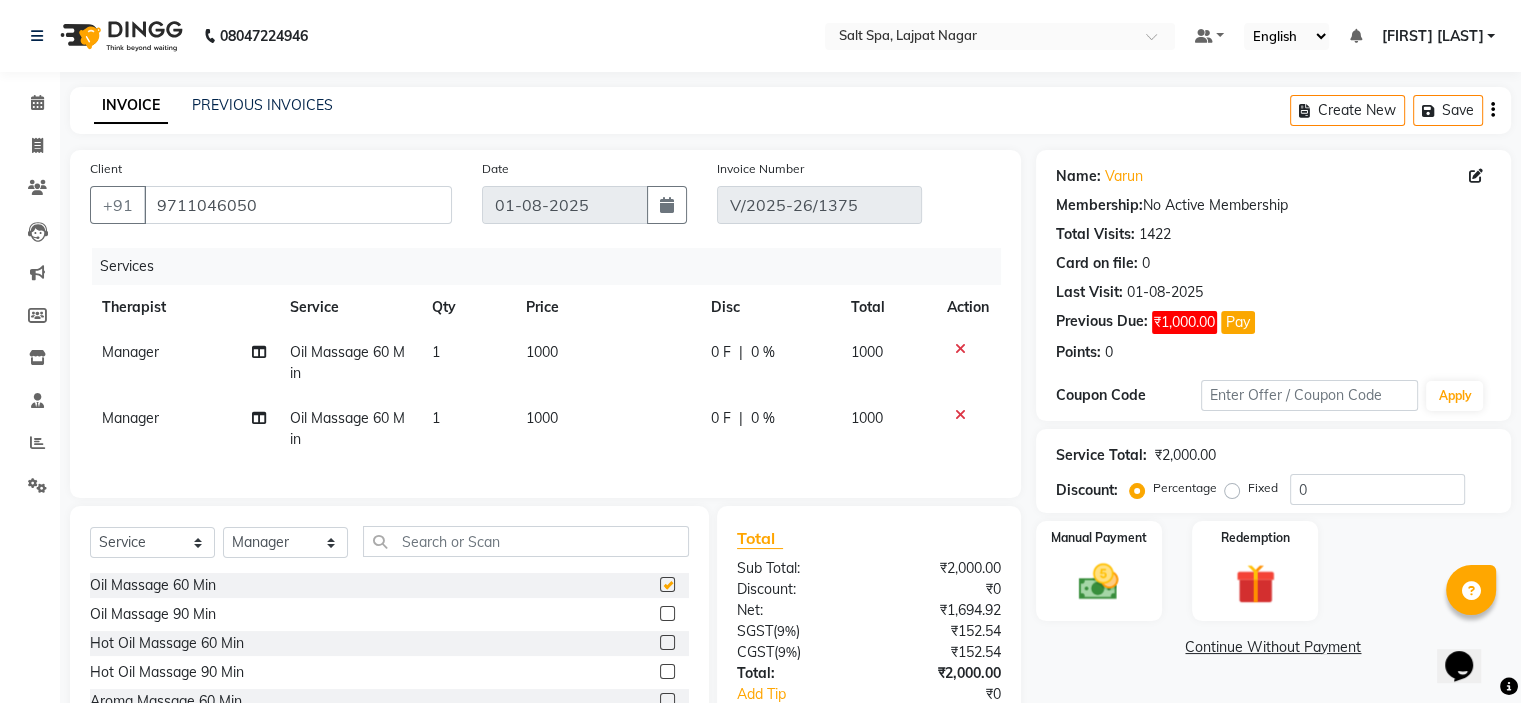 checkbox on "false" 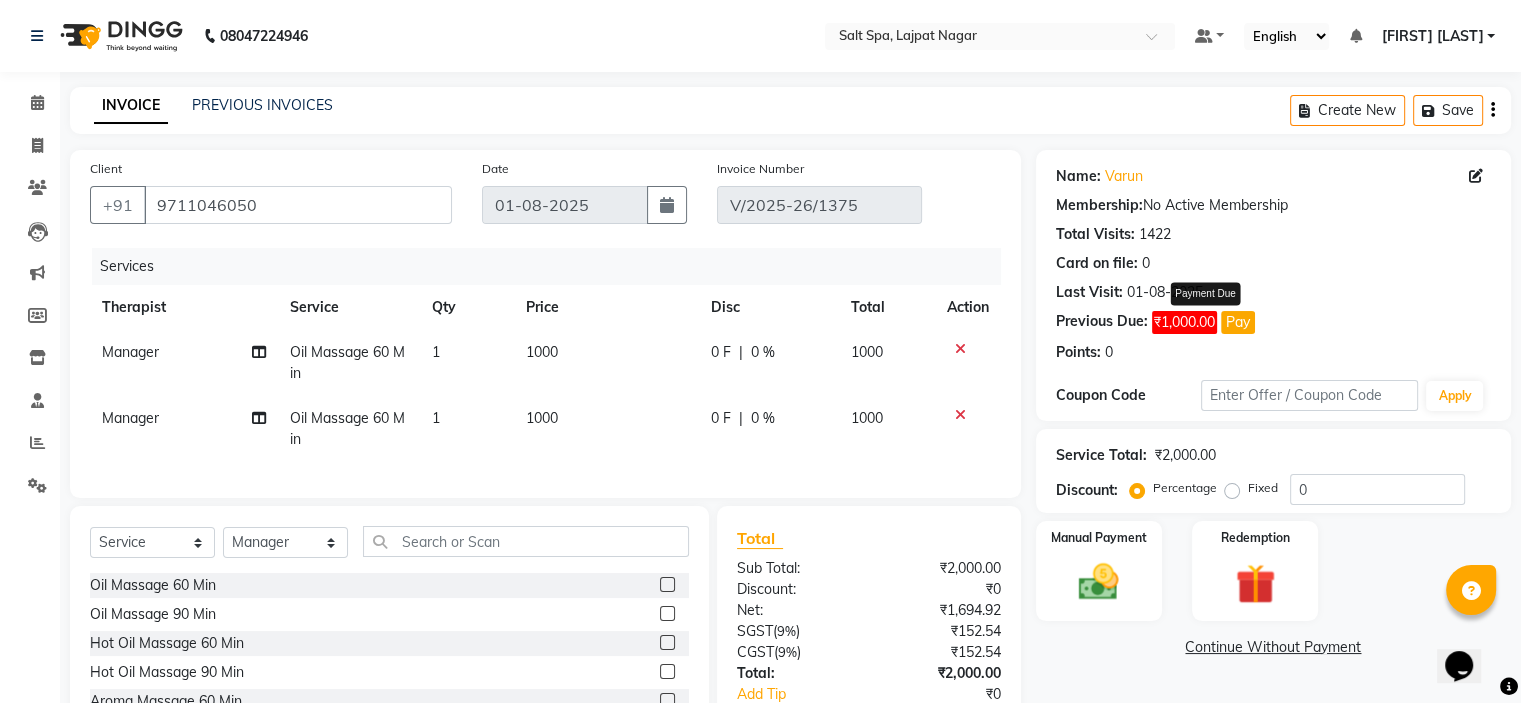 click on "Pay" 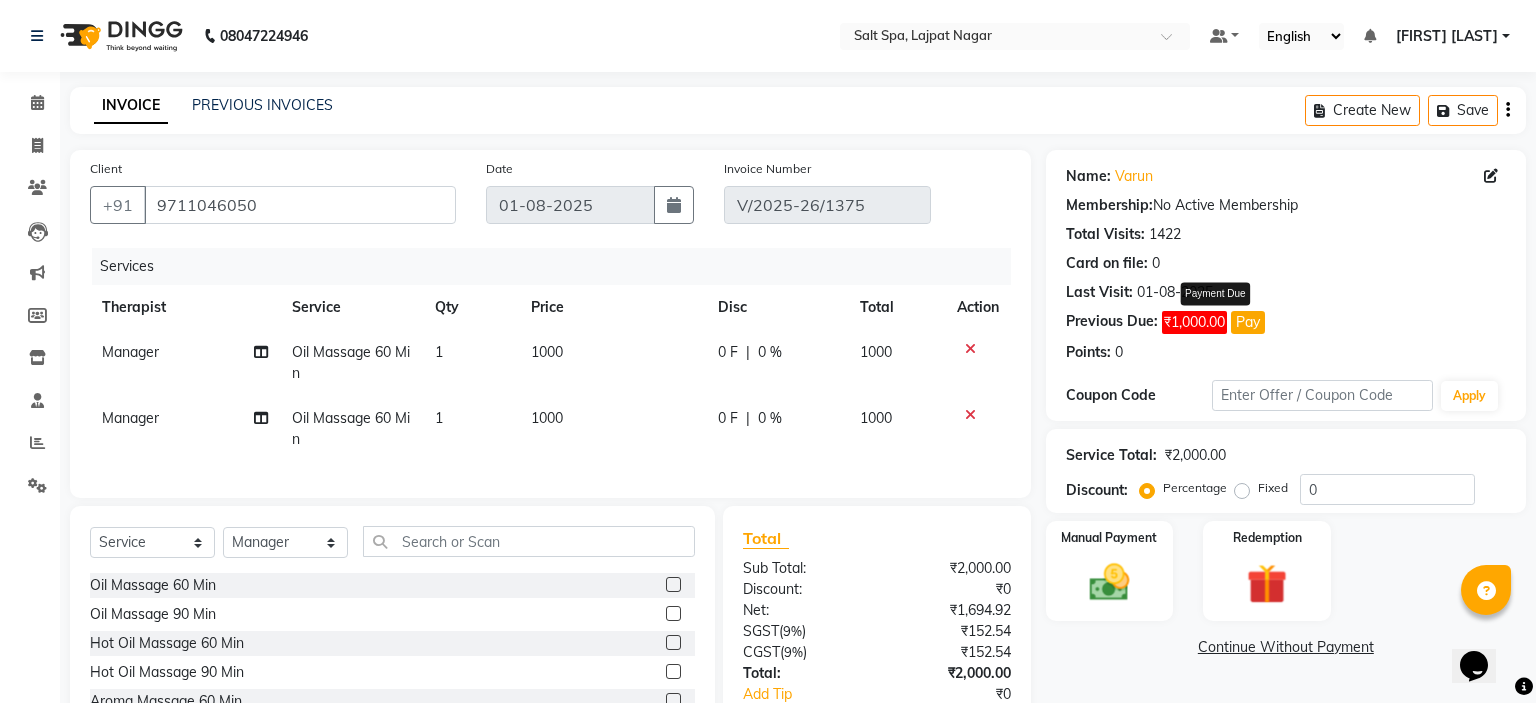 select on "1" 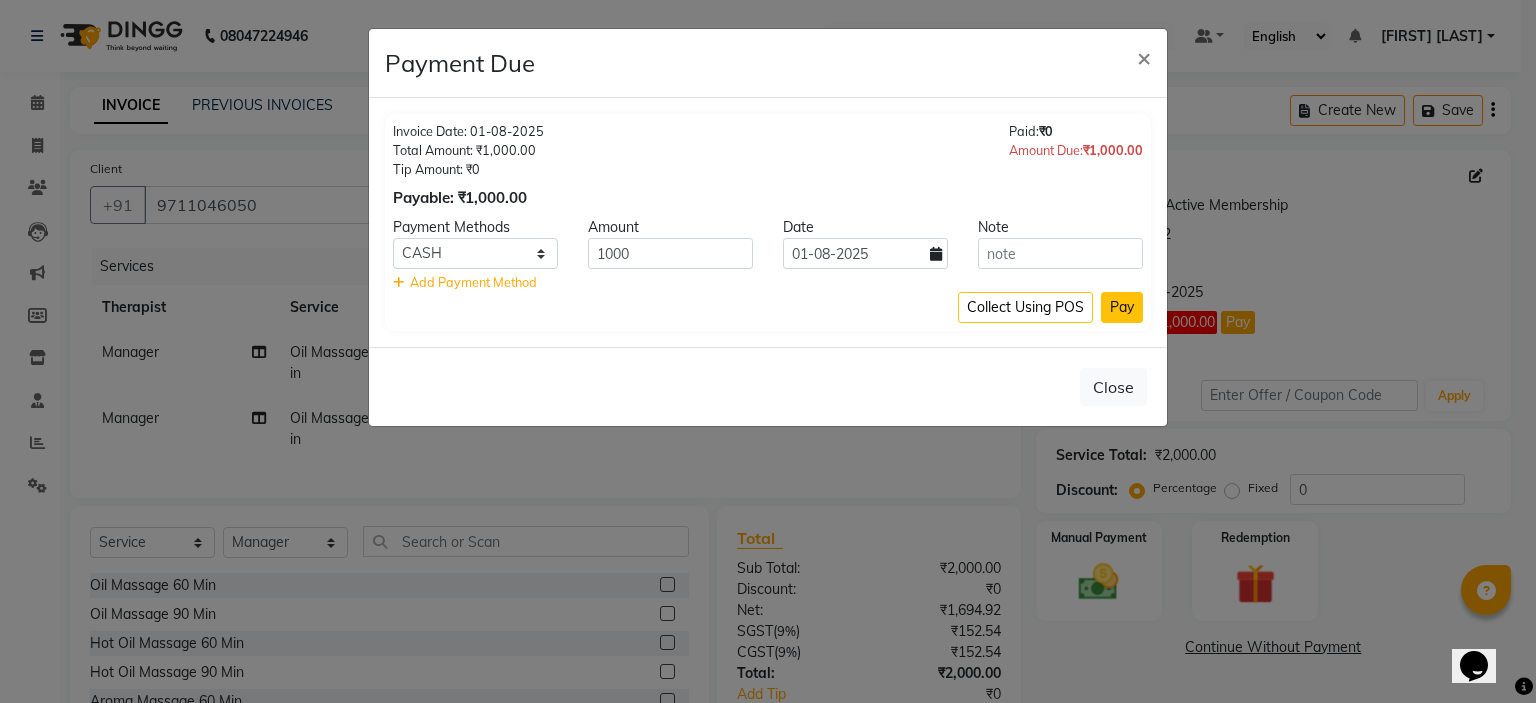 click on "Pay" 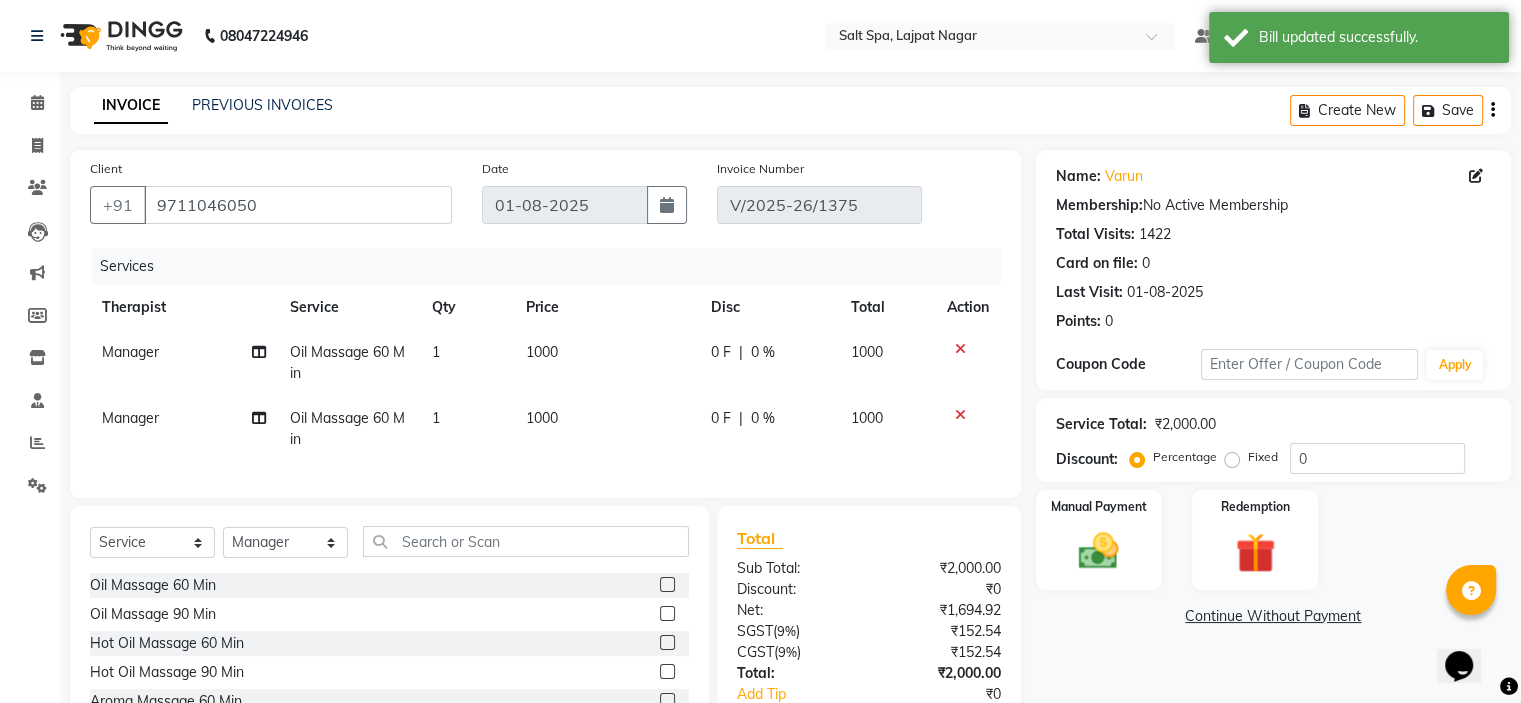 scroll, scrollTop: 144, scrollLeft: 0, axis: vertical 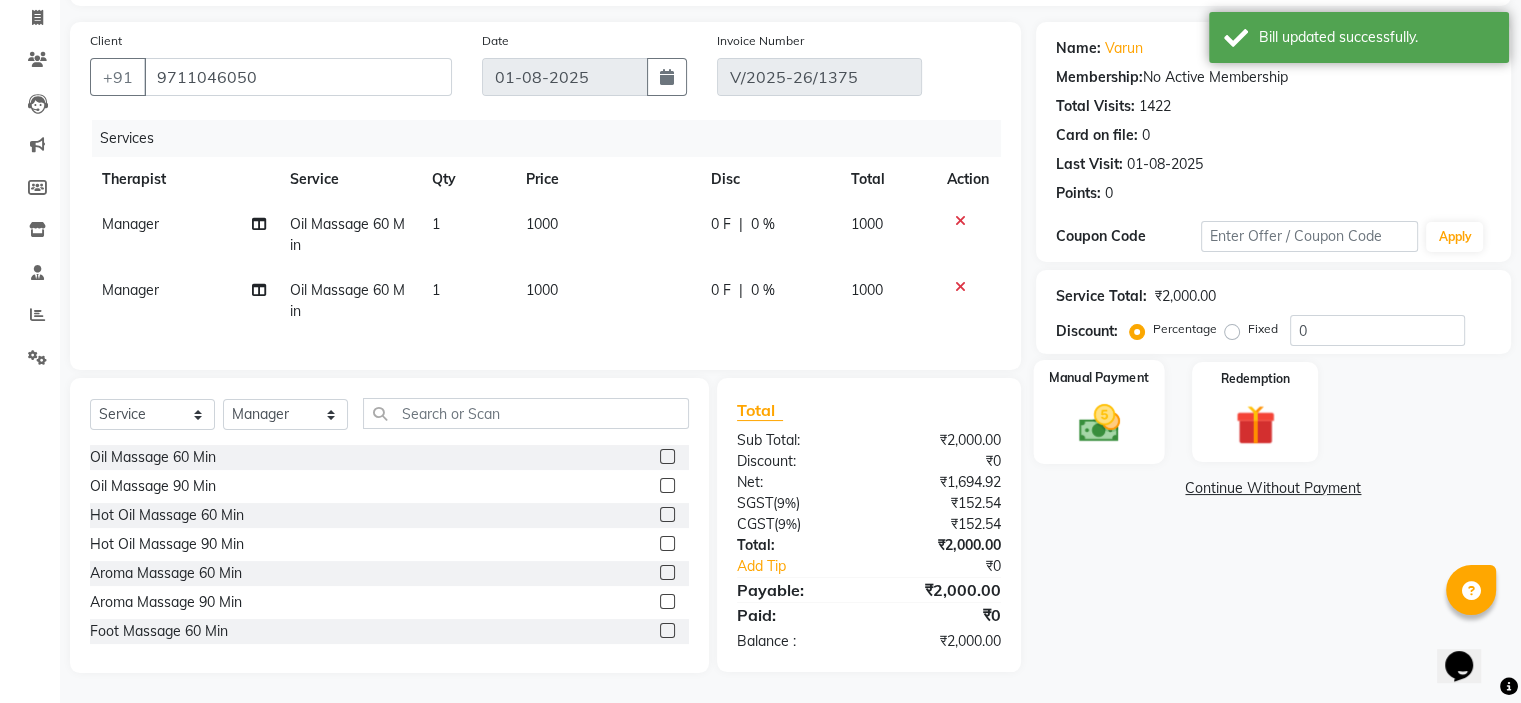 click 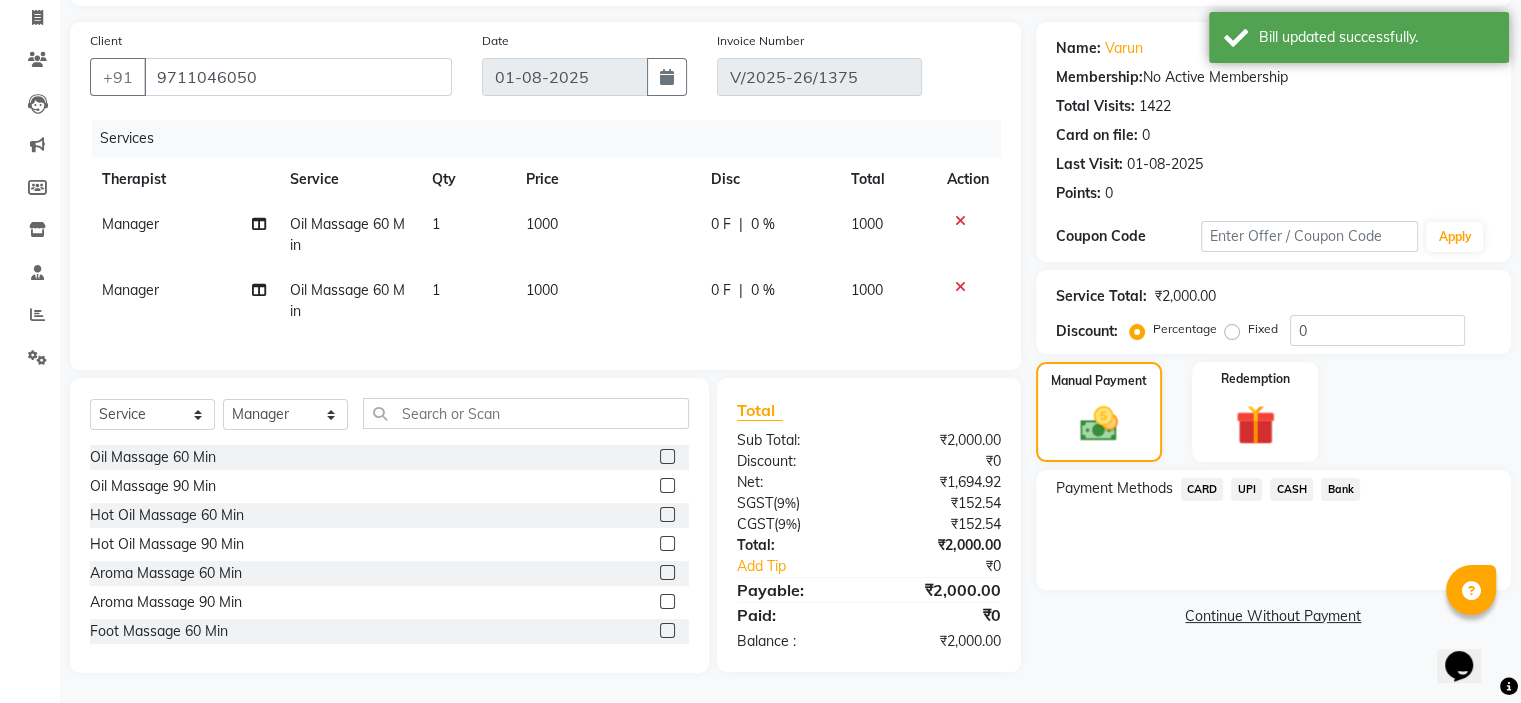 click on "CASH" 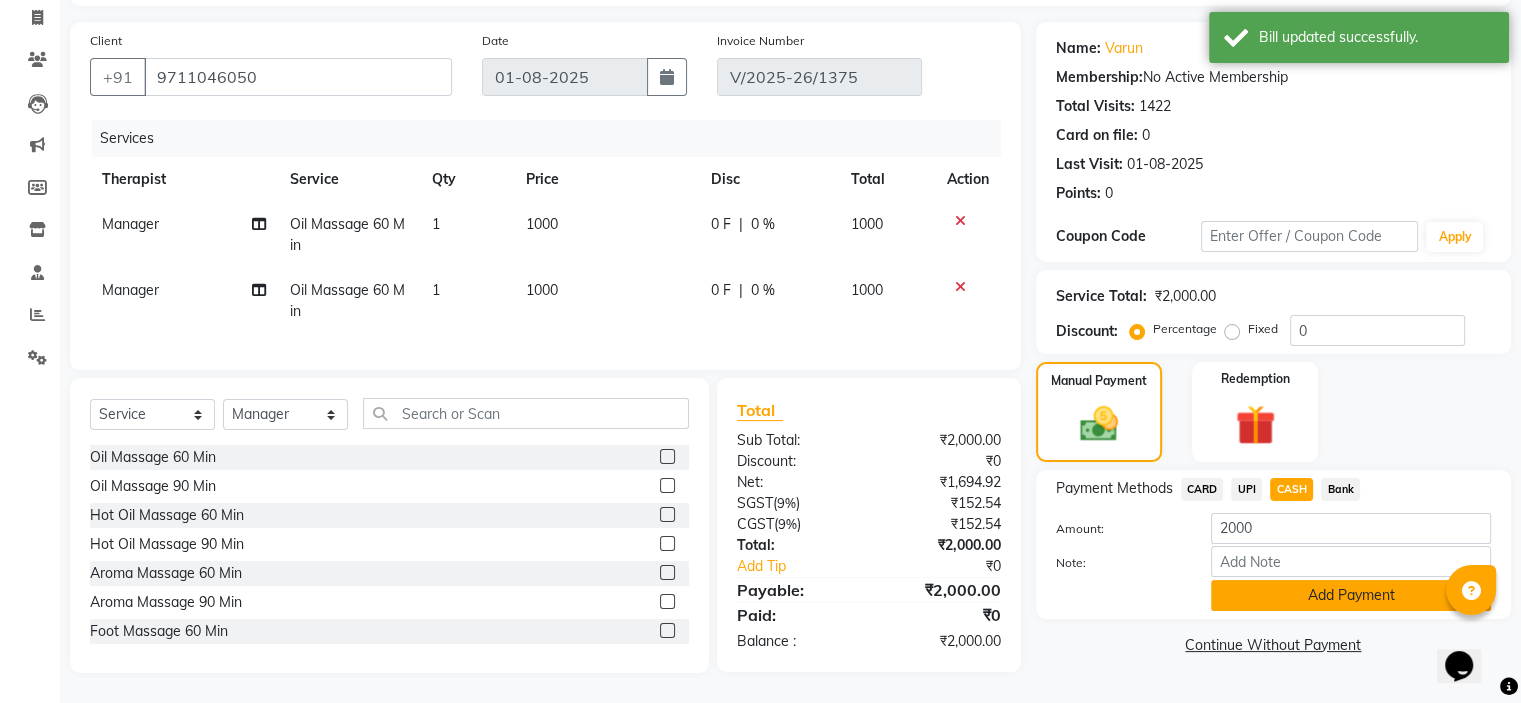 click on "Add Payment" 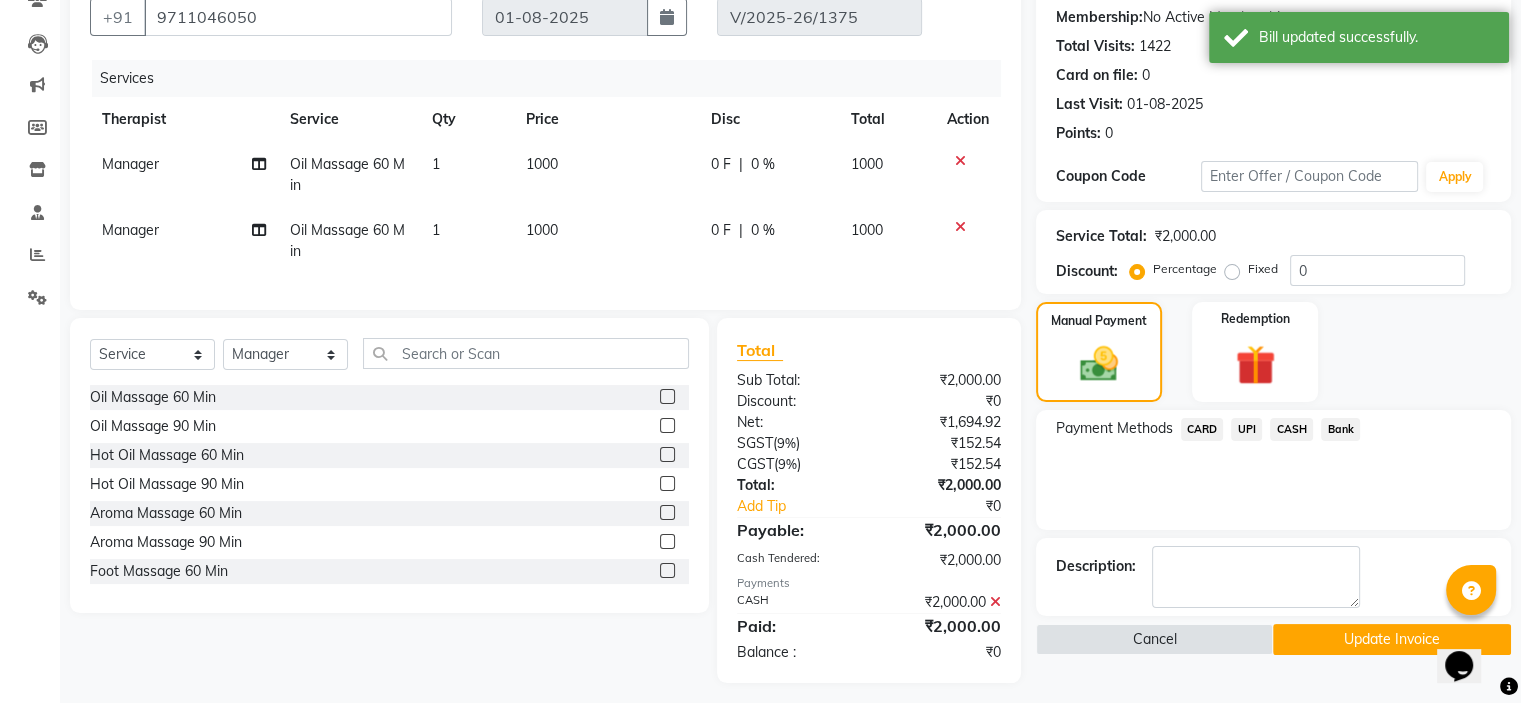 scroll, scrollTop: 213, scrollLeft: 0, axis: vertical 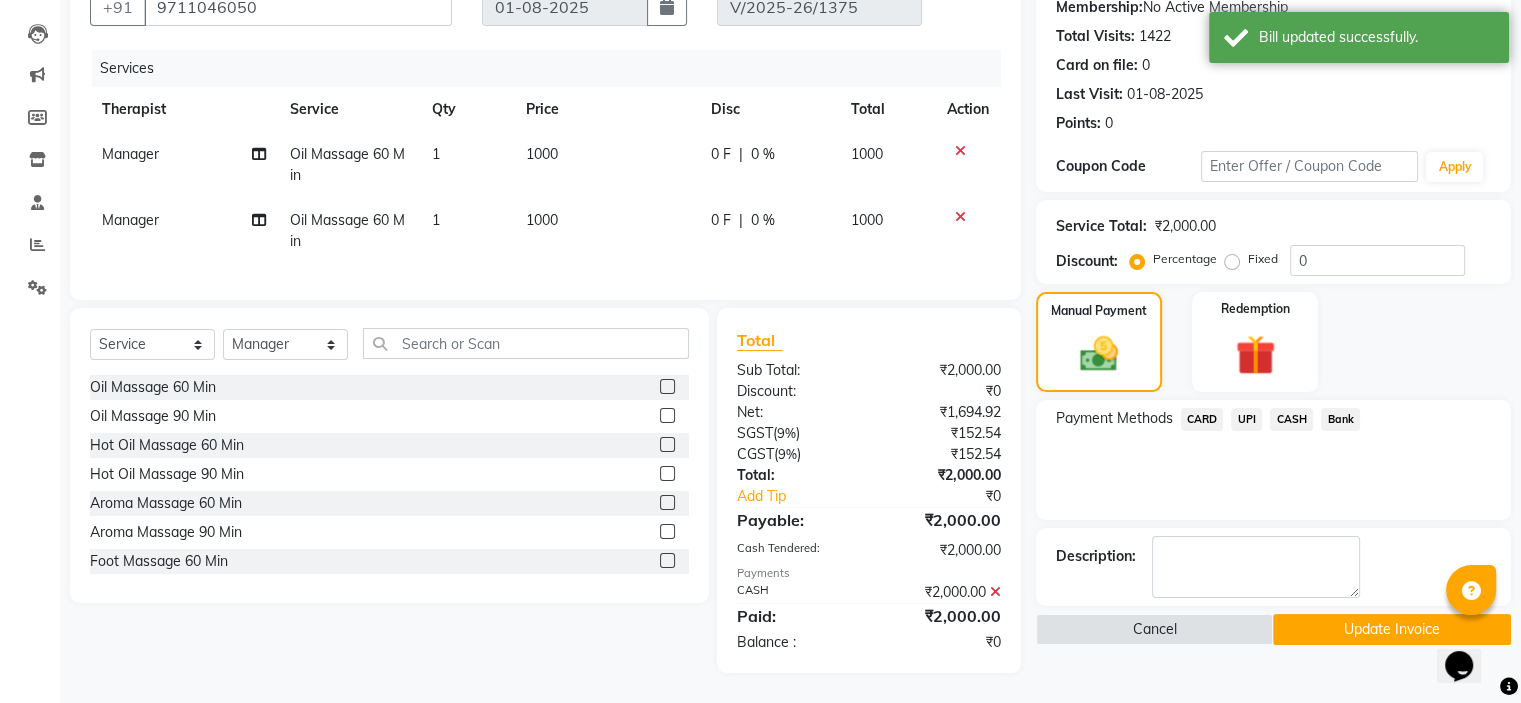 click on "Update Invoice" 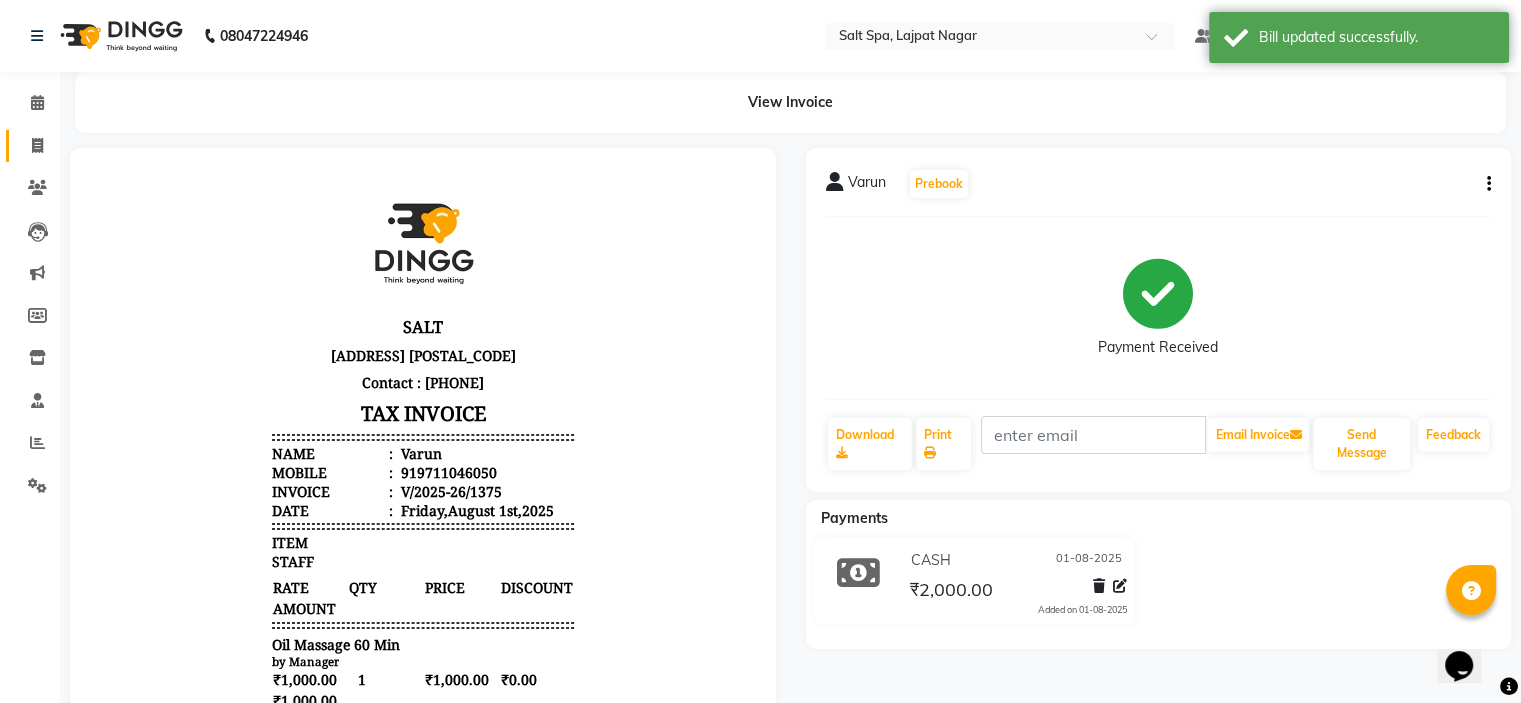 scroll, scrollTop: 0, scrollLeft: 0, axis: both 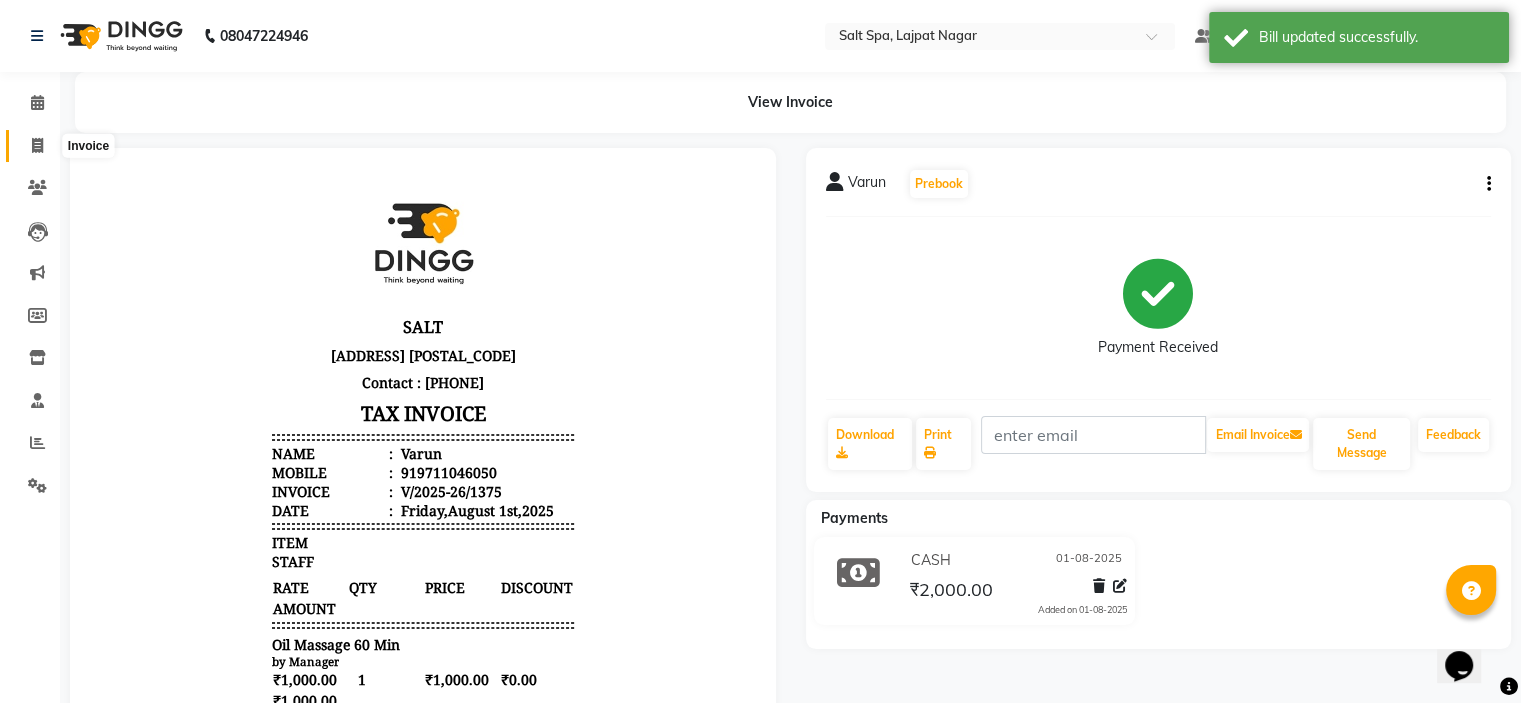 click 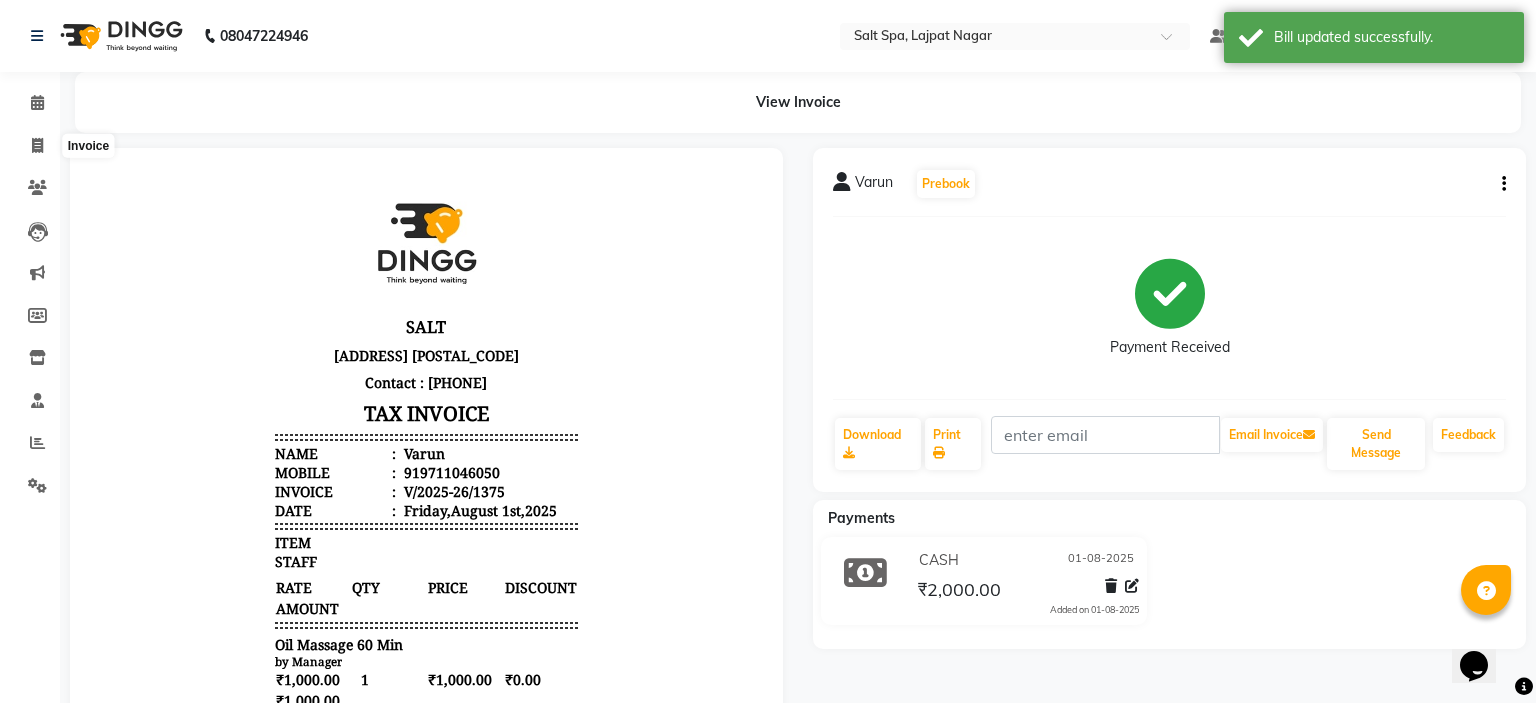 select on "7593" 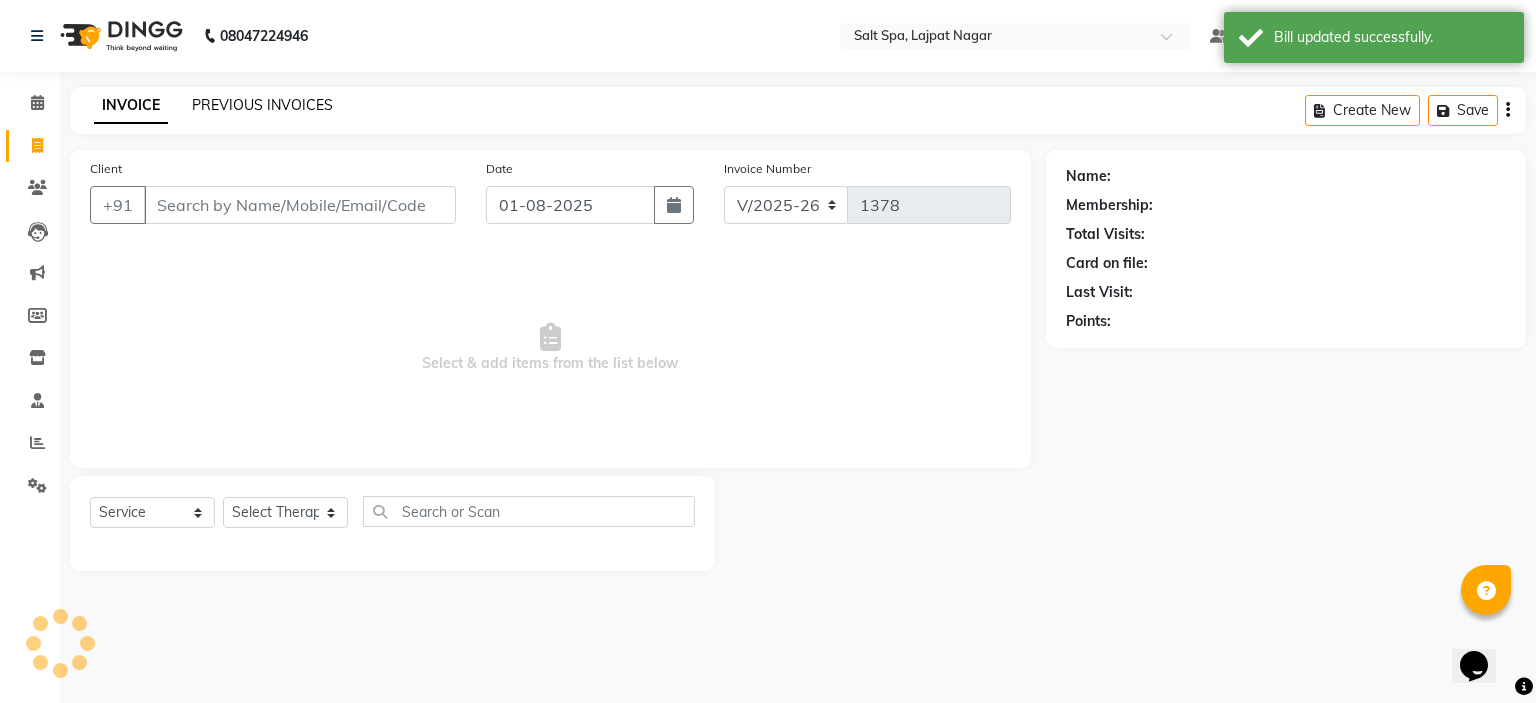 click on "PREVIOUS INVOICES" 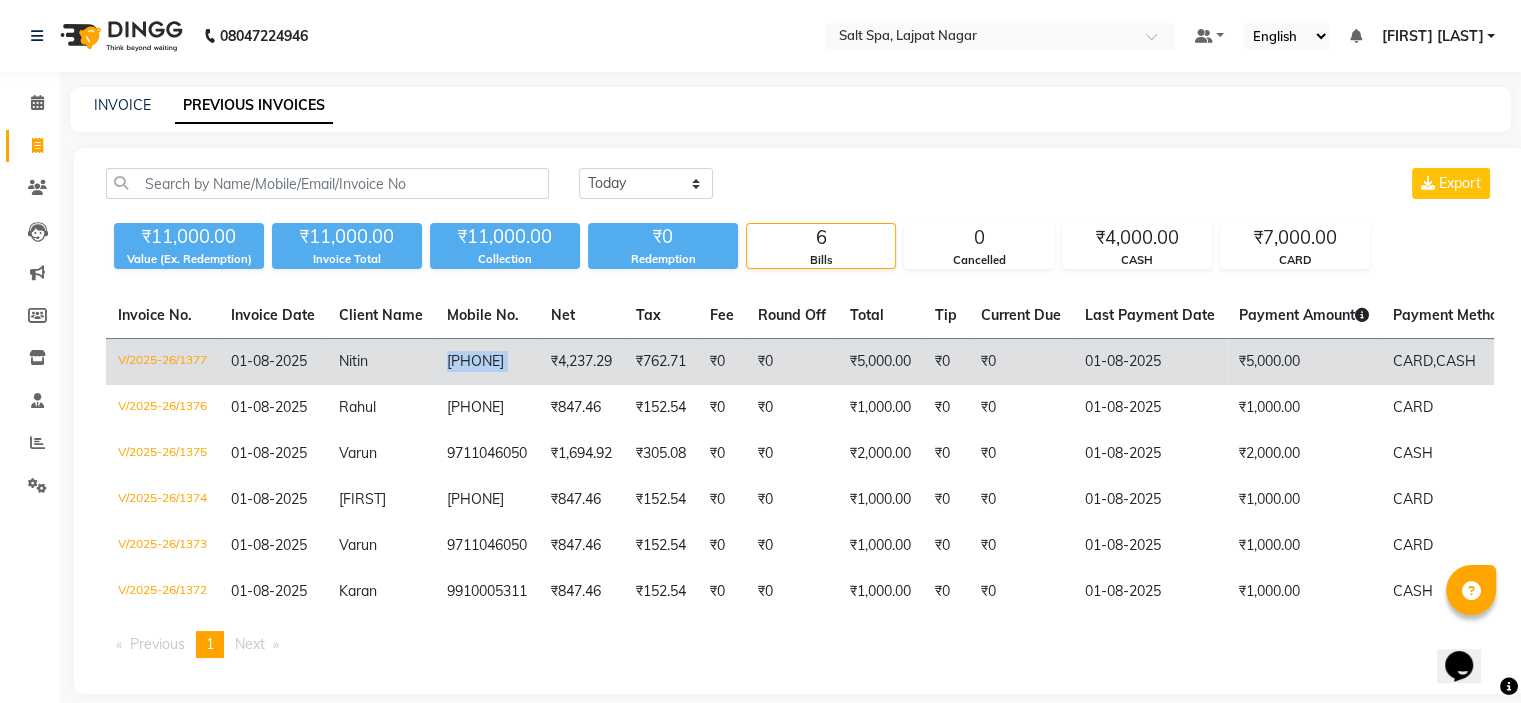 copy on "[PHONE]" 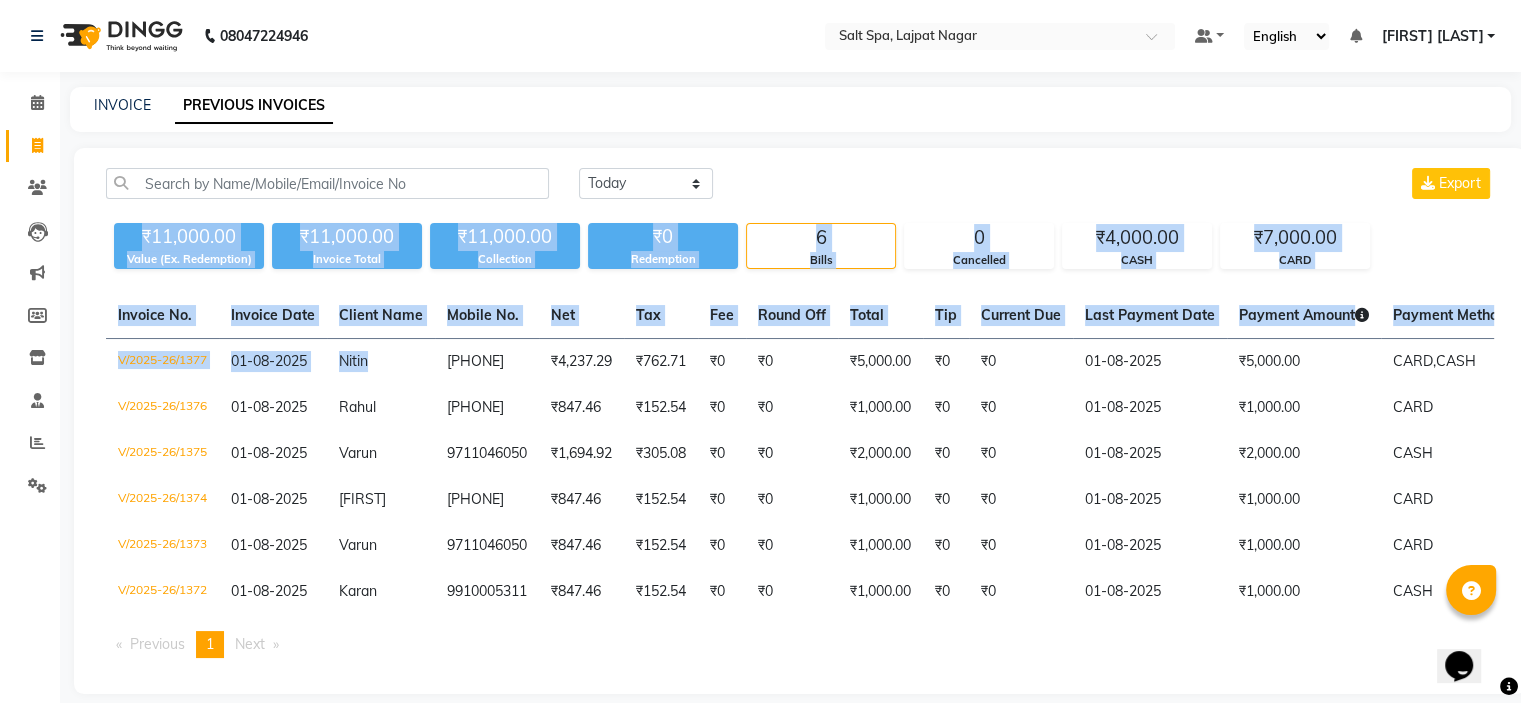 drag, startPoint x: 446, startPoint y: 363, endPoint x: 1145, endPoint y: 178, distance: 723.0671 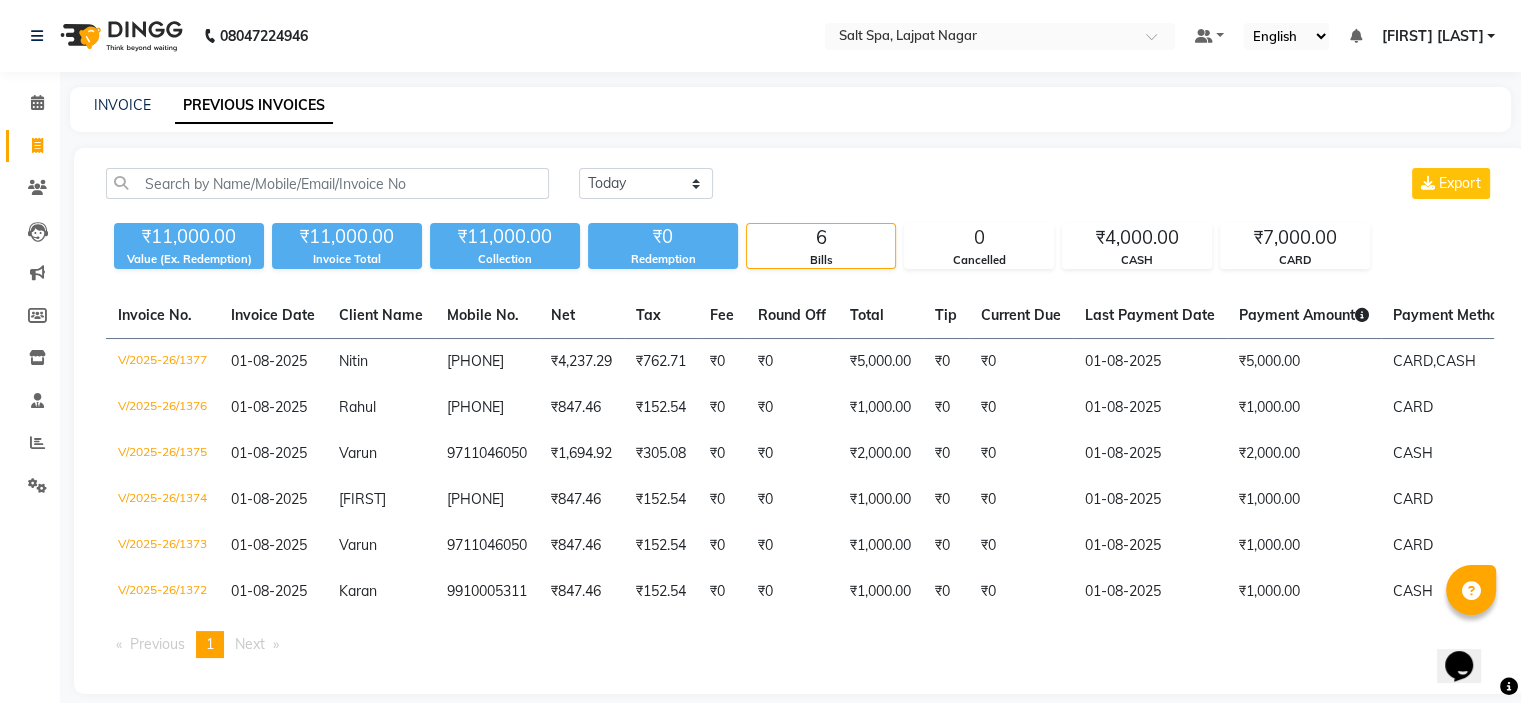click on "INVOICE PREVIOUS INVOICES" 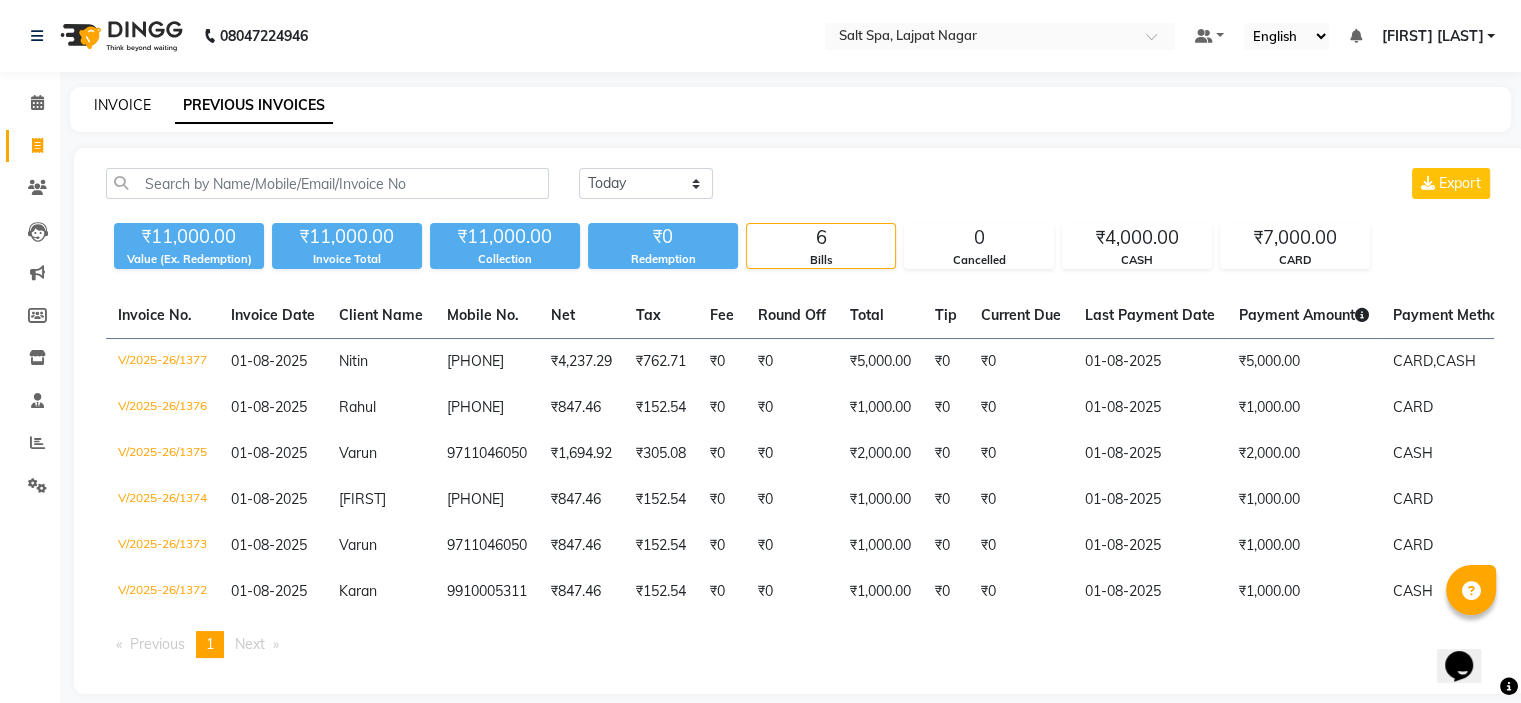 click on "INVOICE" 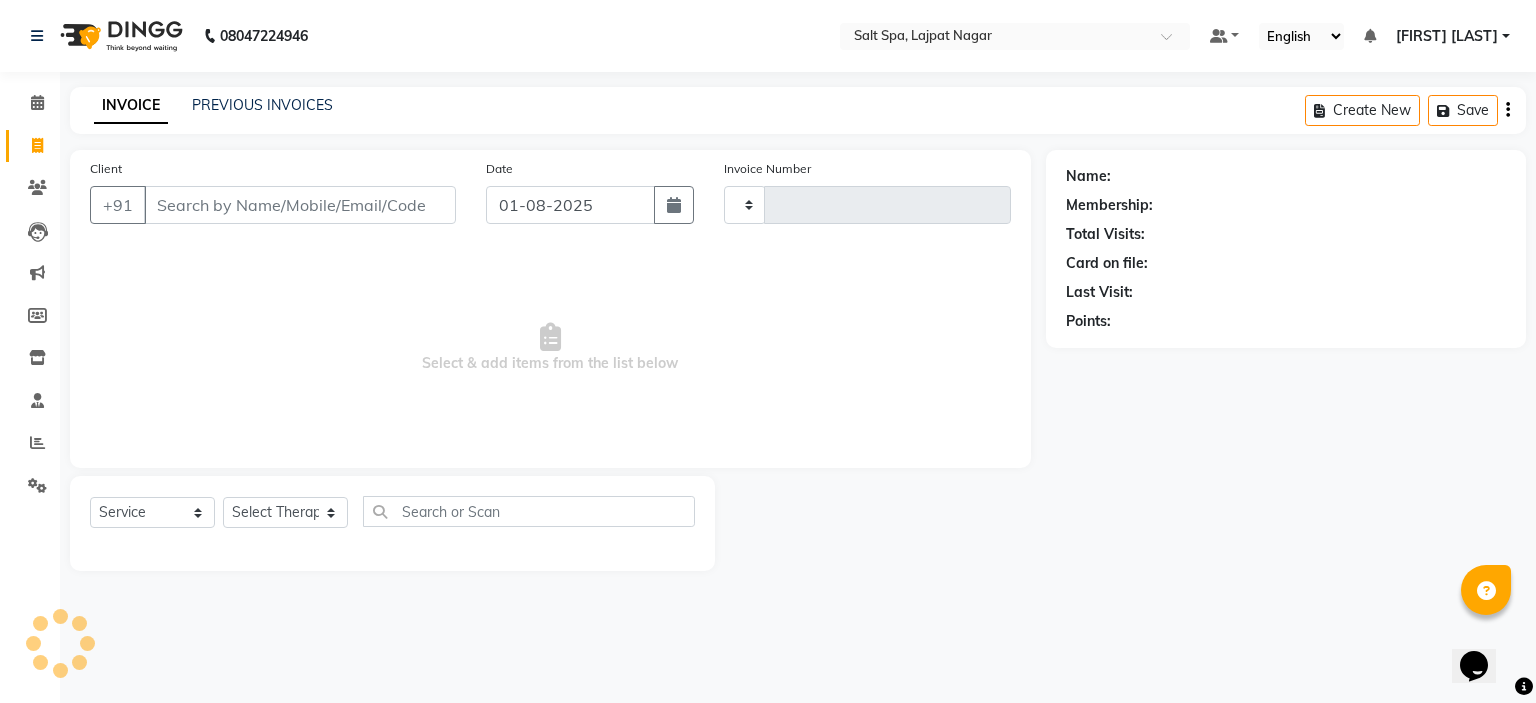 type on "1378" 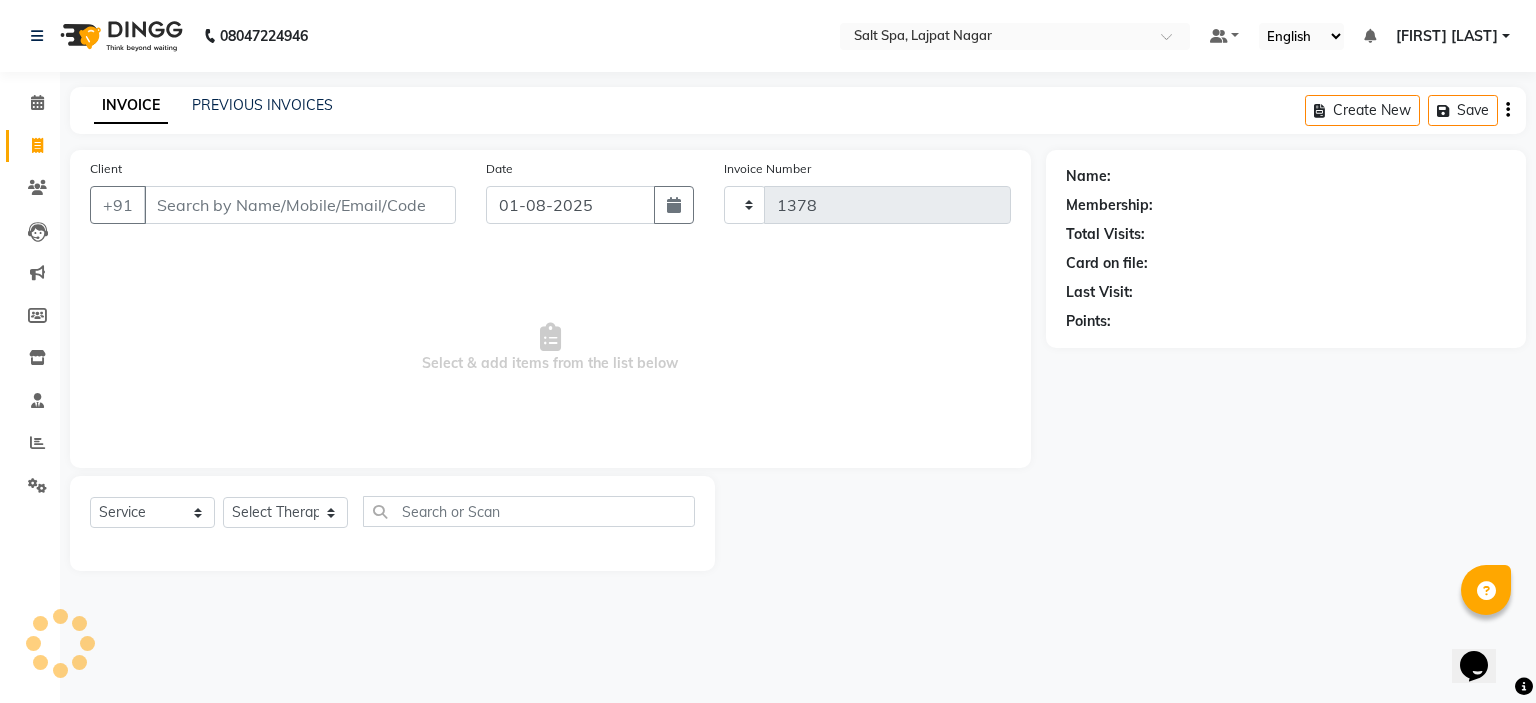 select on "7593" 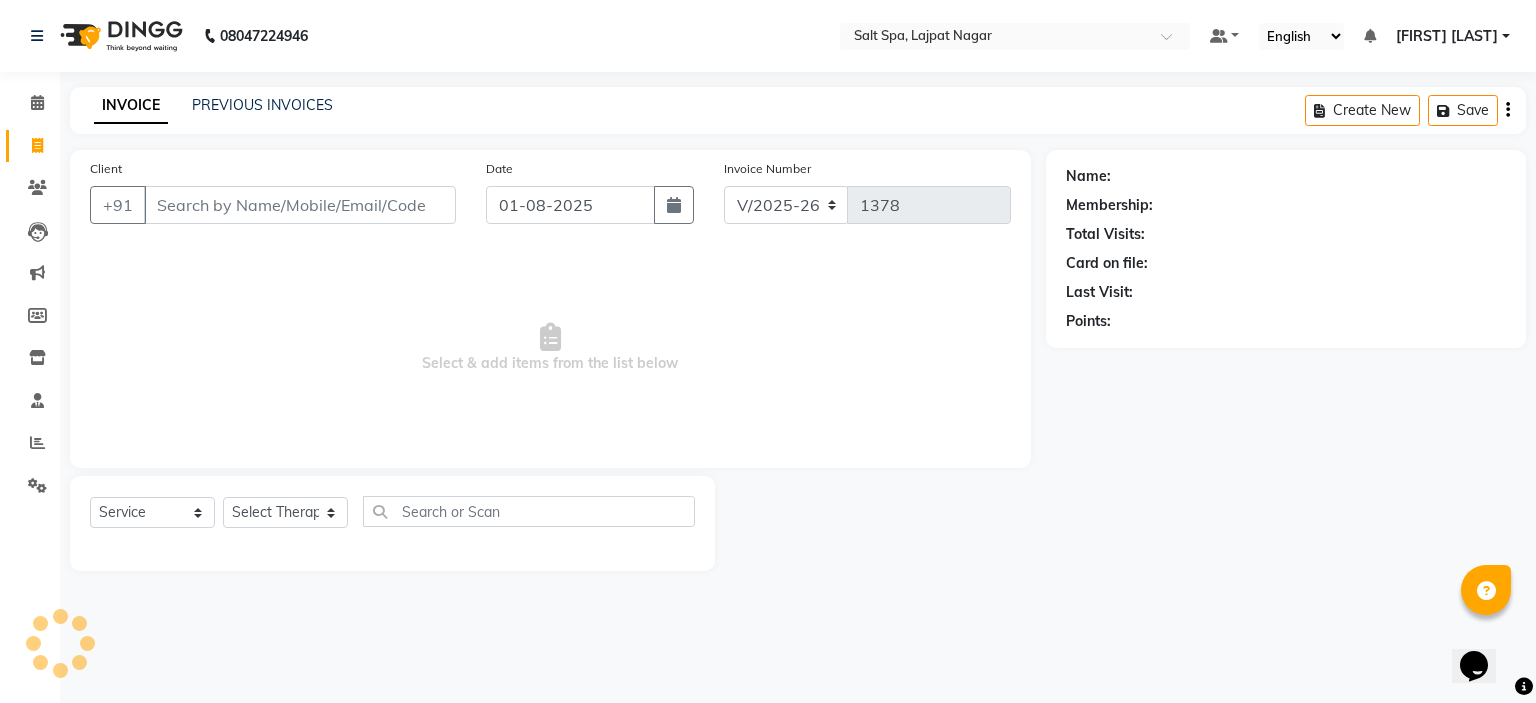 click on "Client" at bounding box center (300, 205) 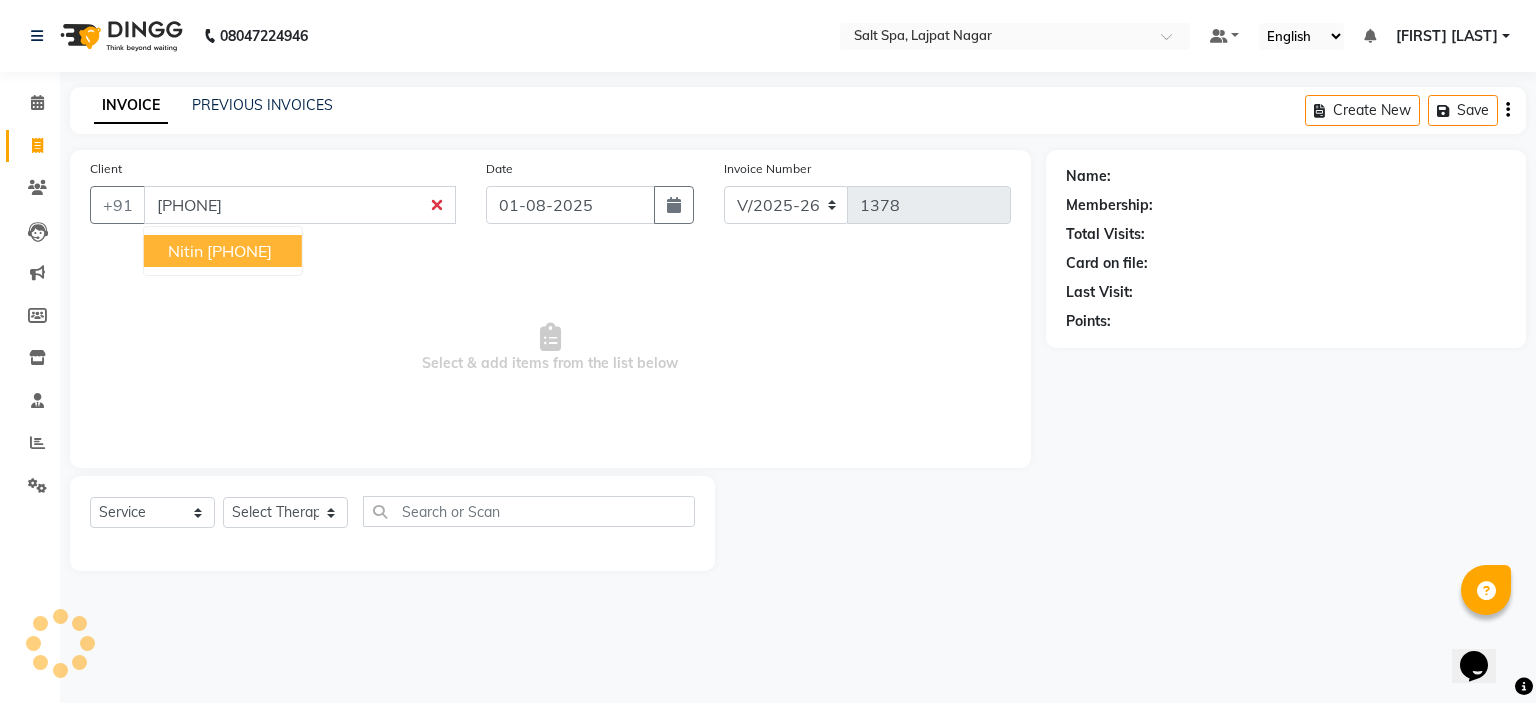 click on "[PHONE]" at bounding box center [239, 251] 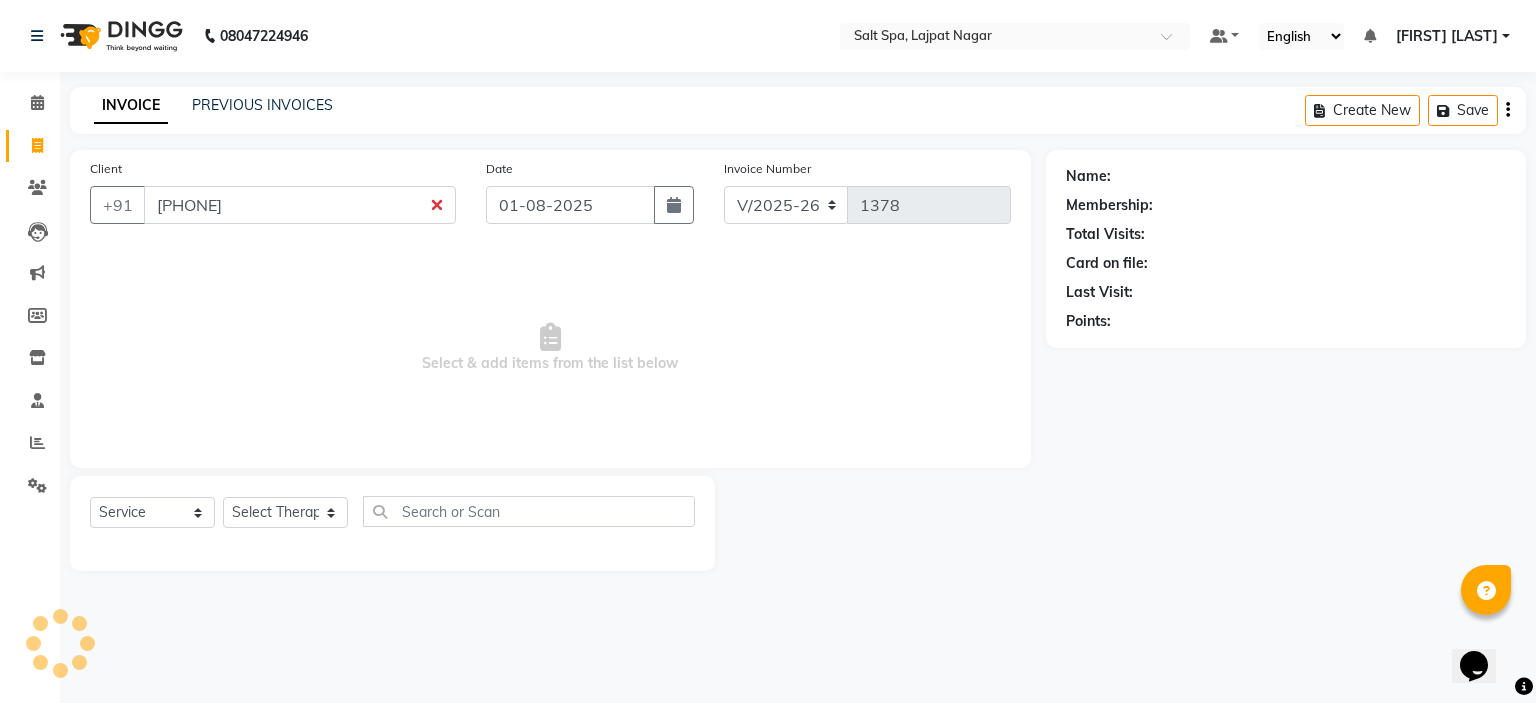 type on "[PHONE]" 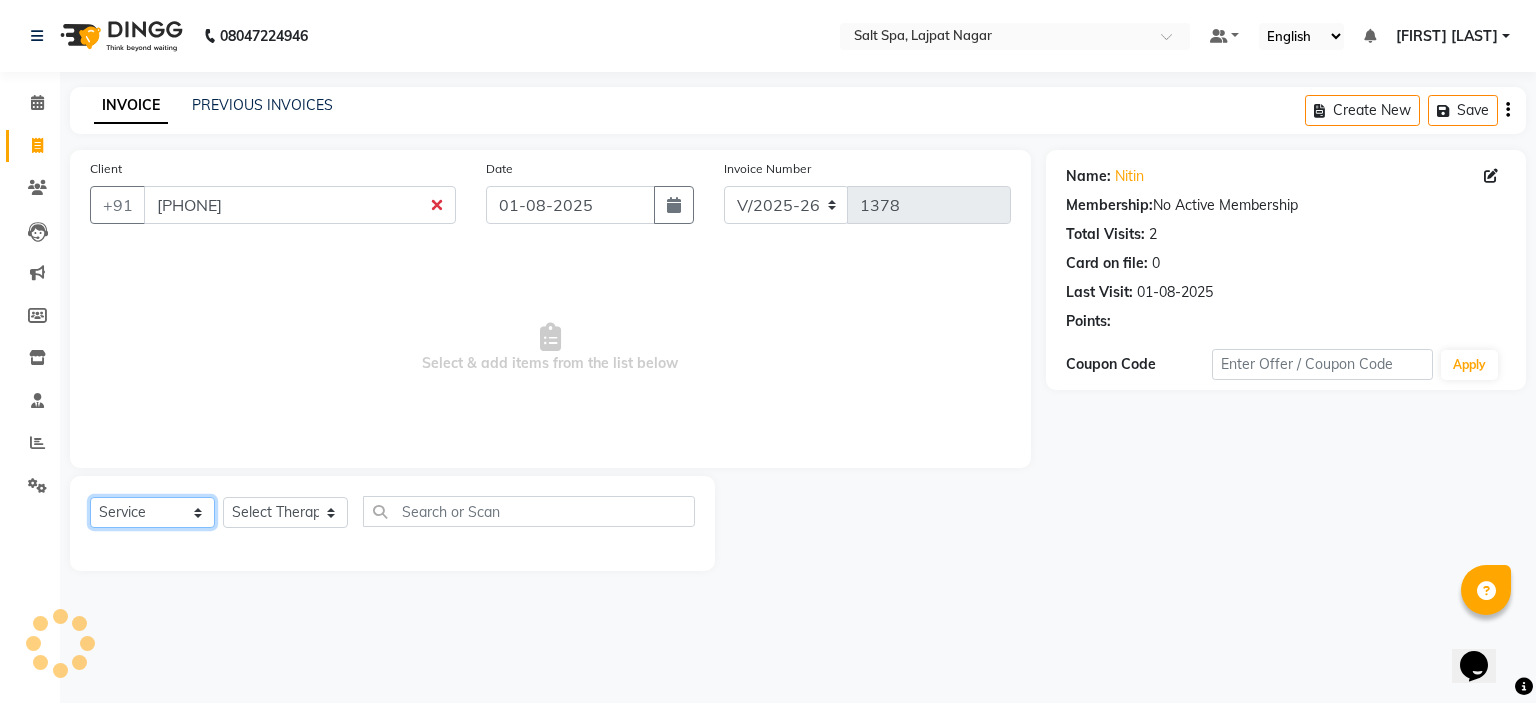 click on "Select  Service  Product  Membership  Package Voucher Prepaid Gift Card" 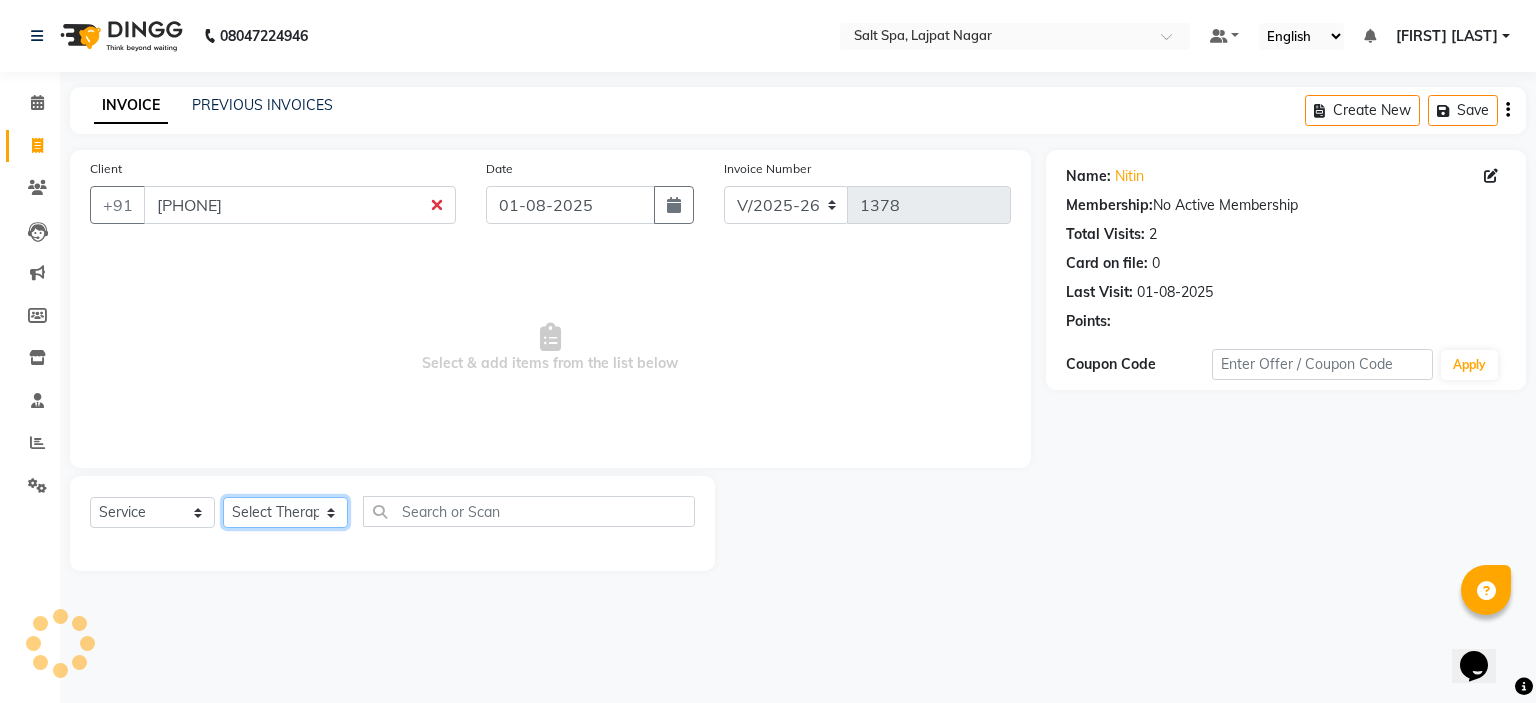 drag, startPoint x: 296, startPoint y: 499, endPoint x: 300, endPoint y: 513, distance: 14.56022 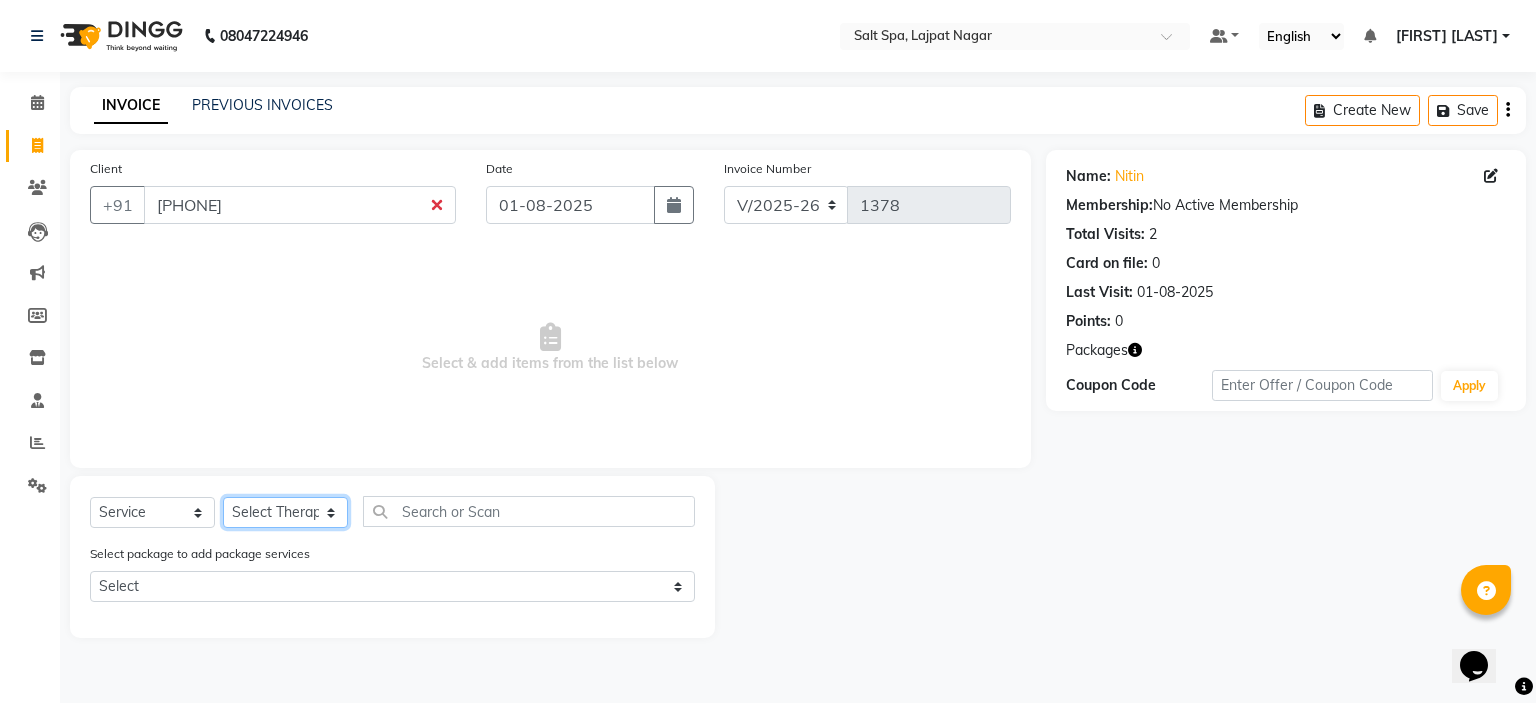 select on "67310" 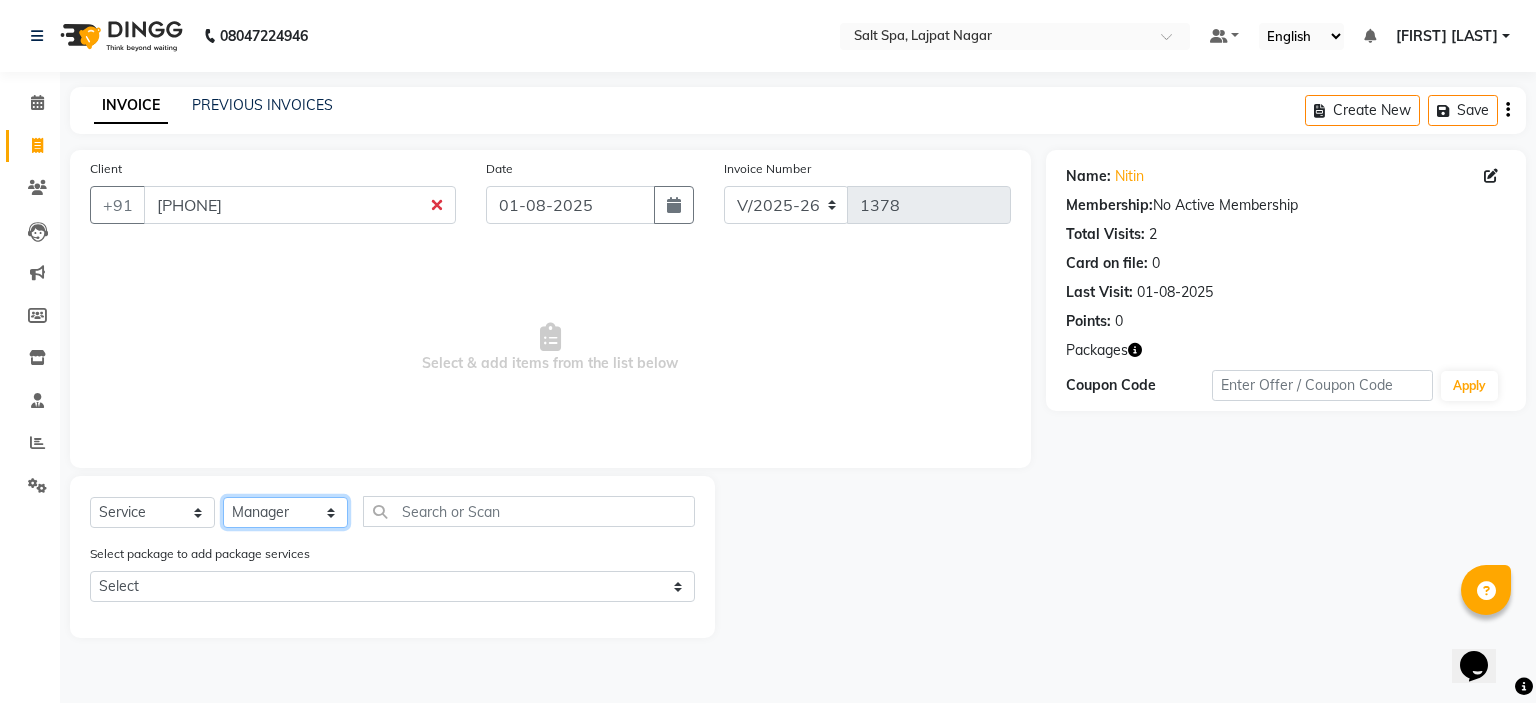 click on "Select Therapist Anjali Ayesha  Elli 1 Kajal Kimm Maira Manager Molly1 Muskan Neha 1 Neha mam Nisha Priya Richa Soniya Spa 7 Vegas 1" 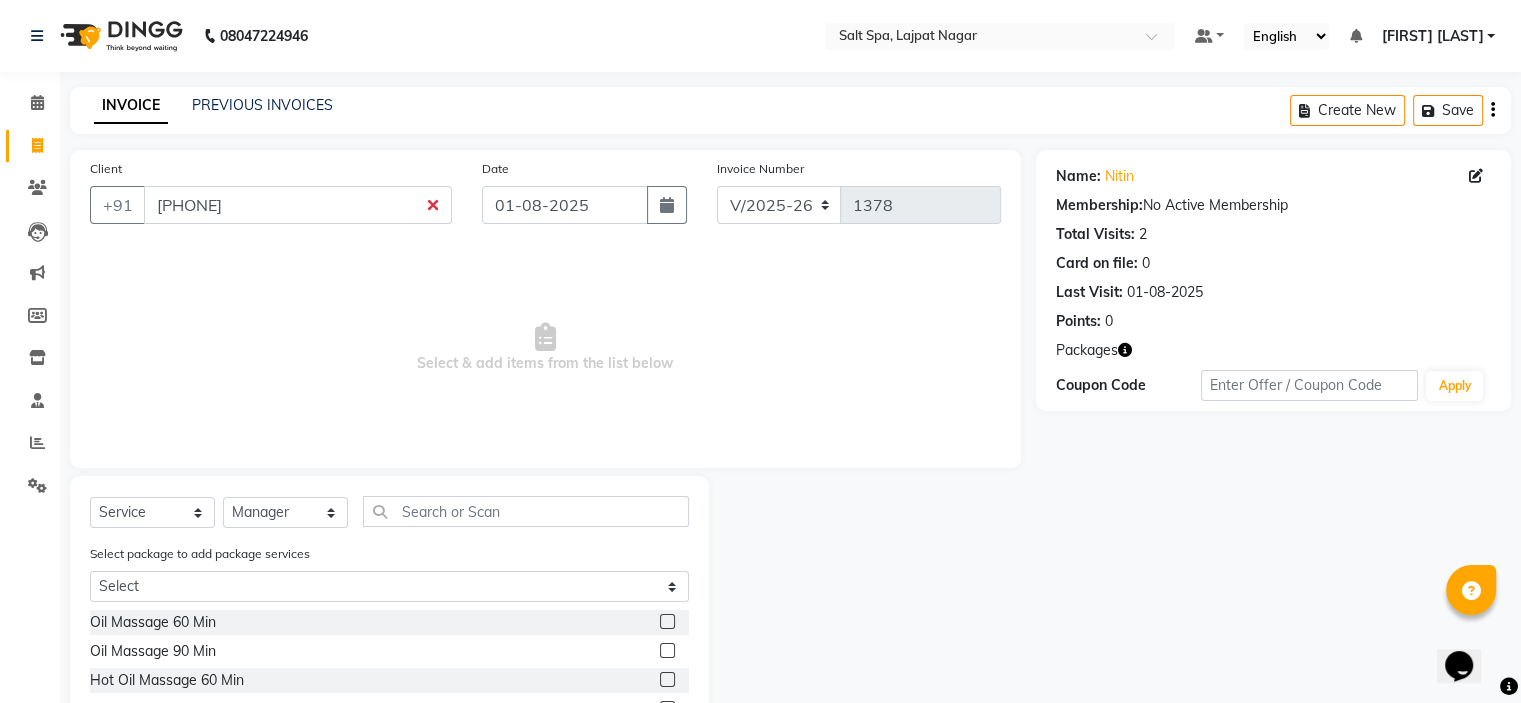 click 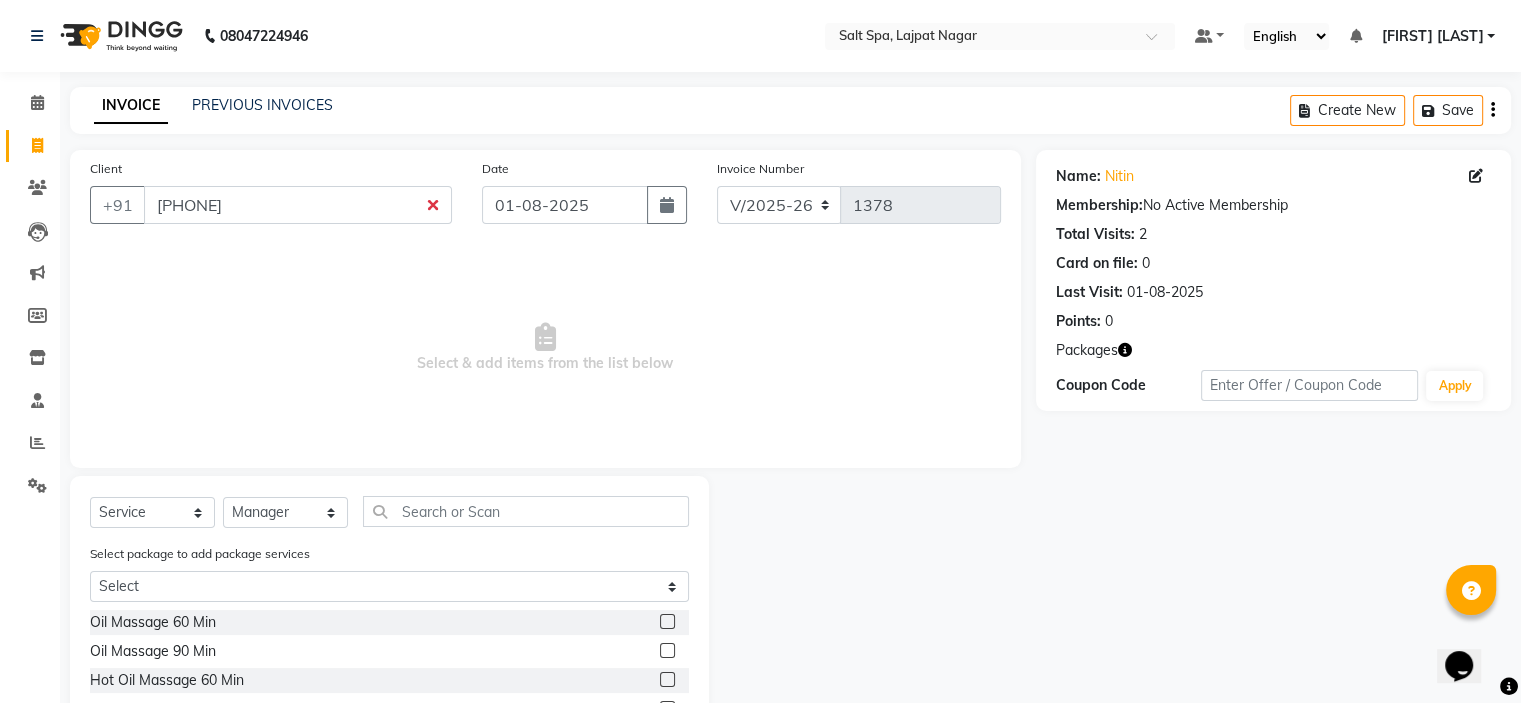click at bounding box center [666, 622] 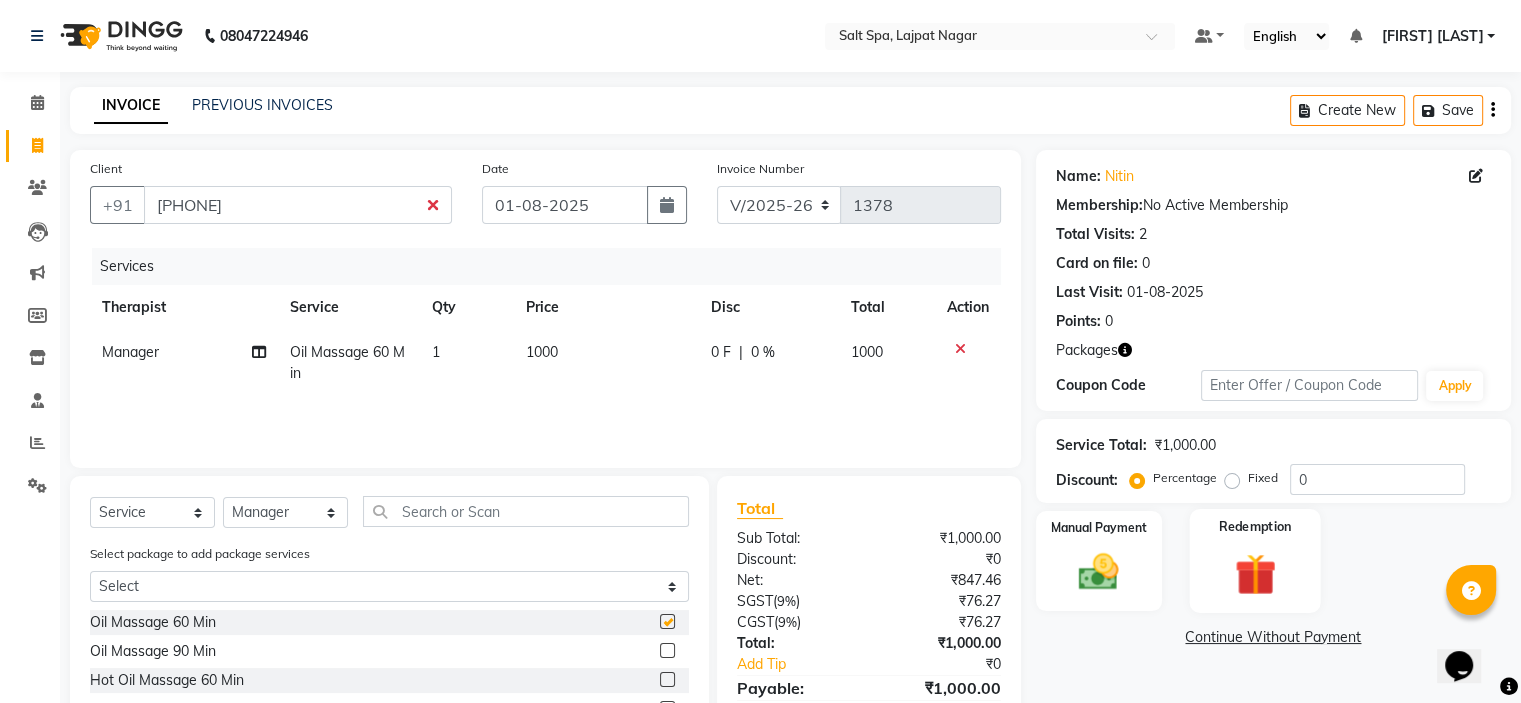 checkbox on "false" 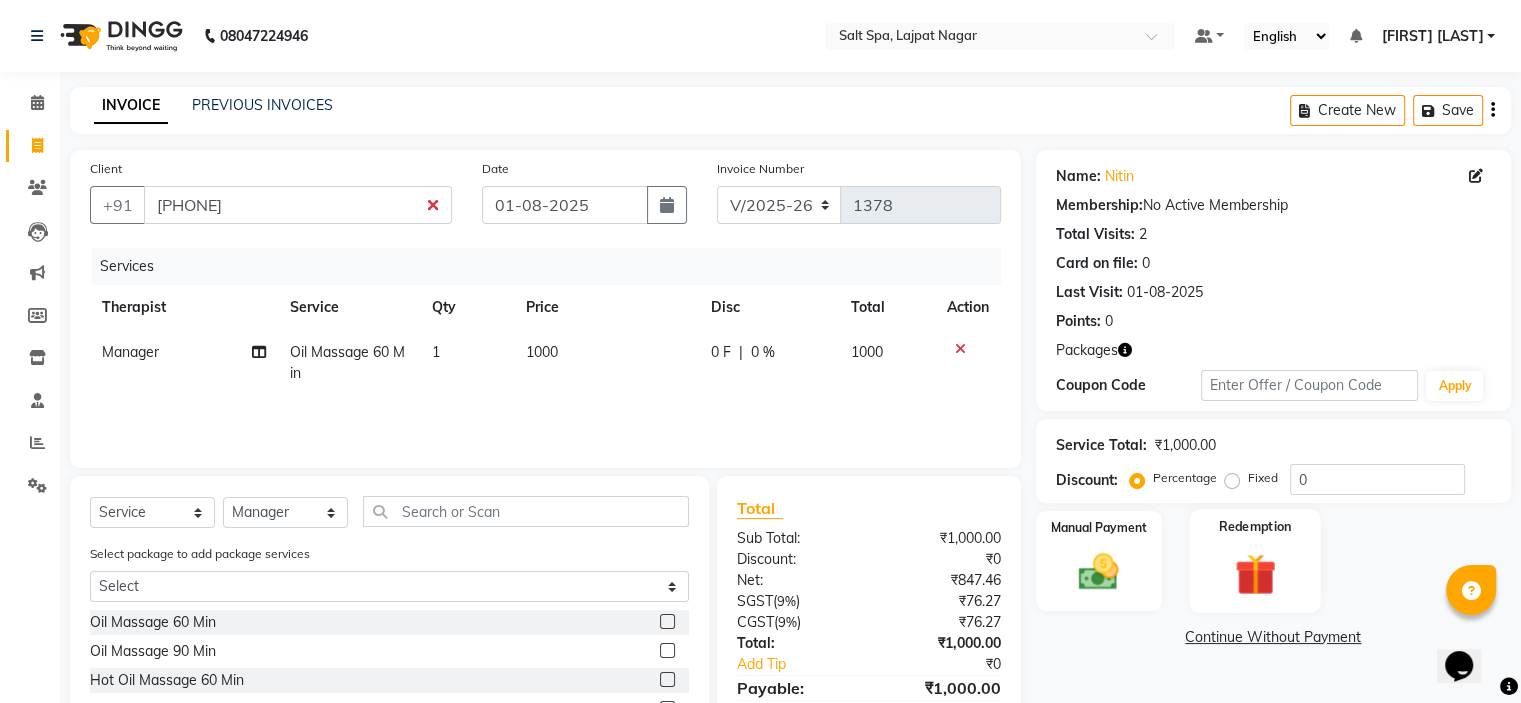 click 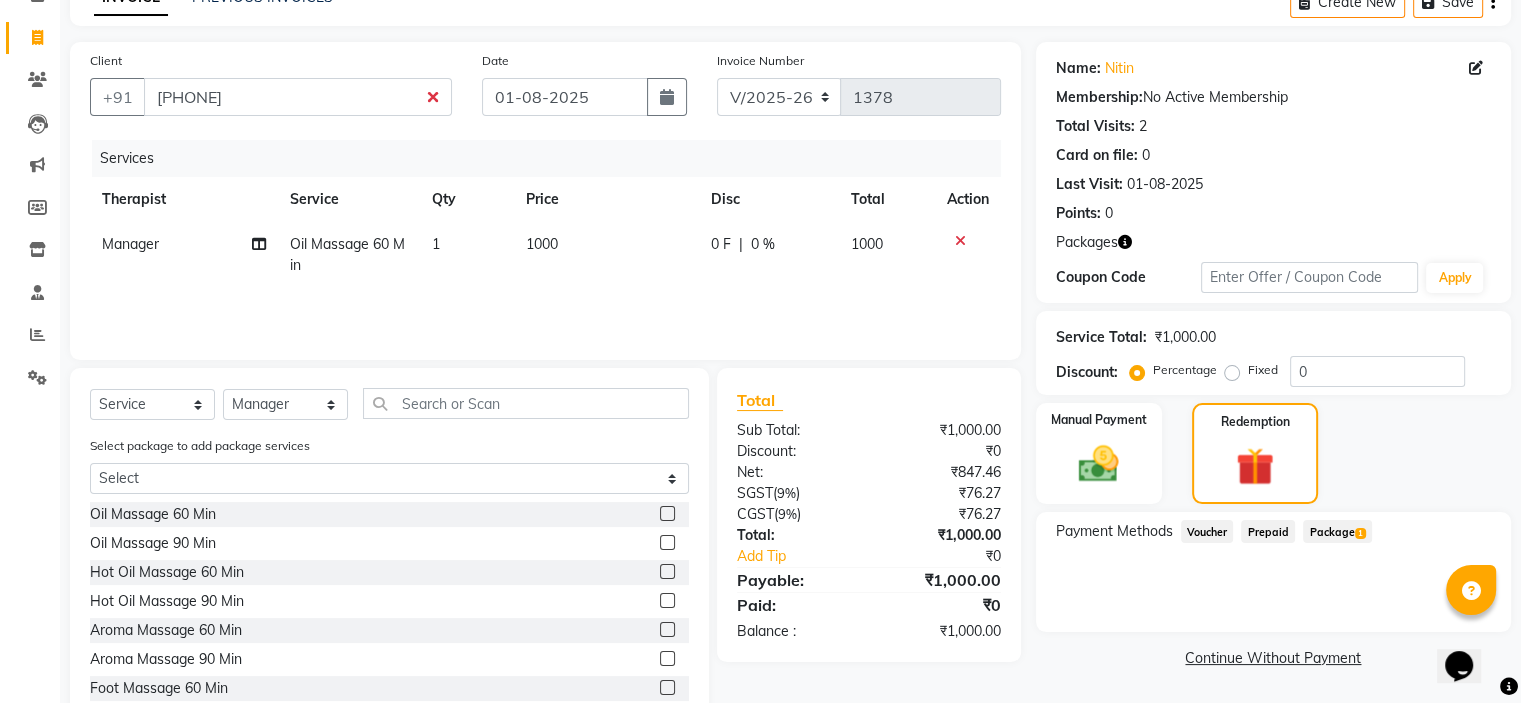 scroll, scrollTop: 167, scrollLeft: 0, axis: vertical 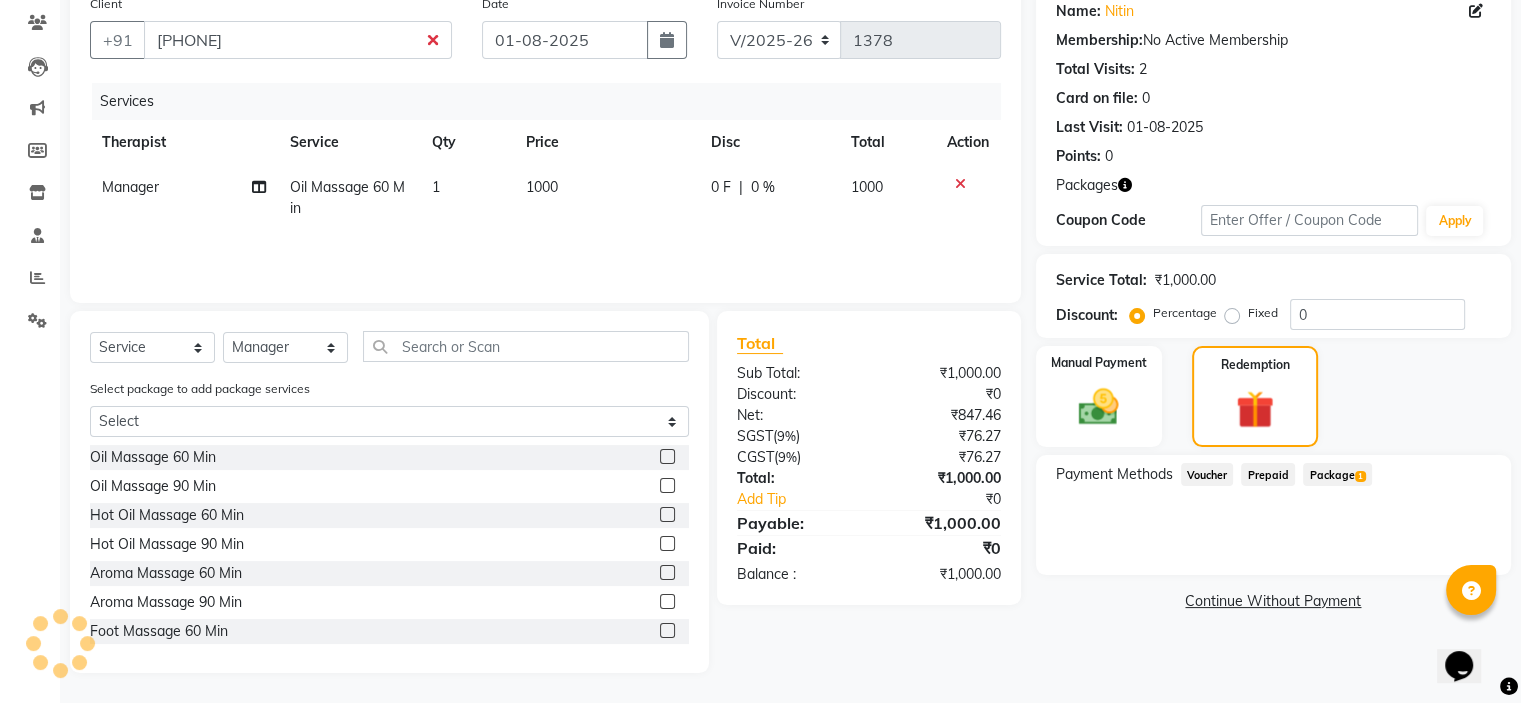 click on "Package  1" 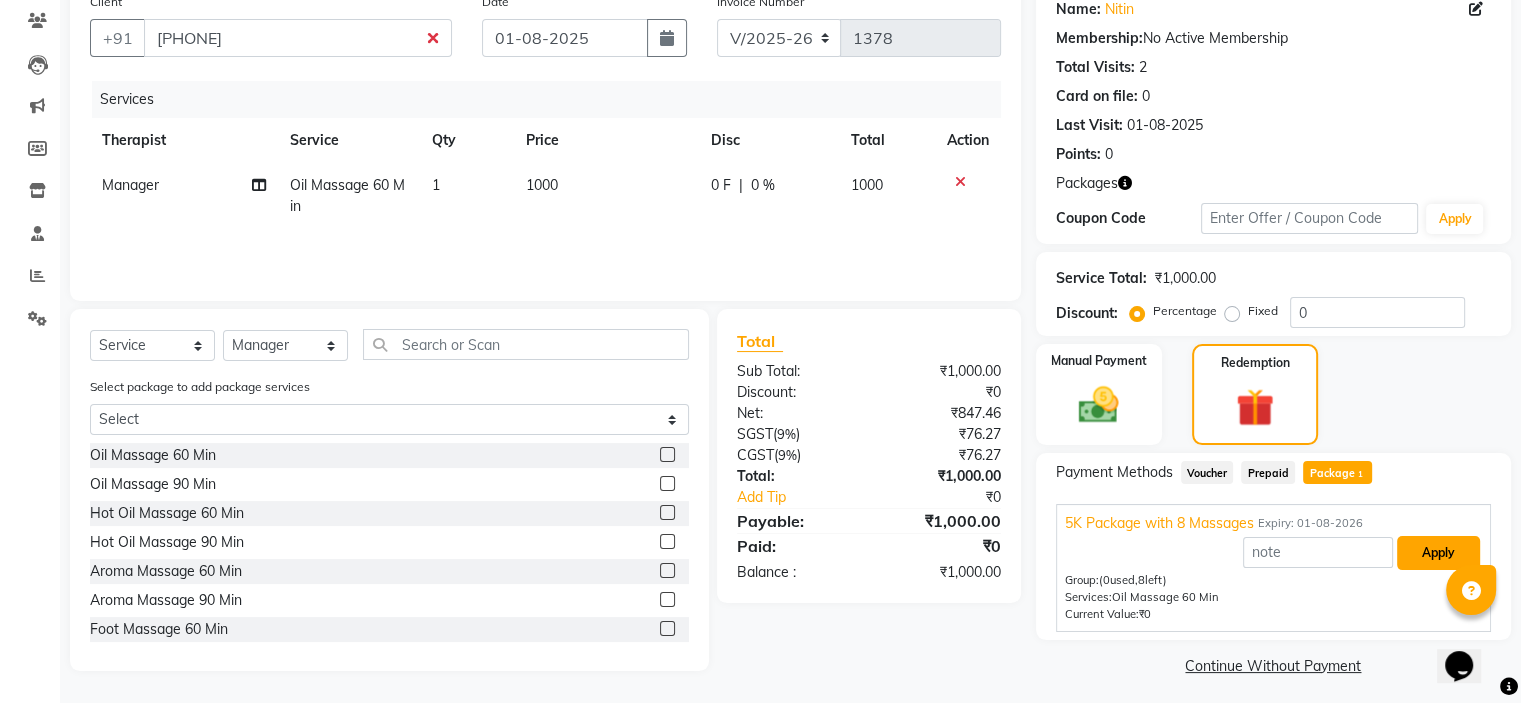 click on "Apply" at bounding box center [1438, 553] 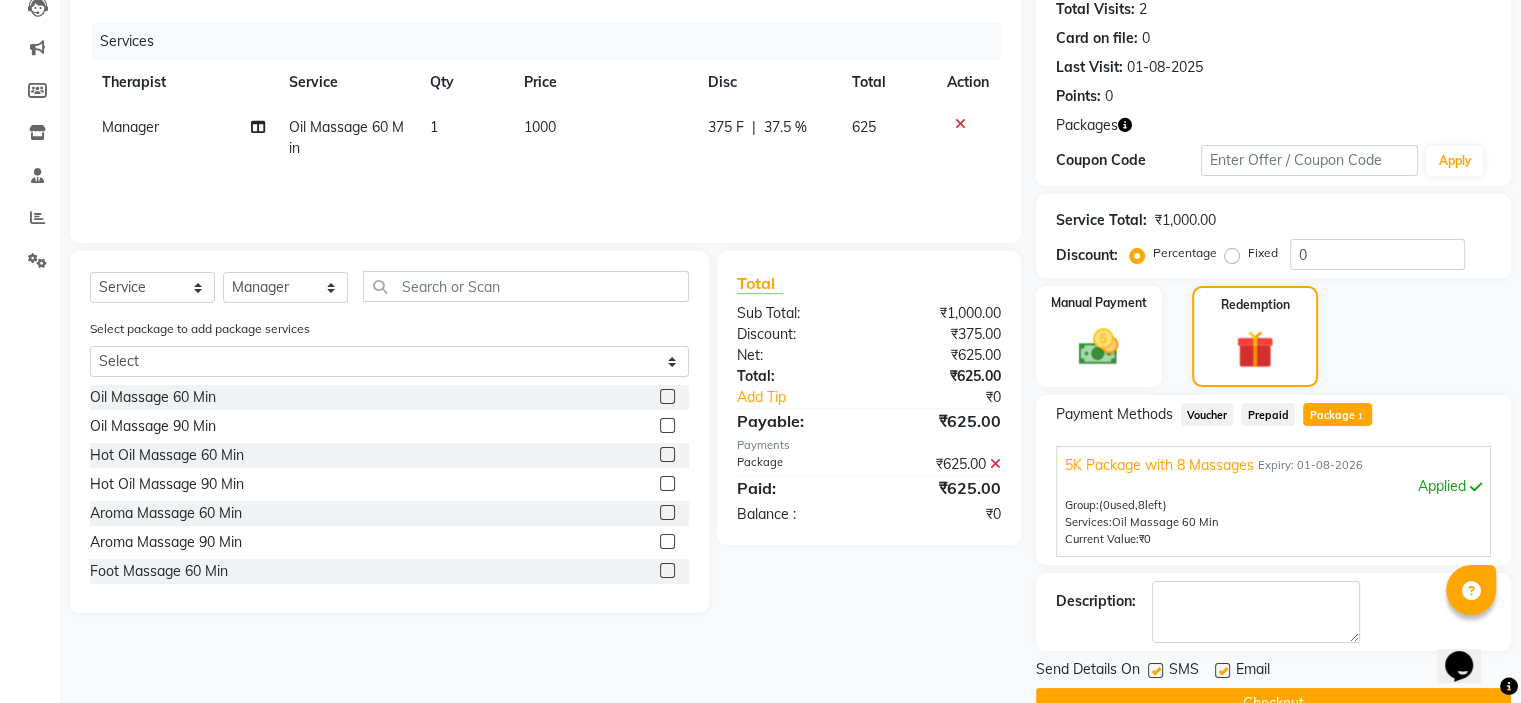 scroll, scrollTop: 269, scrollLeft: 0, axis: vertical 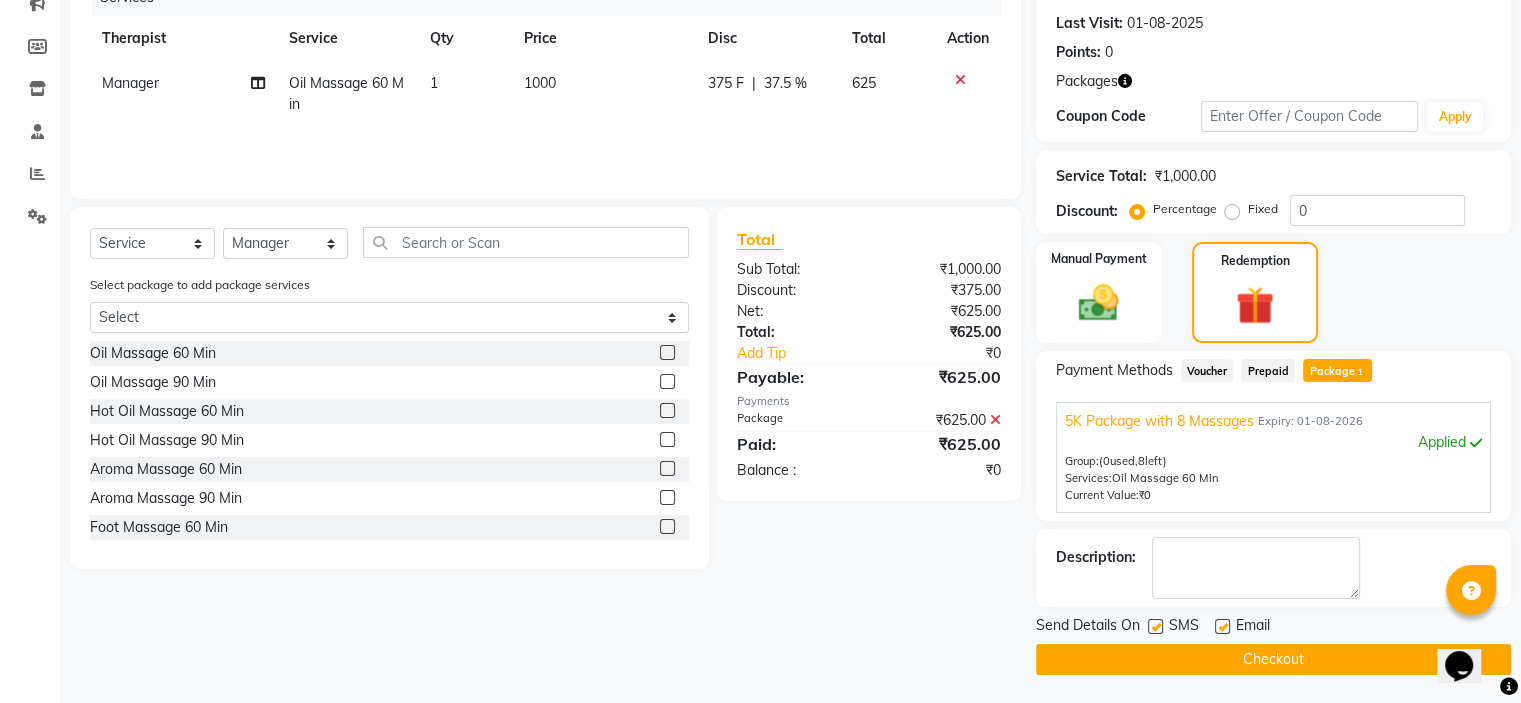 click on "Checkout" 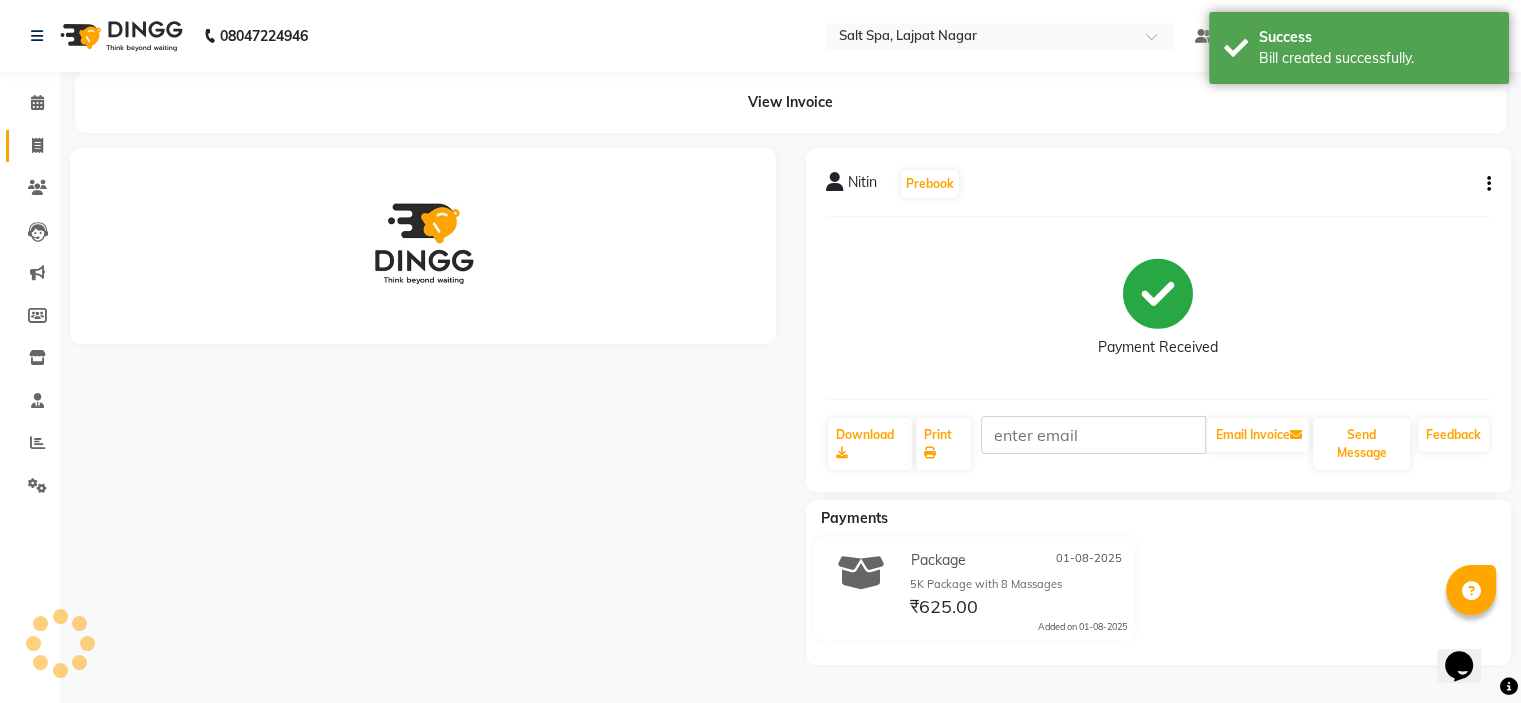 scroll, scrollTop: 0, scrollLeft: 0, axis: both 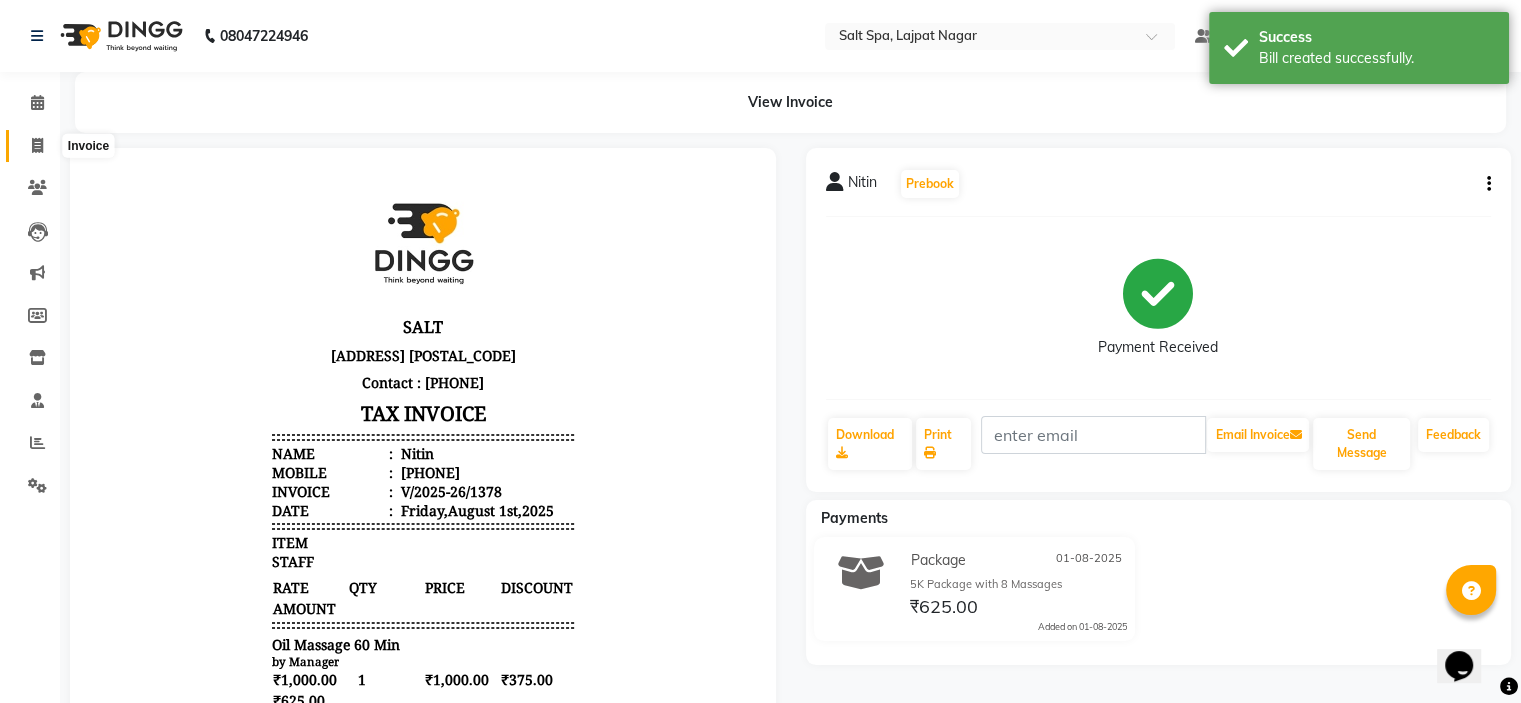 click 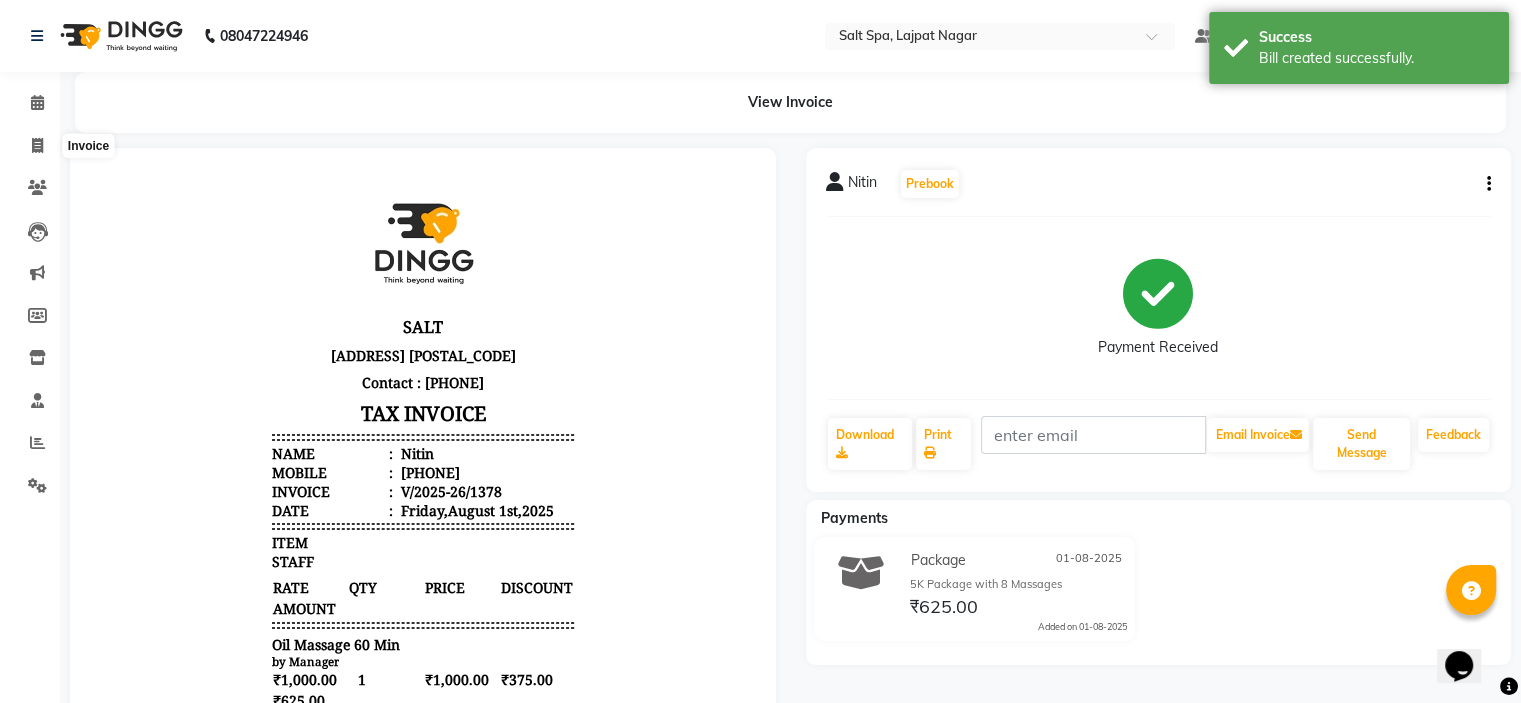 select on "service" 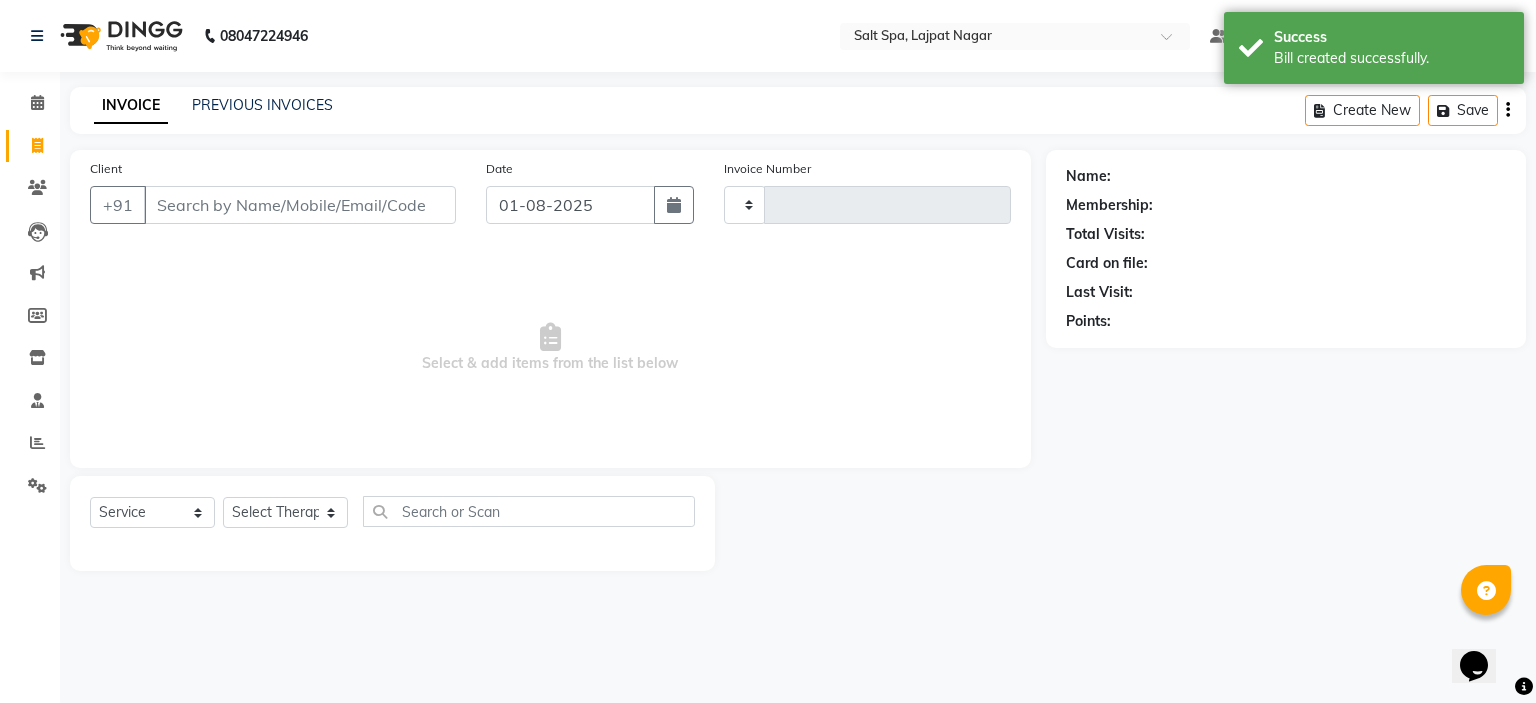 type on "1379" 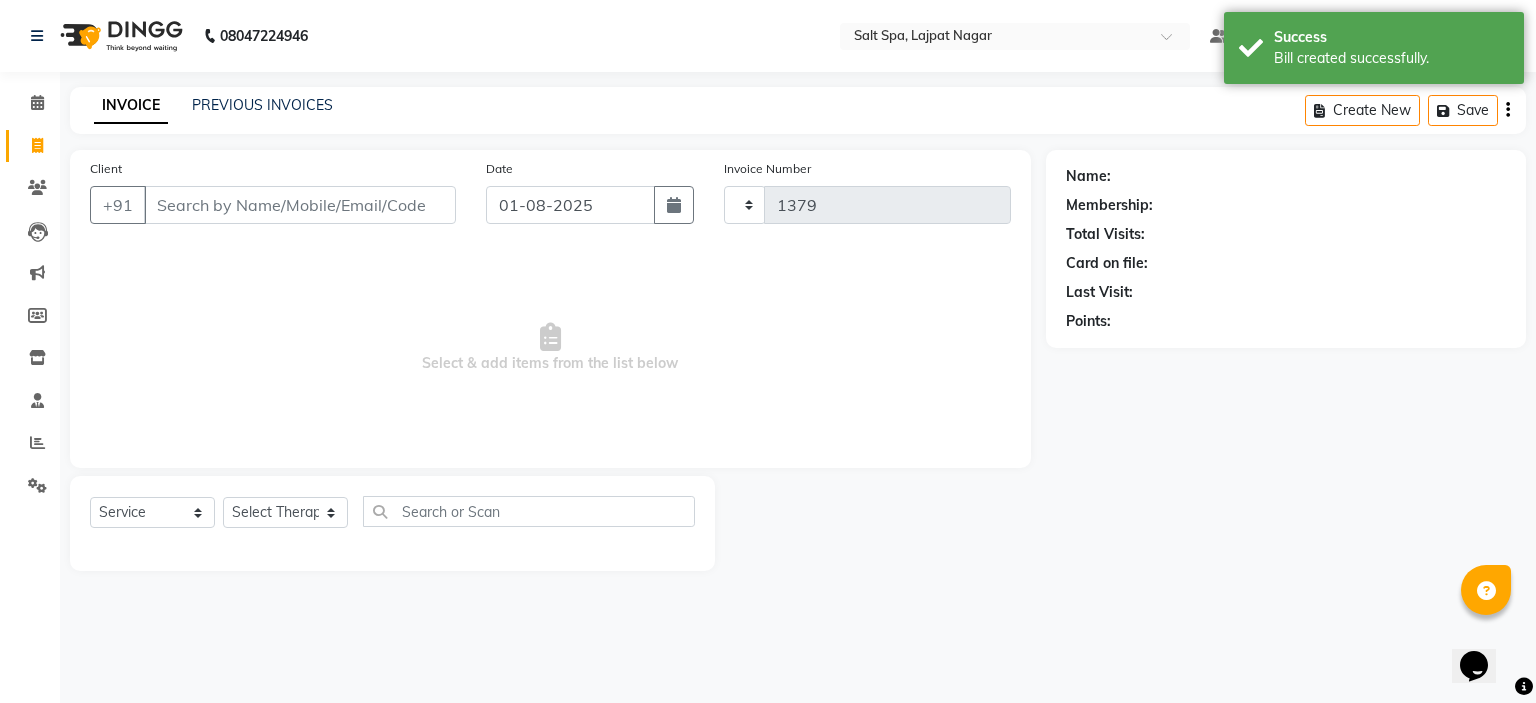 select on "7593" 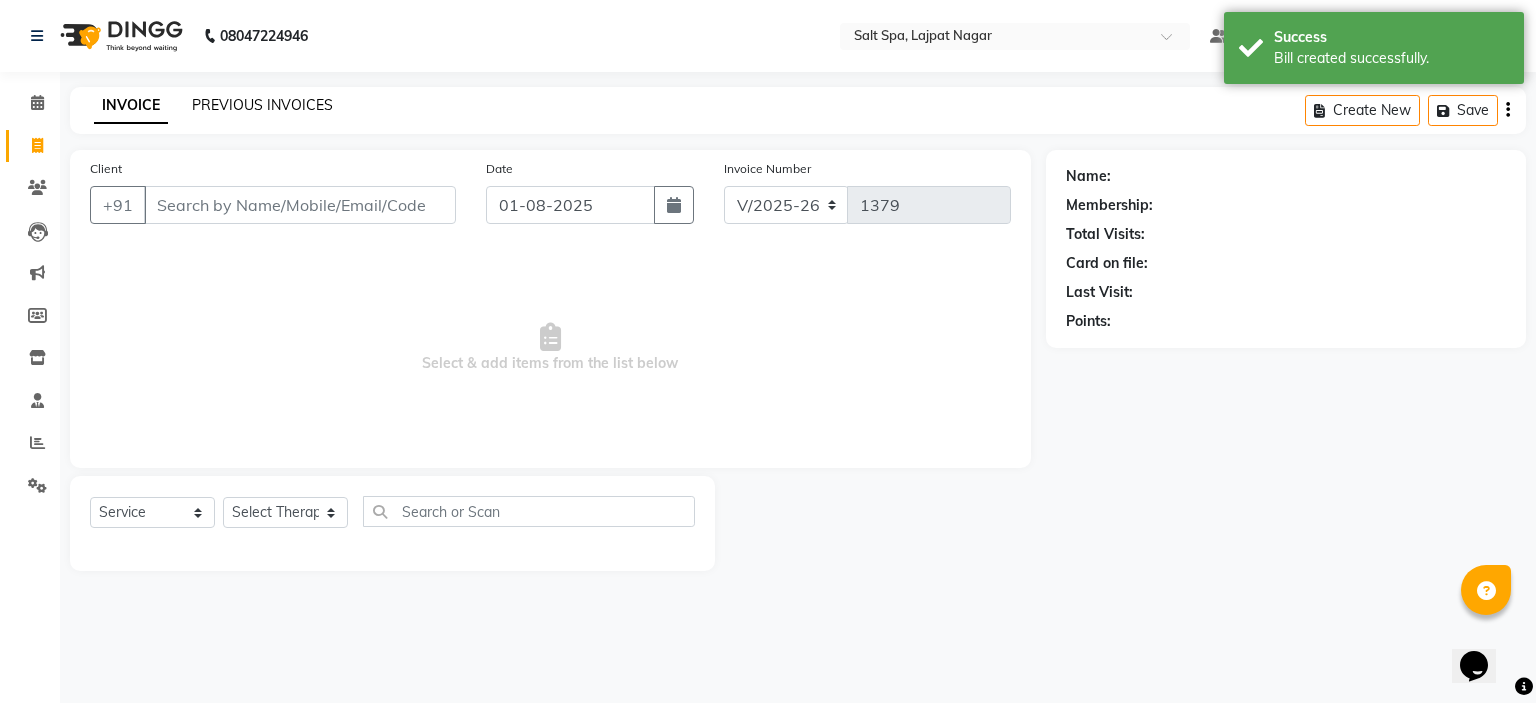 click on "PREVIOUS INVOICES" 